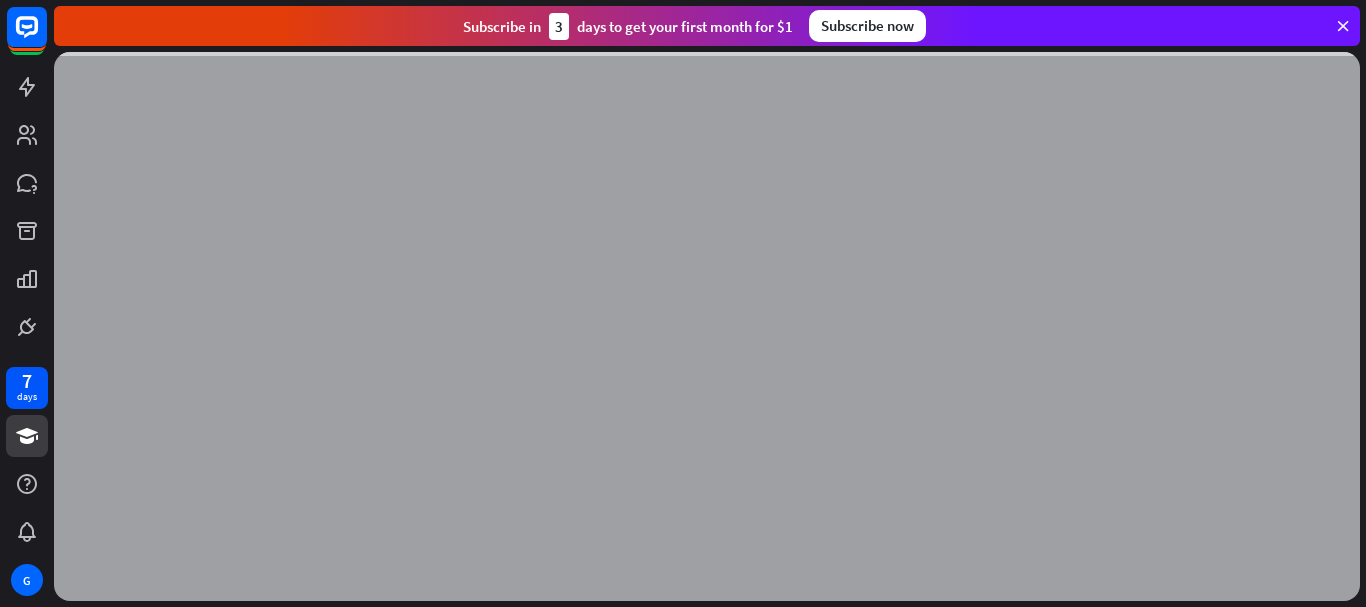 scroll, scrollTop: 0, scrollLeft: 0, axis: both 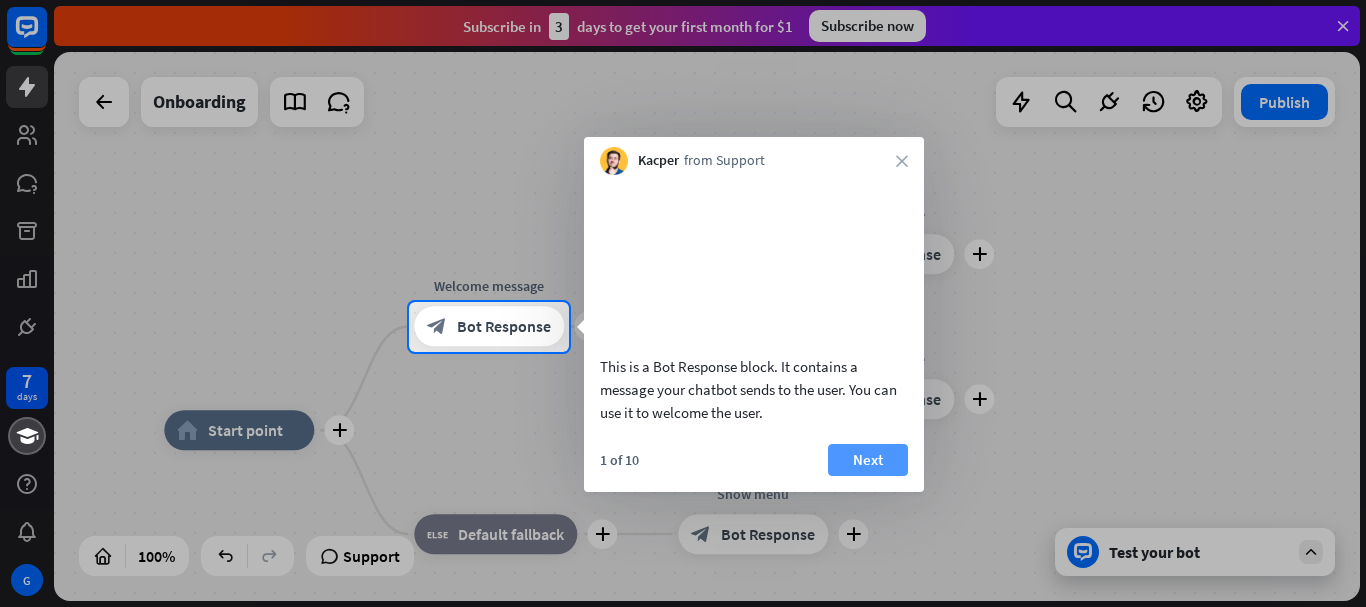 click on "Next" at bounding box center (868, 460) 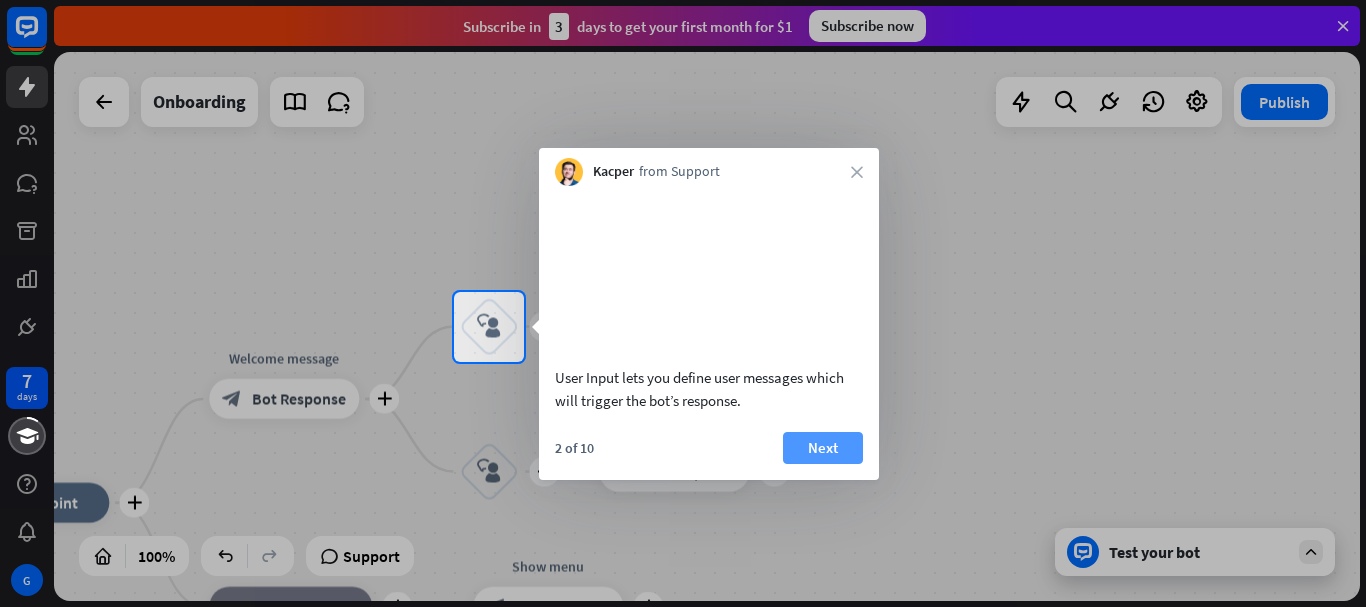 click on "Next" at bounding box center [823, 448] 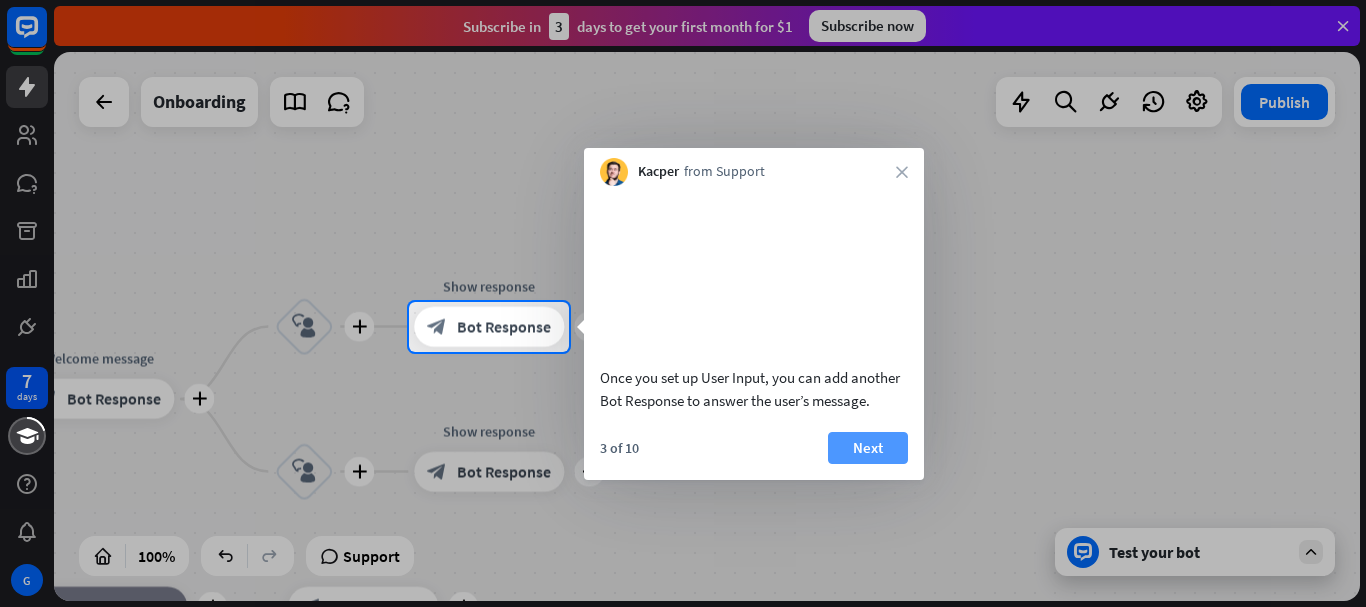 click on "Next" at bounding box center (868, 448) 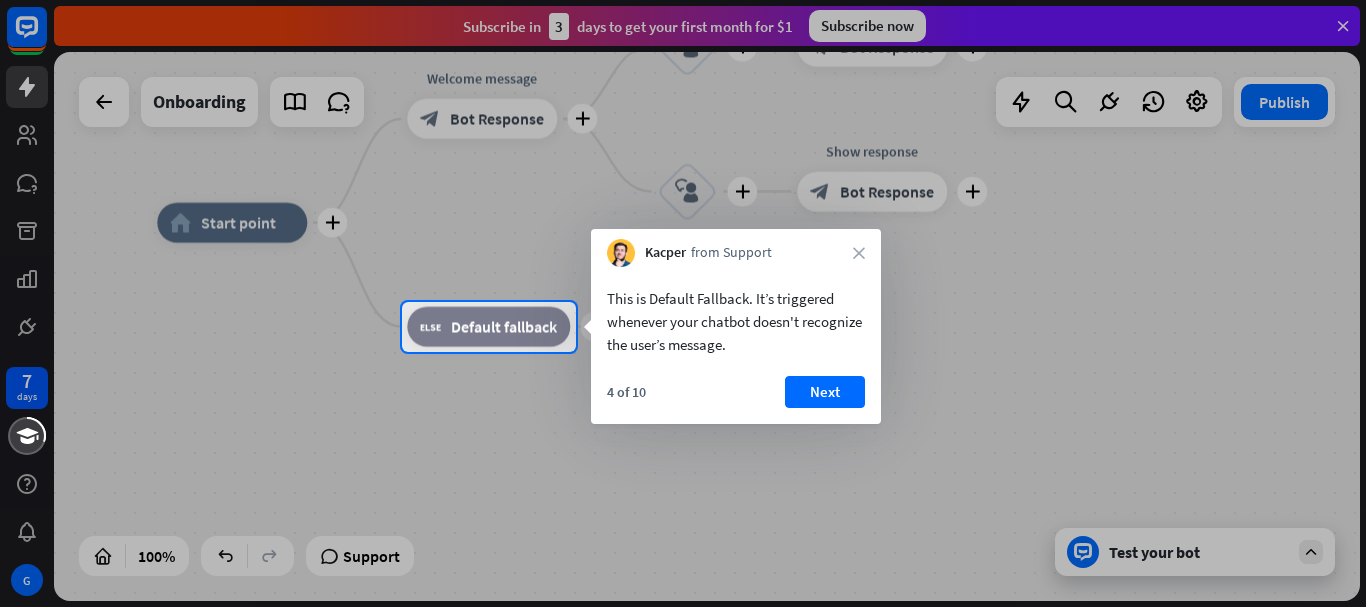 click on "4 of 10
Next" at bounding box center [736, 400] 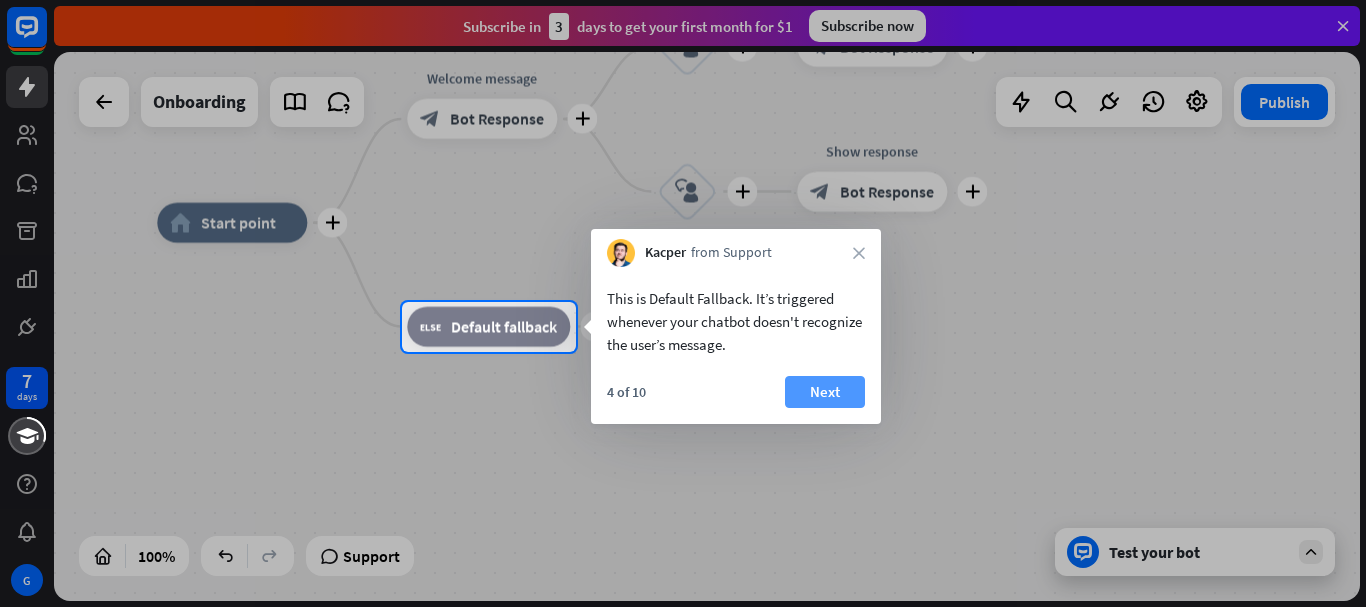 click on "Next" at bounding box center (825, 392) 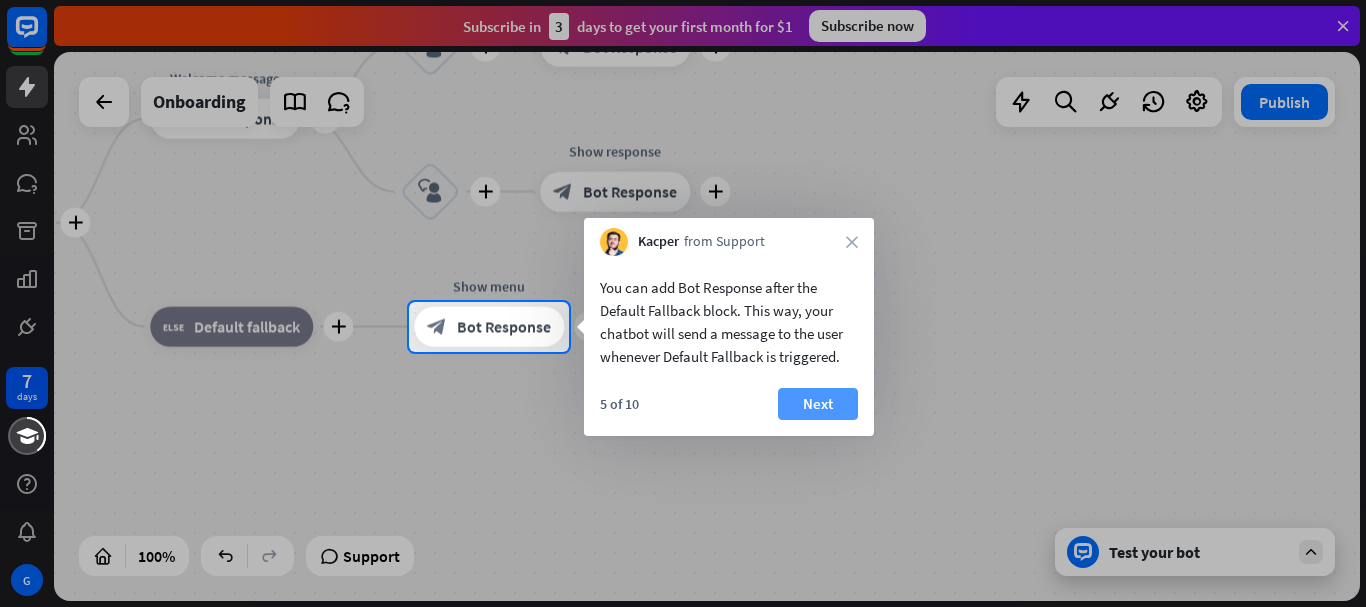 click on "Next" at bounding box center (818, 404) 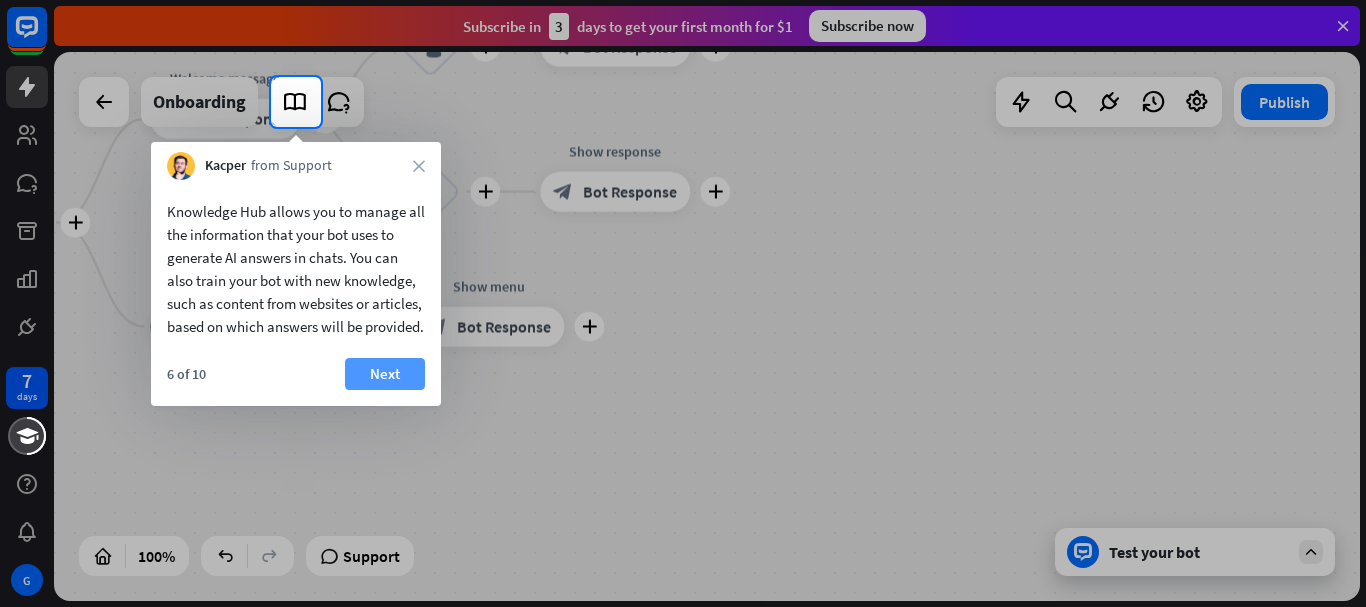 click on "Next" at bounding box center (385, 374) 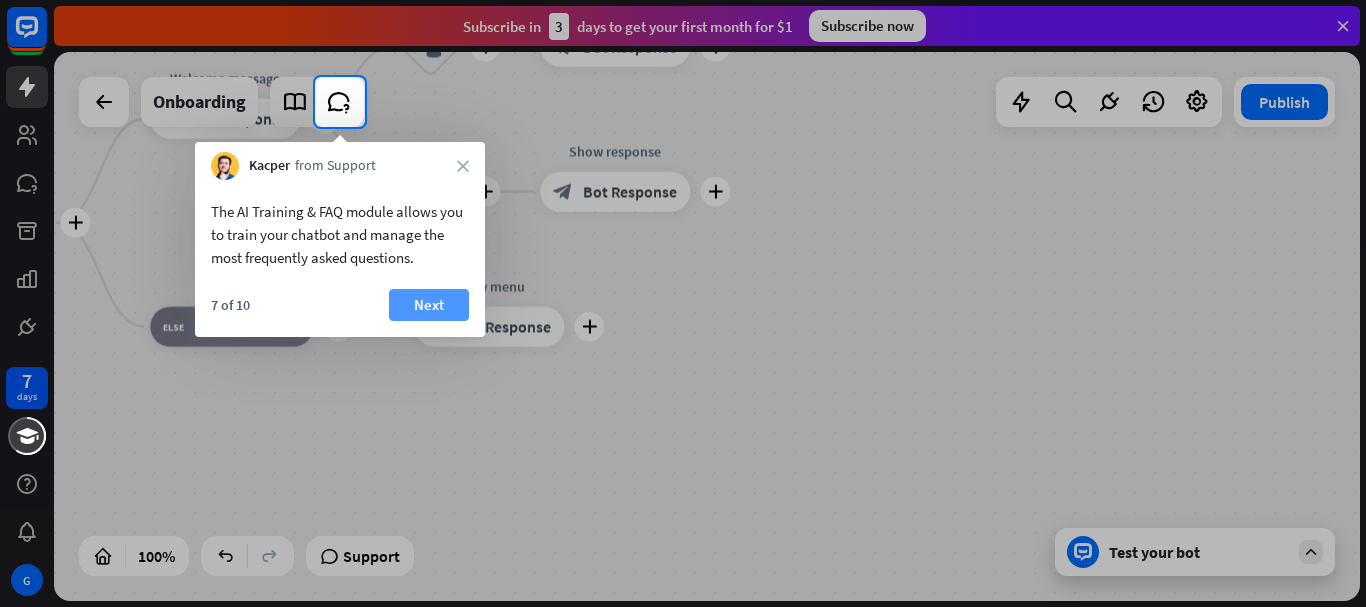 click on "Next" at bounding box center (429, 305) 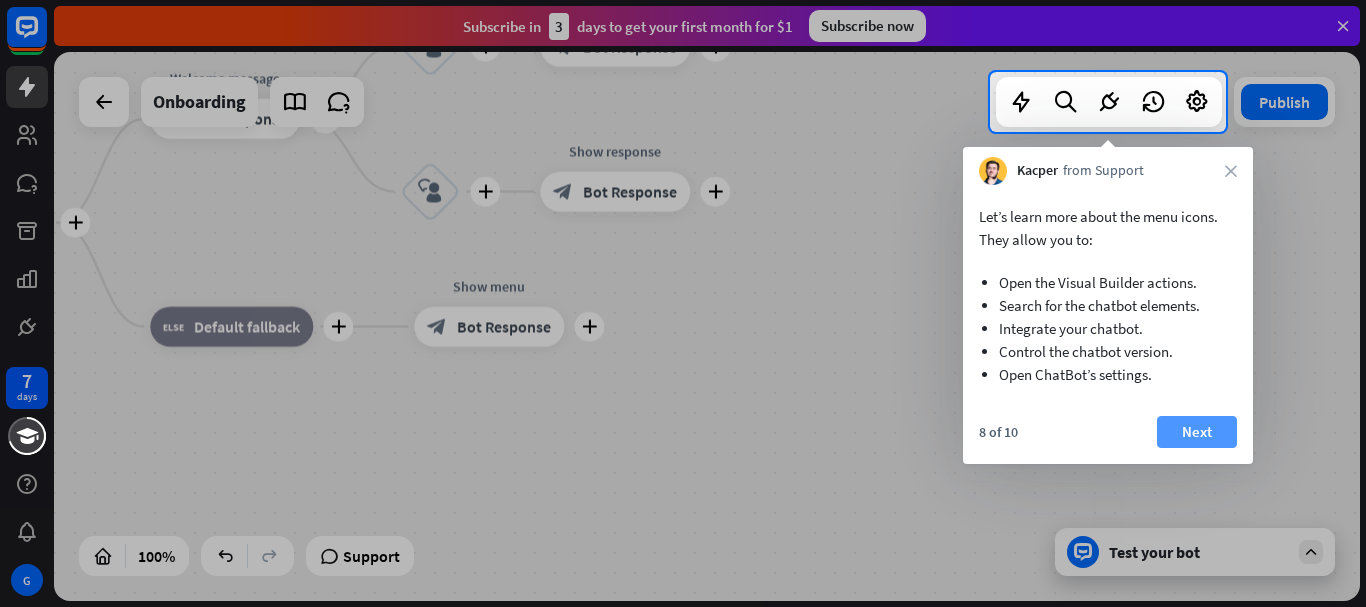 click on "Next" at bounding box center (1197, 432) 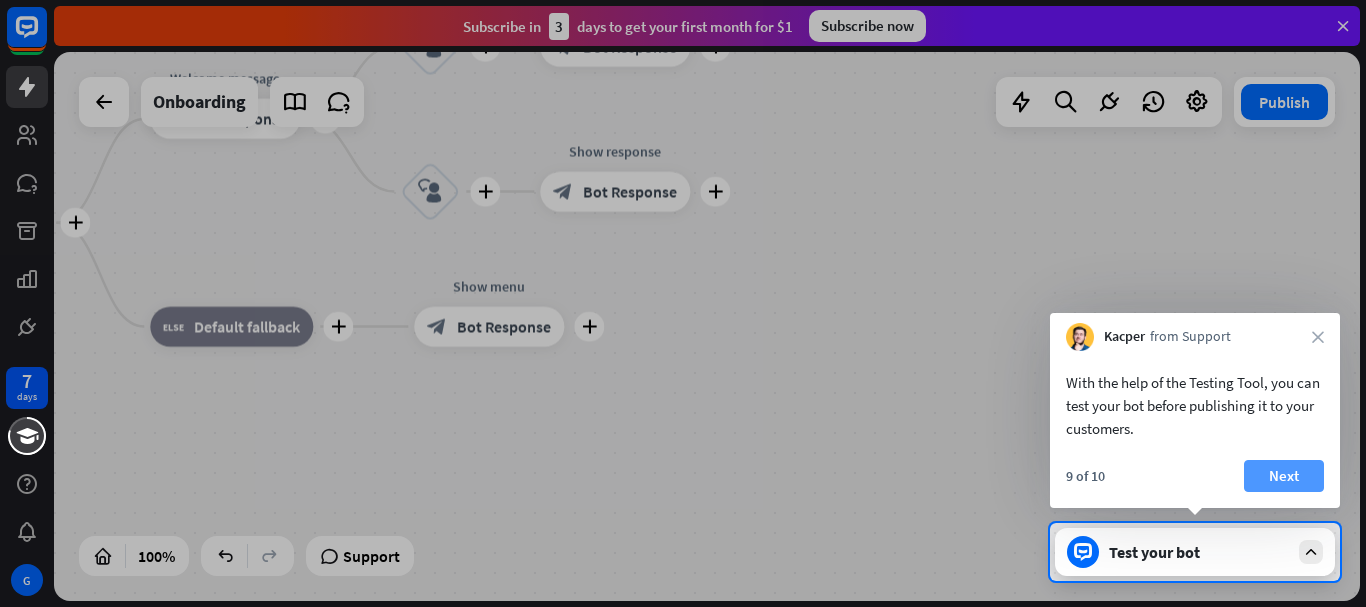click on "Next" at bounding box center [1284, 476] 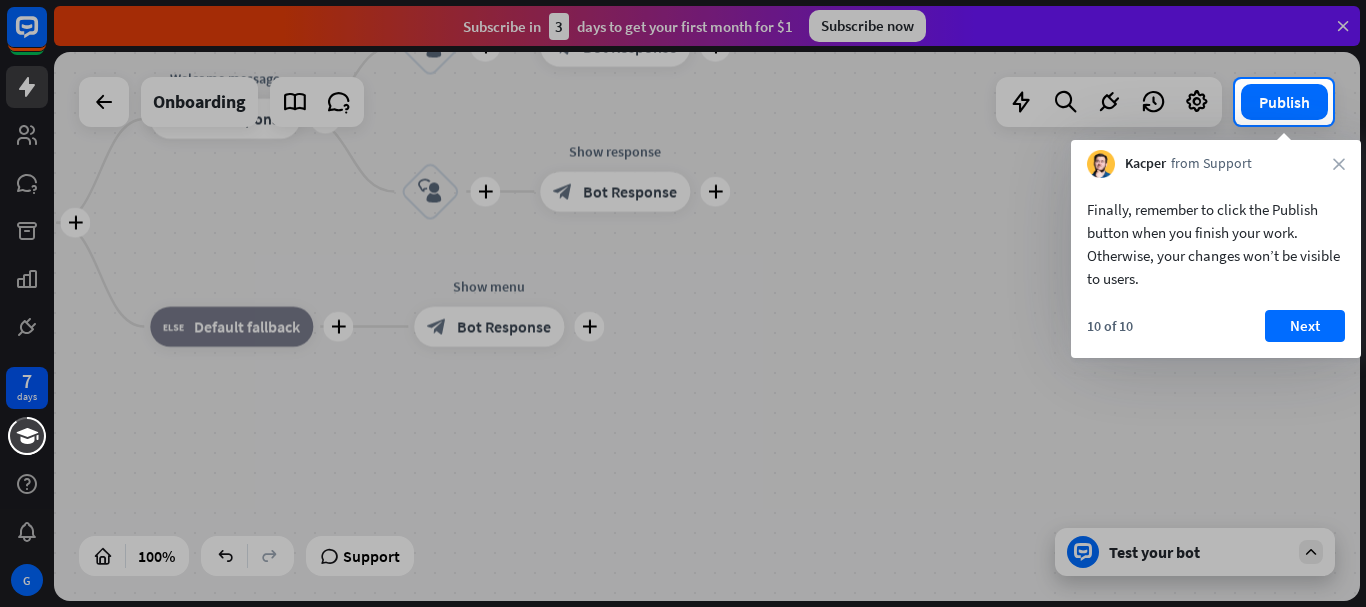 click on "Finally, remember to click the Publish button when you finish your work. Otherwise, your changes won’t be visible to users.
10 of 10
Next" at bounding box center (1216, 268) 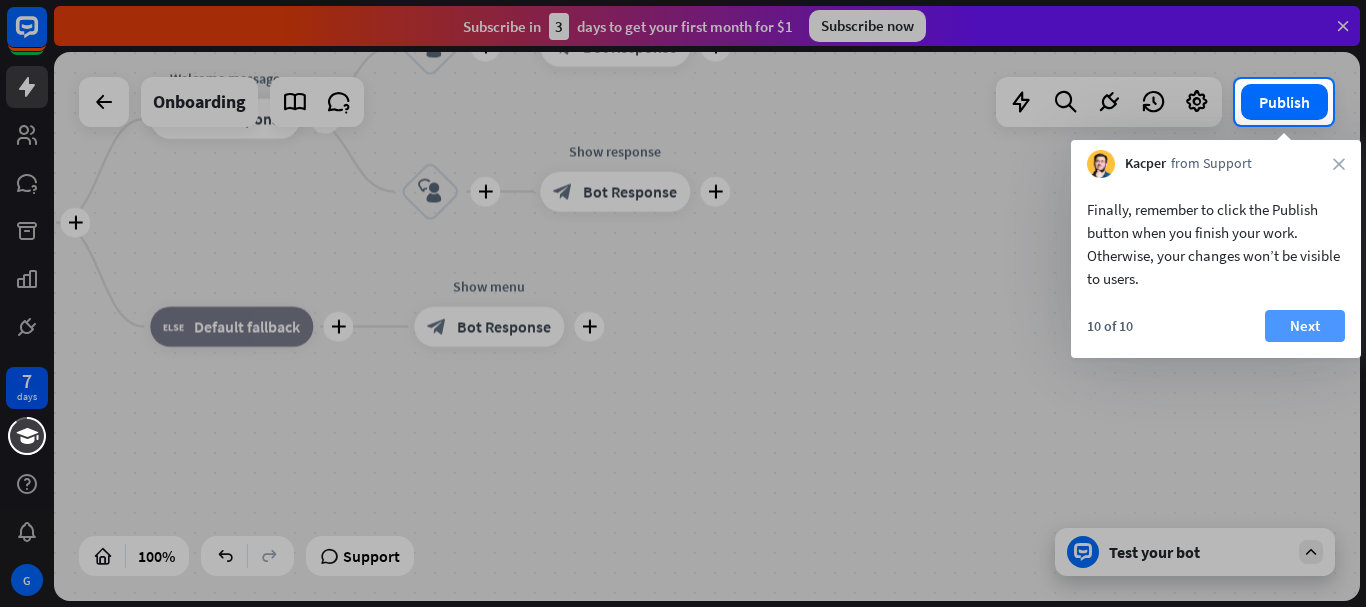 click on "Finally, remember to click the Publish button when you finish your work. Otherwise, your changes won’t be visible to users.
10 of 10
Next" at bounding box center [1216, 268] 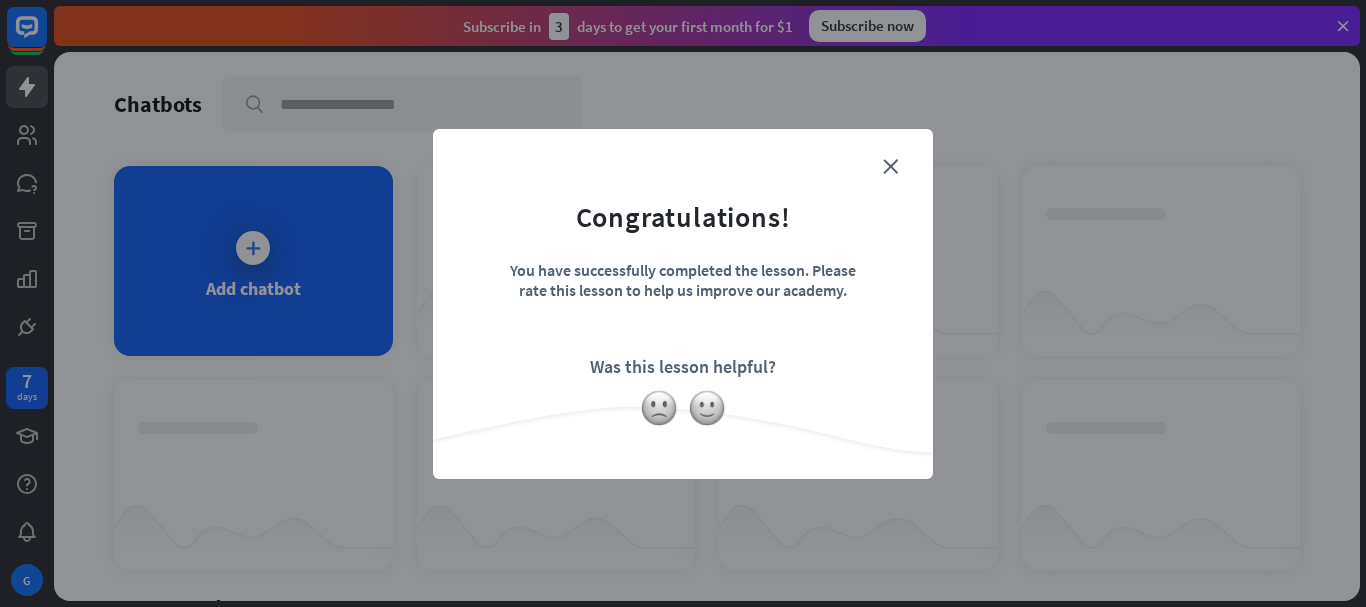 click on "close
Congratulations!
You have successfully completed the lesson.
Please rate this lesson to help us improve our
academy.
Was this lesson helpful?" at bounding box center (683, 303) 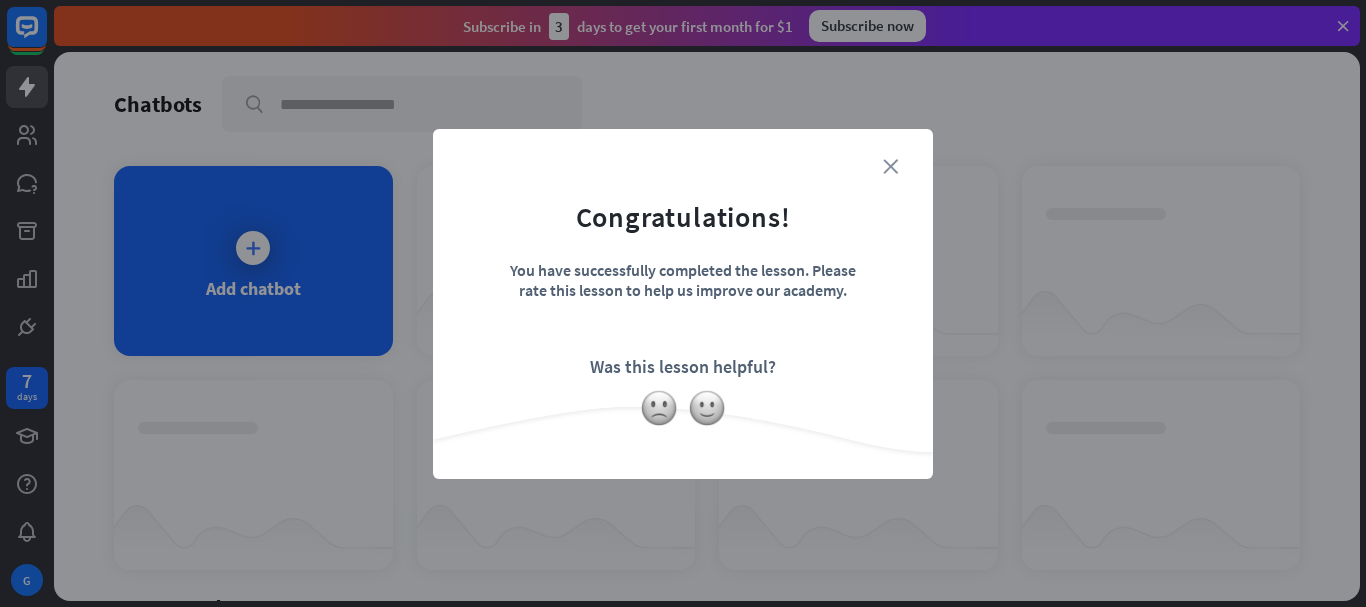 click on "close" at bounding box center (890, 166) 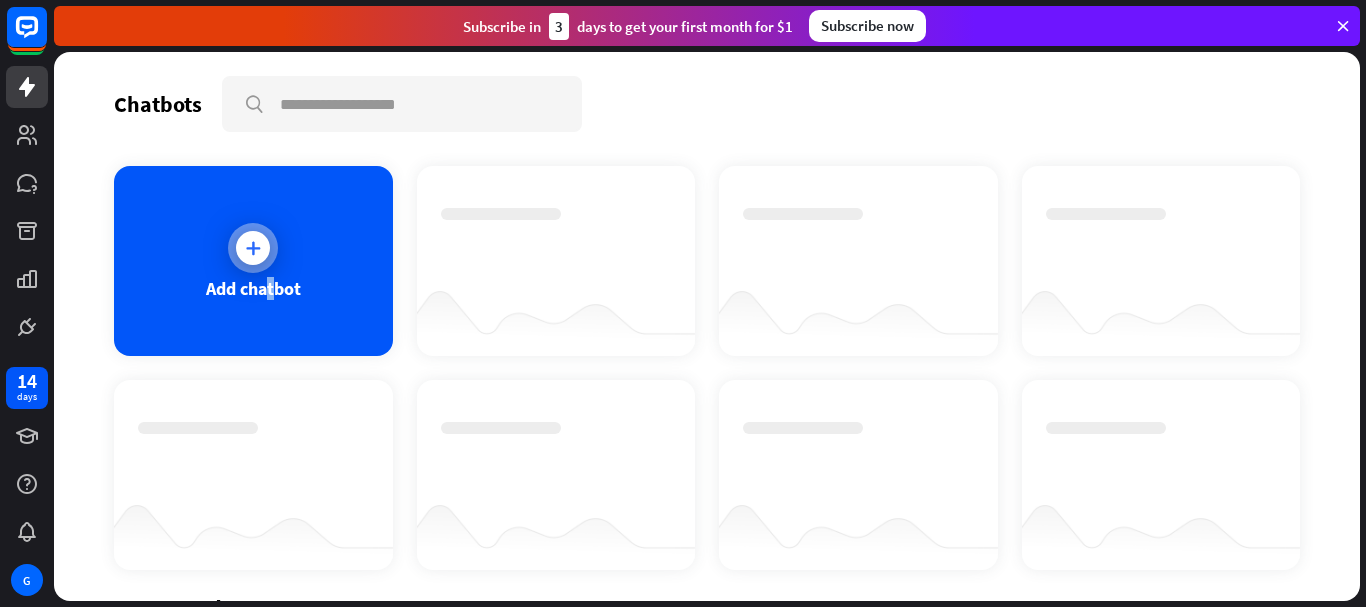 click on "Add chatbot" at bounding box center [253, 261] 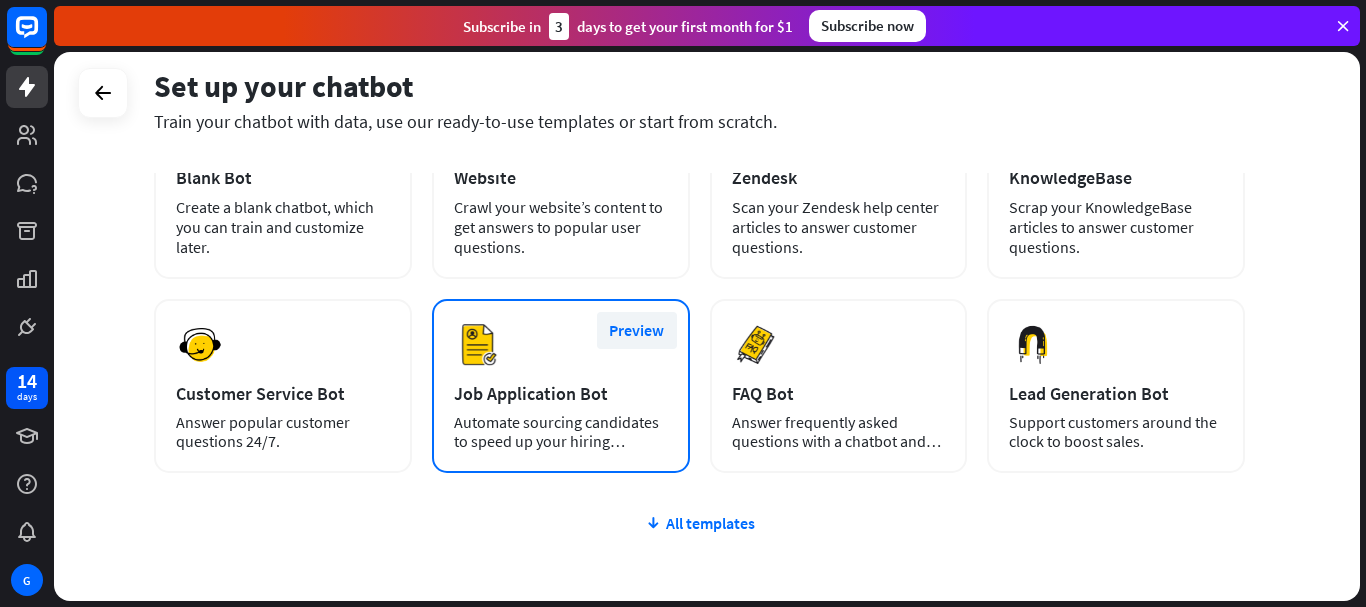 scroll, scrollTop: 200, scrollLeft: 0, axis: vertical 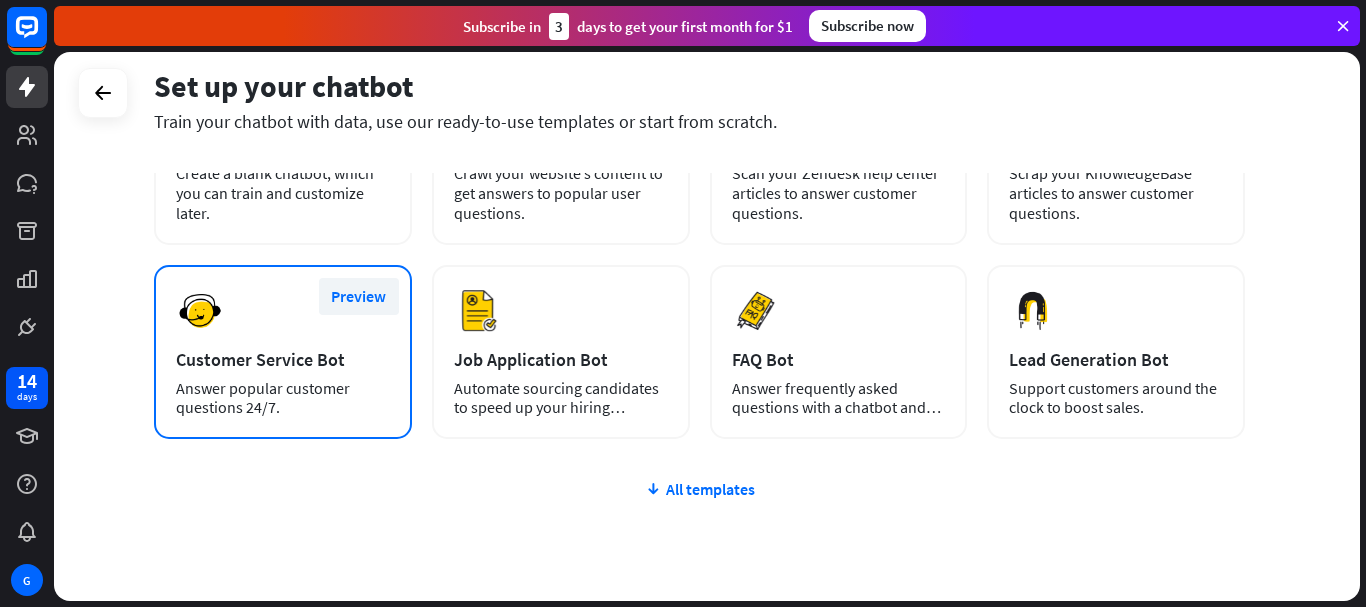 click on "Preview" at bounding box center [359, 296] 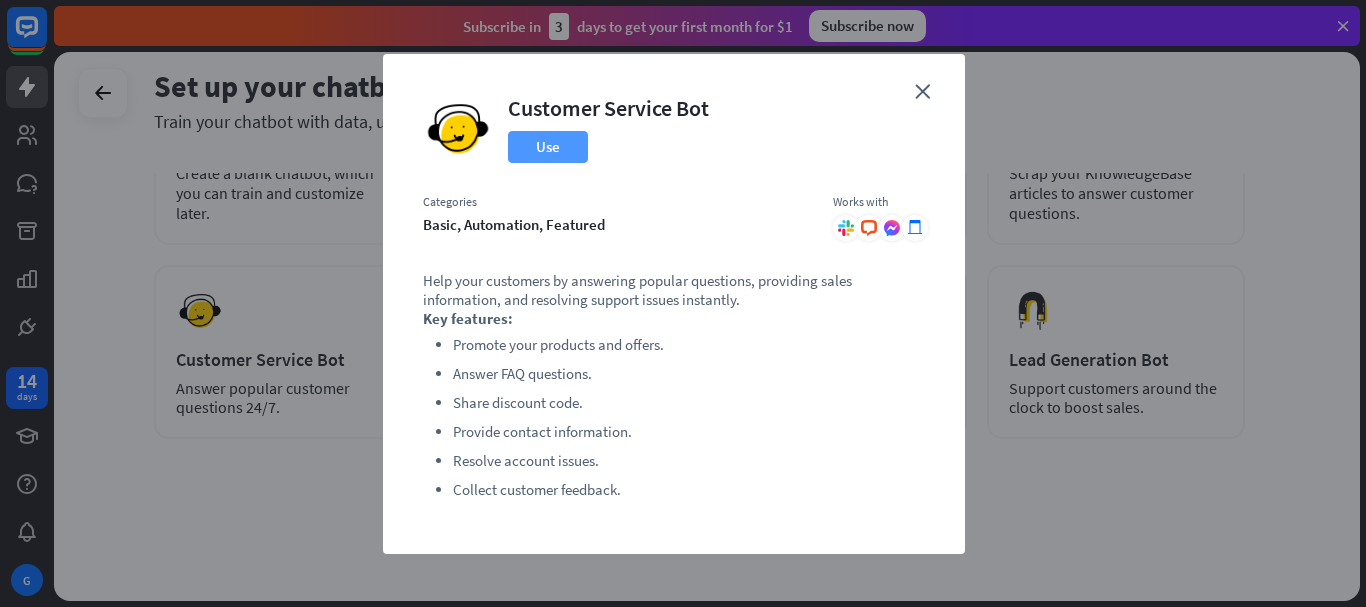 click on "Use" at bounding box center (548, 147) 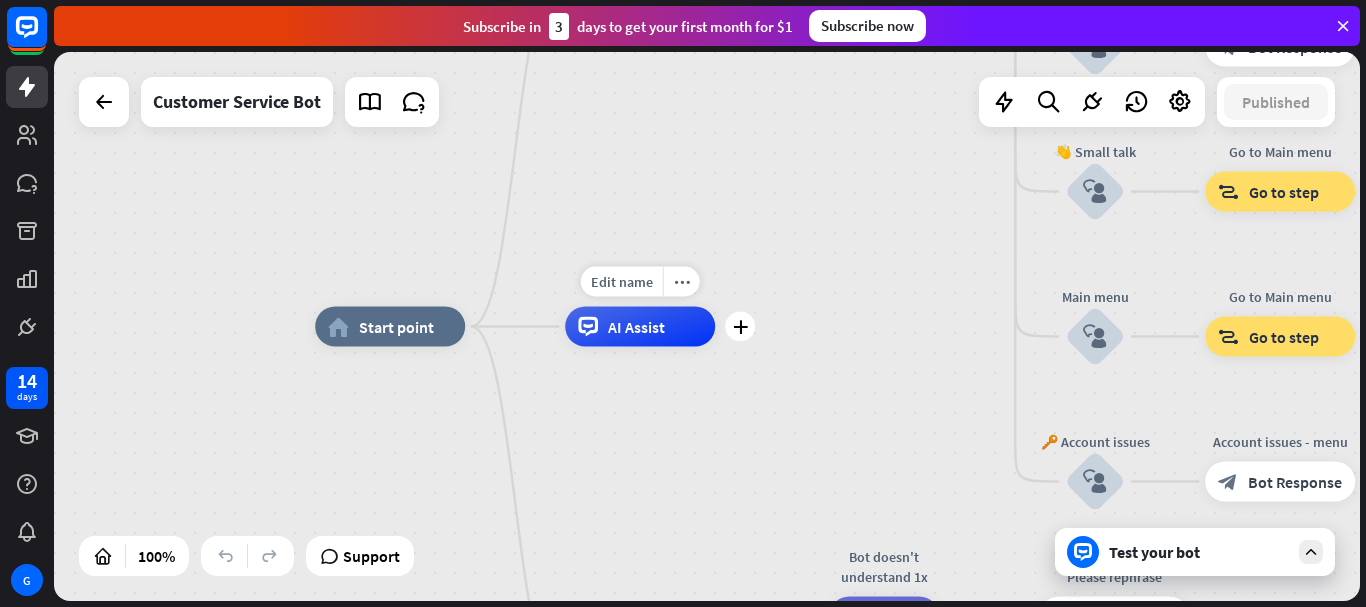drag, startPoint x: 617, startPoint y: 340, endPoint x: 621, endPoint y: 350, distance: 10.770329 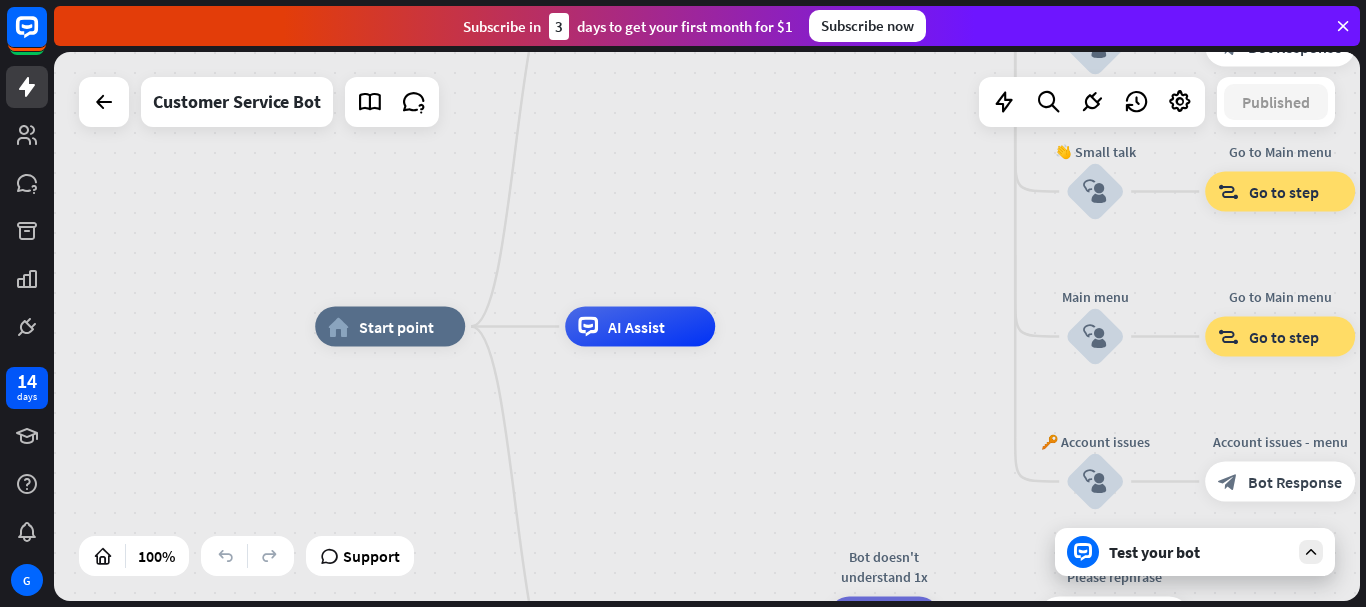 click on "home_2   Start point                 Welcome message   block_bot_response   Bot Response                 🔙 Main menu   block_bot_response   Bot Response                 Our offer   block_user_input                 Select product category   block_bot_response   Bot Response                 ❓ Question   block_user_input                 How can I help you?   block_bot_response   Bot Response                 FAQ   block_user_input                 Type your question   block_bot_response   Bot Response                 Popular questions   block_faq                 Feedback   block_user_input                 Feedback flow   builder_tree   Flow                 Newsletter   block_user_input                 Newsletter flow   builder_tree   Flow                 Contact us   block_user_input                 Contact info   block_bot_response   Bot Response                 👋 Small talk   block_user_input                 Go to Main menu   block_goto   Go to step                 Main menu" at bounding box center (968, 601) 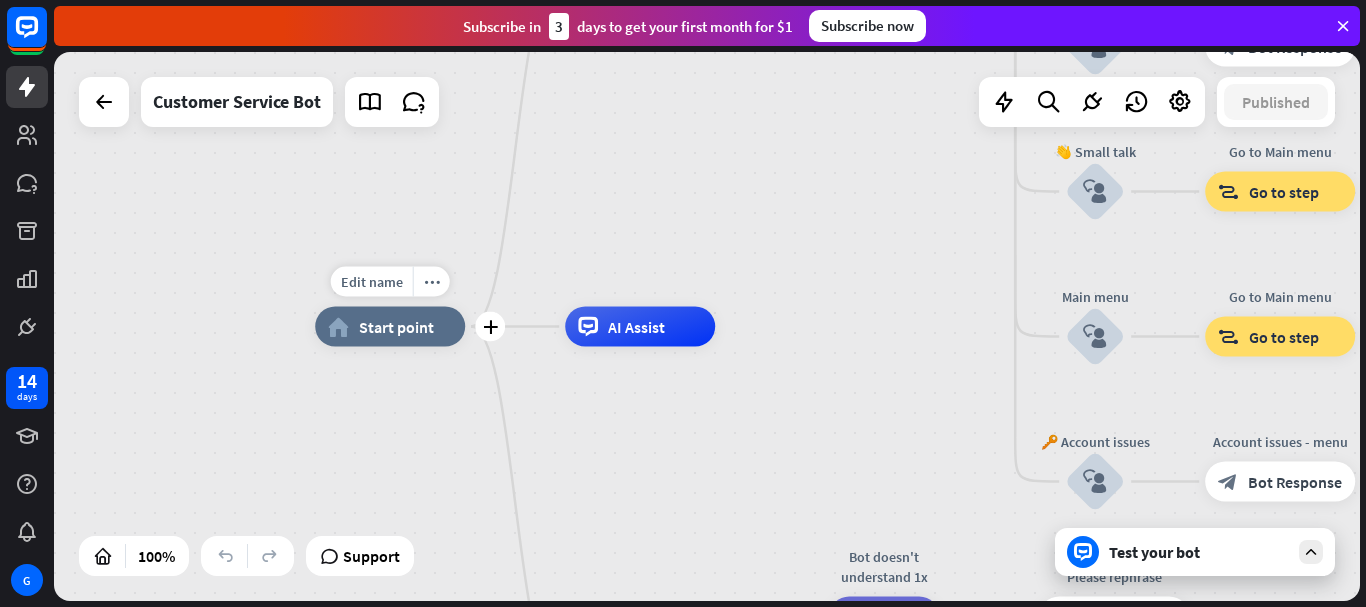 click on "Start point" at bounding box center (396, 327) 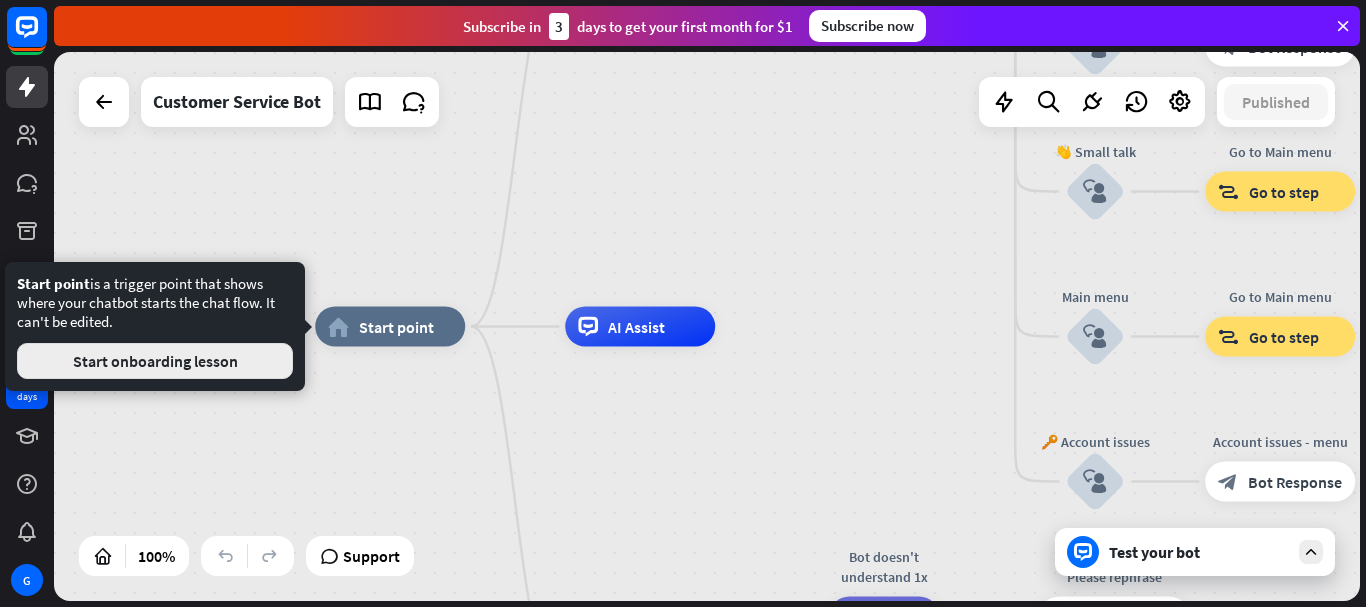 click on "Start onboarding lesson" at bounding box center [155, 361] 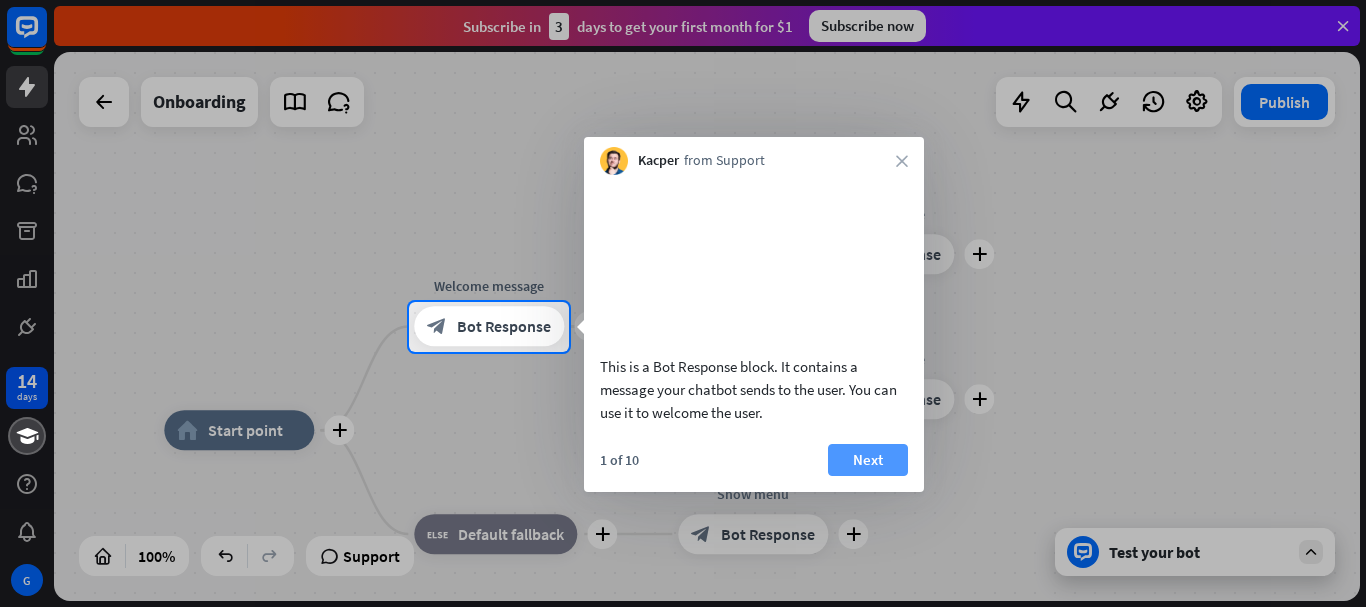click on "Next" at bounding box center (868, 460) 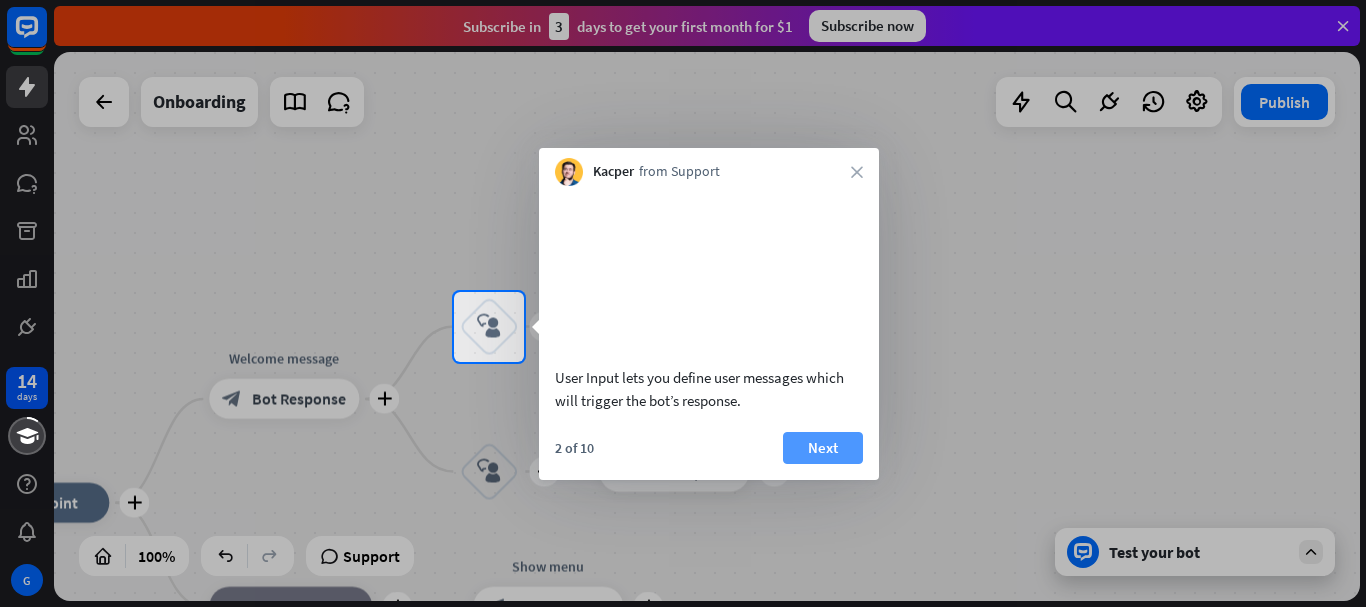 click on "Next" at bounding box center [823, 448] 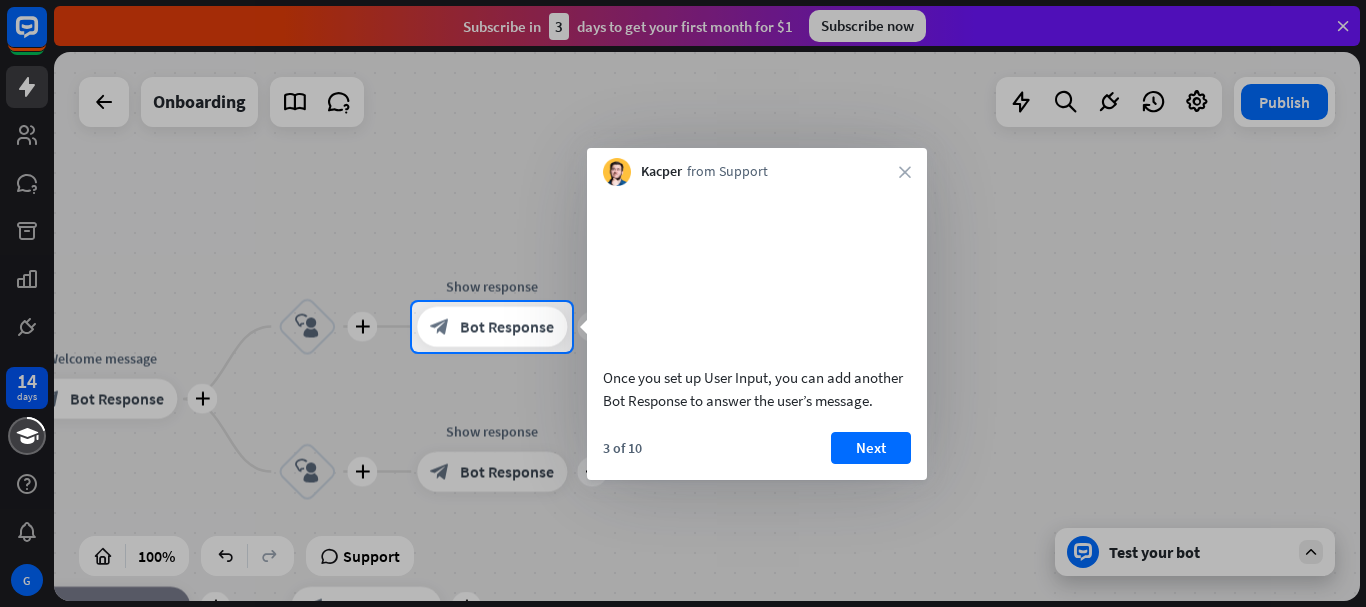 click on "3 of 10
Next" at bounding box center [757, 456] 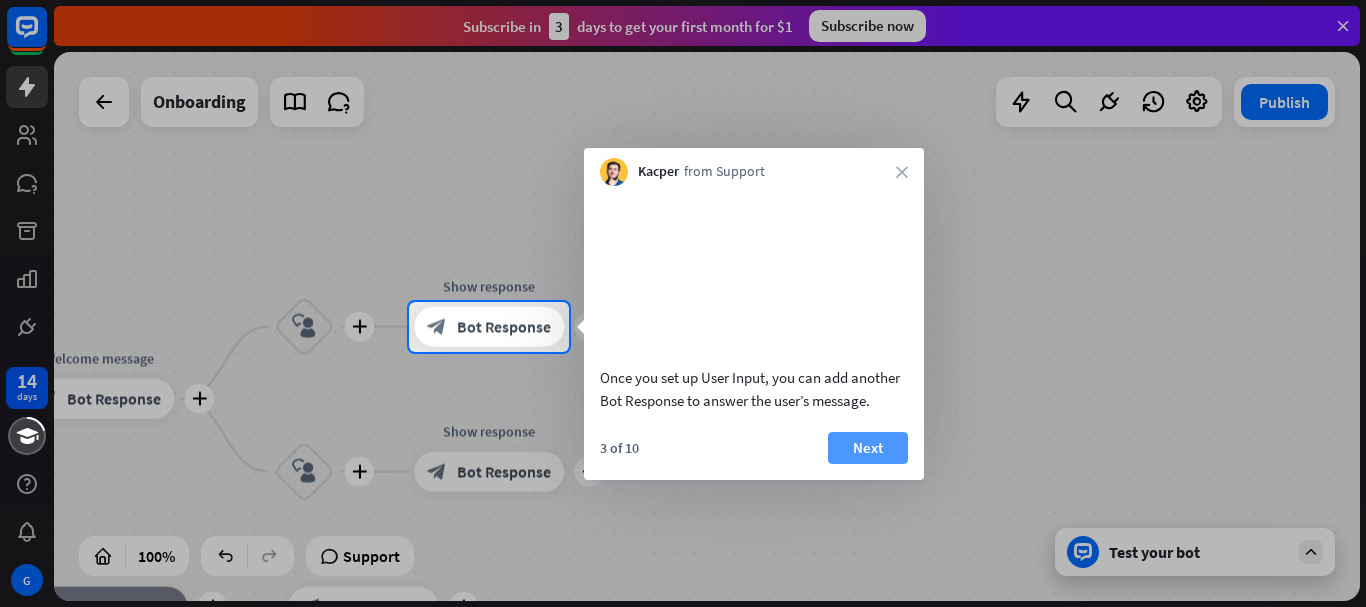 click on "Next" at bounding box center (868, 448) 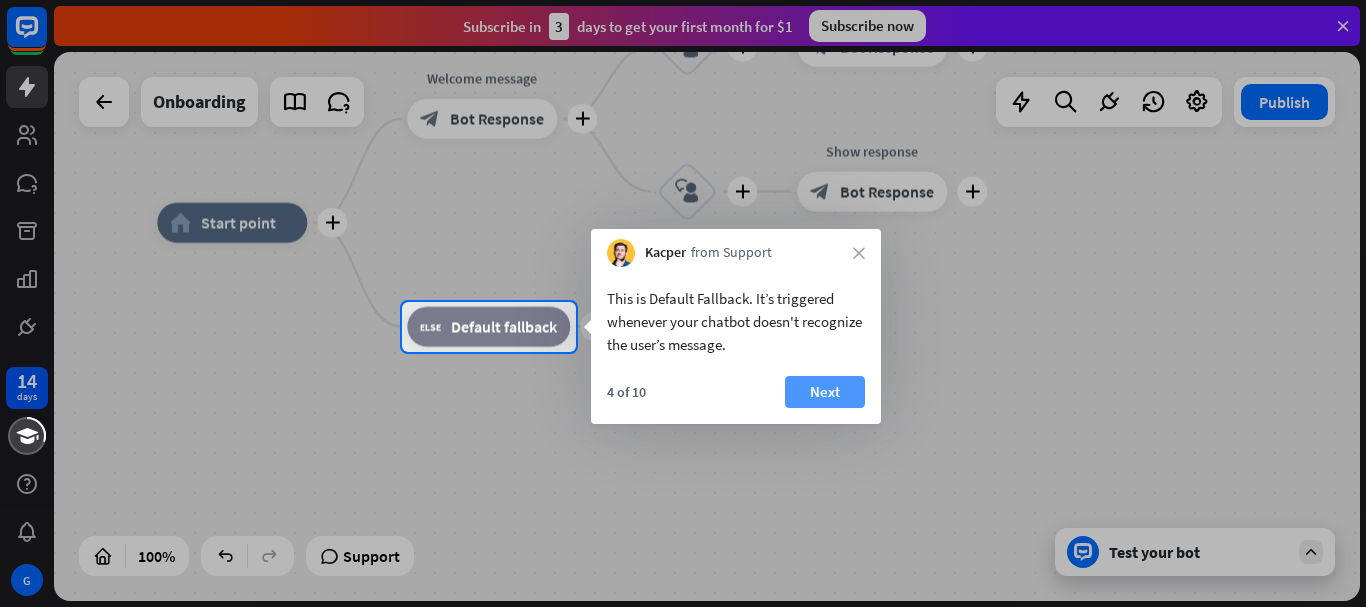 click on "Next" at bounding box center [825, 392] 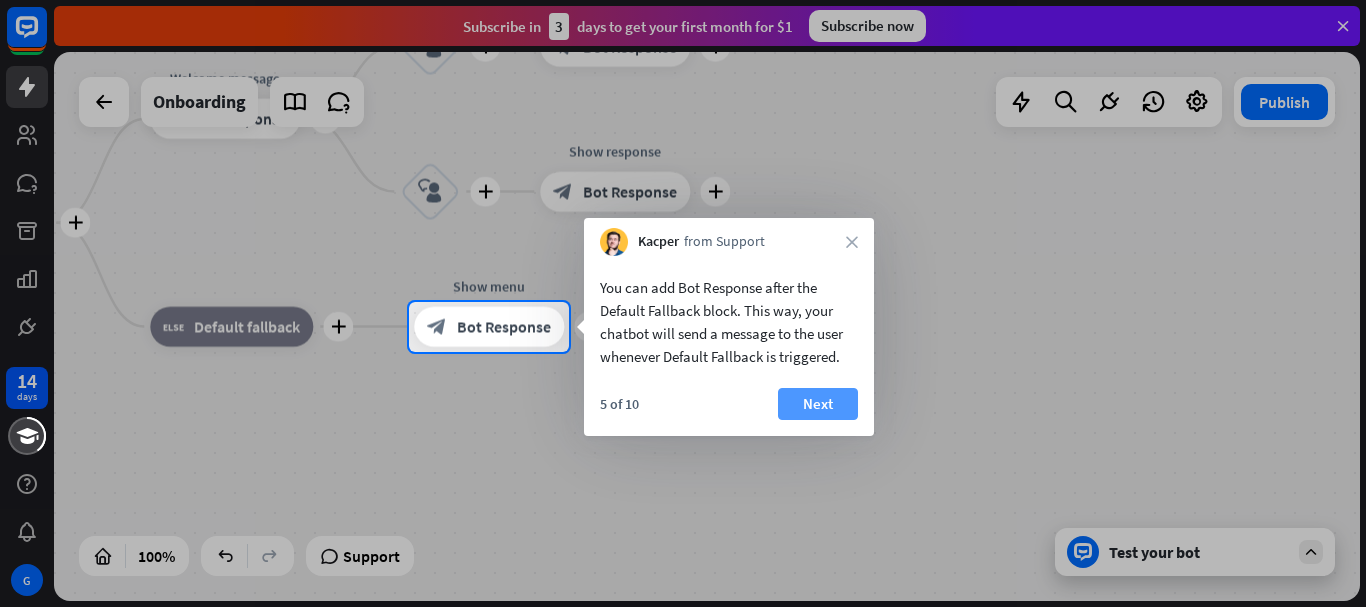 click on "Next" at bounding box center [818, 404] 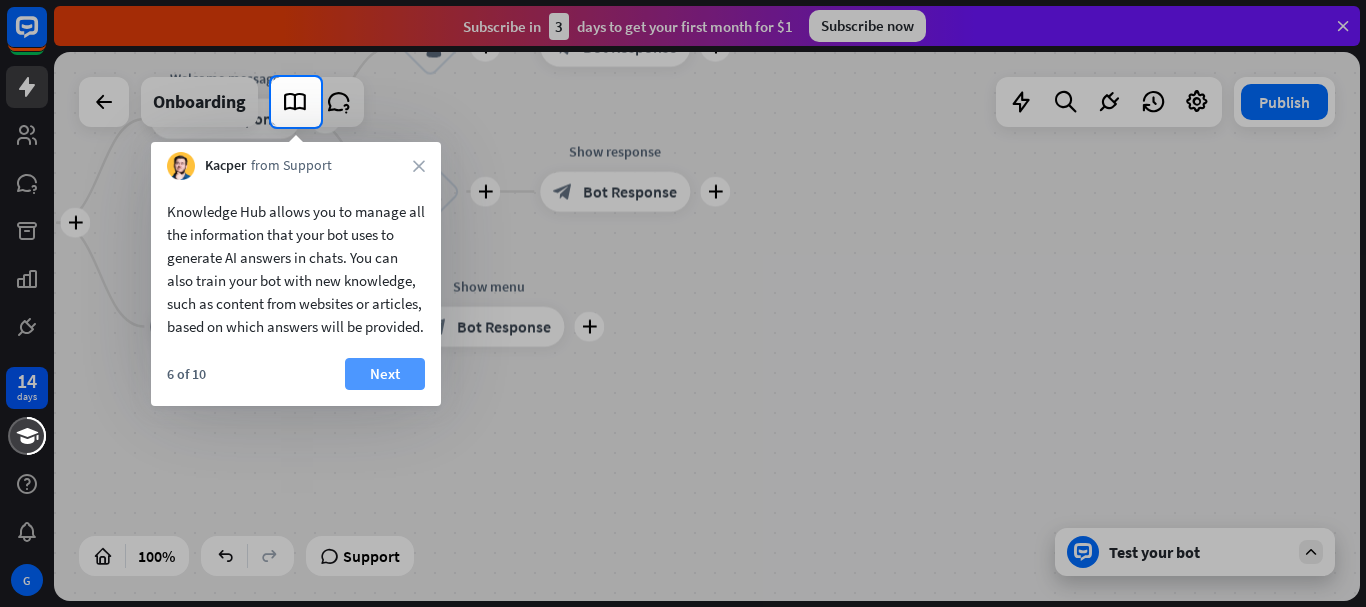 click on "Next" at bounding box center (385, 374) 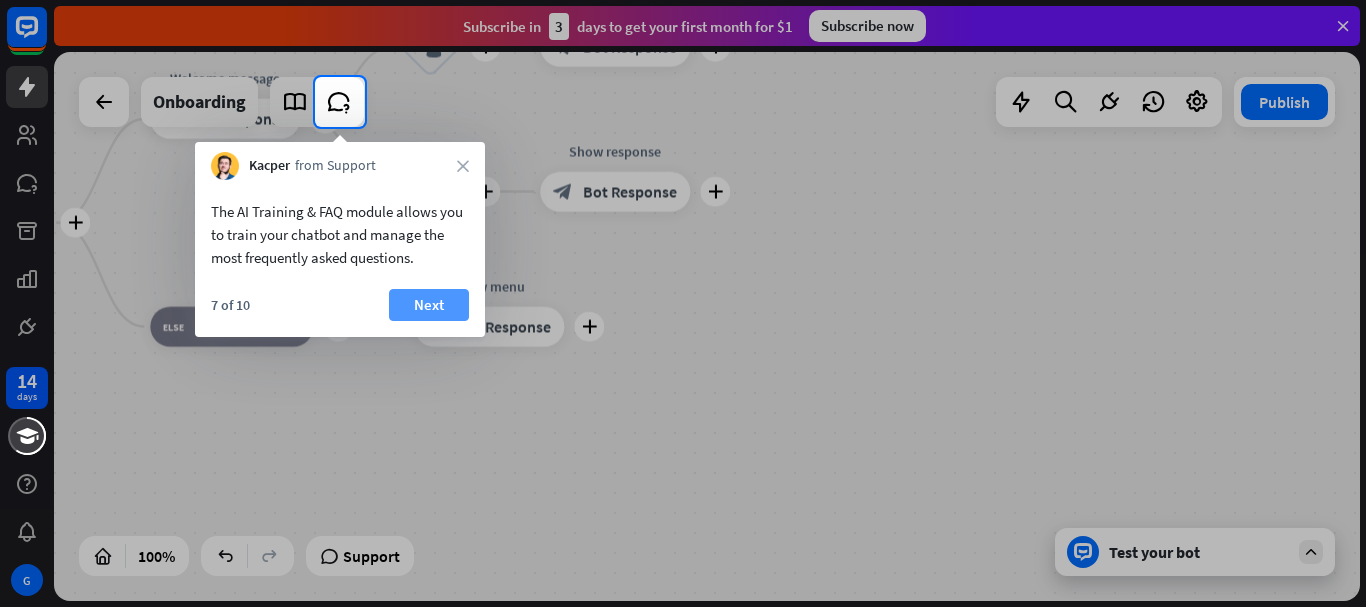 click on "Next" at bounding box center (429, 305) 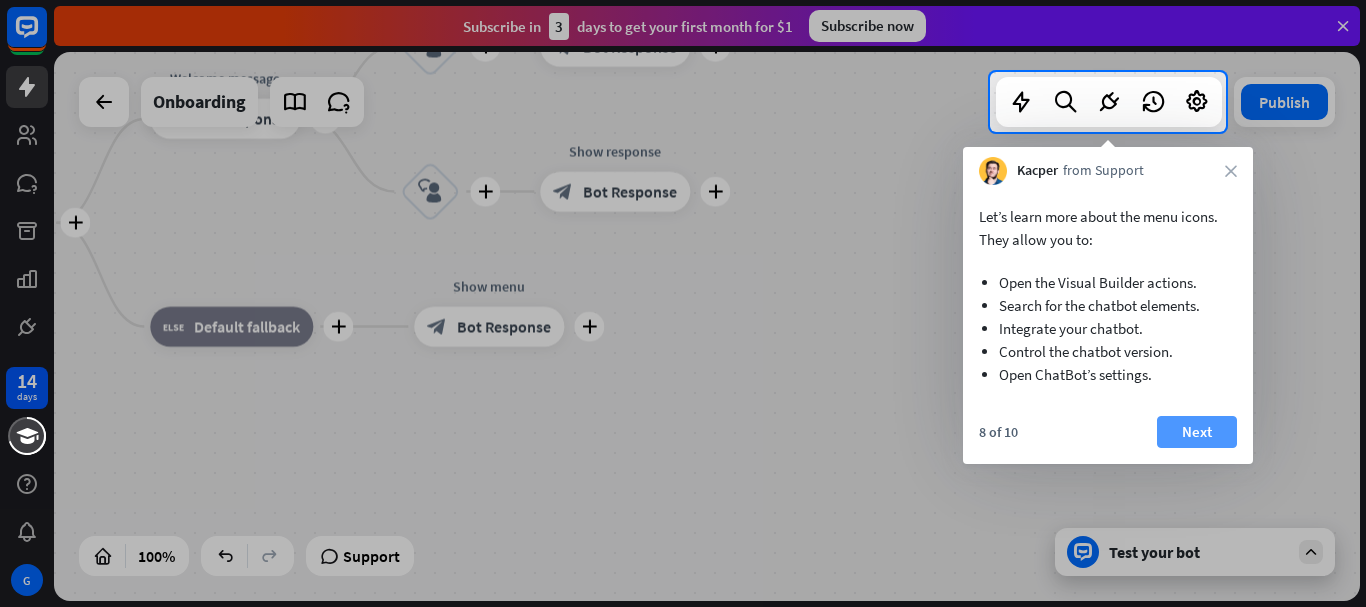 click on "Next" at bounding box center (1197, 432) 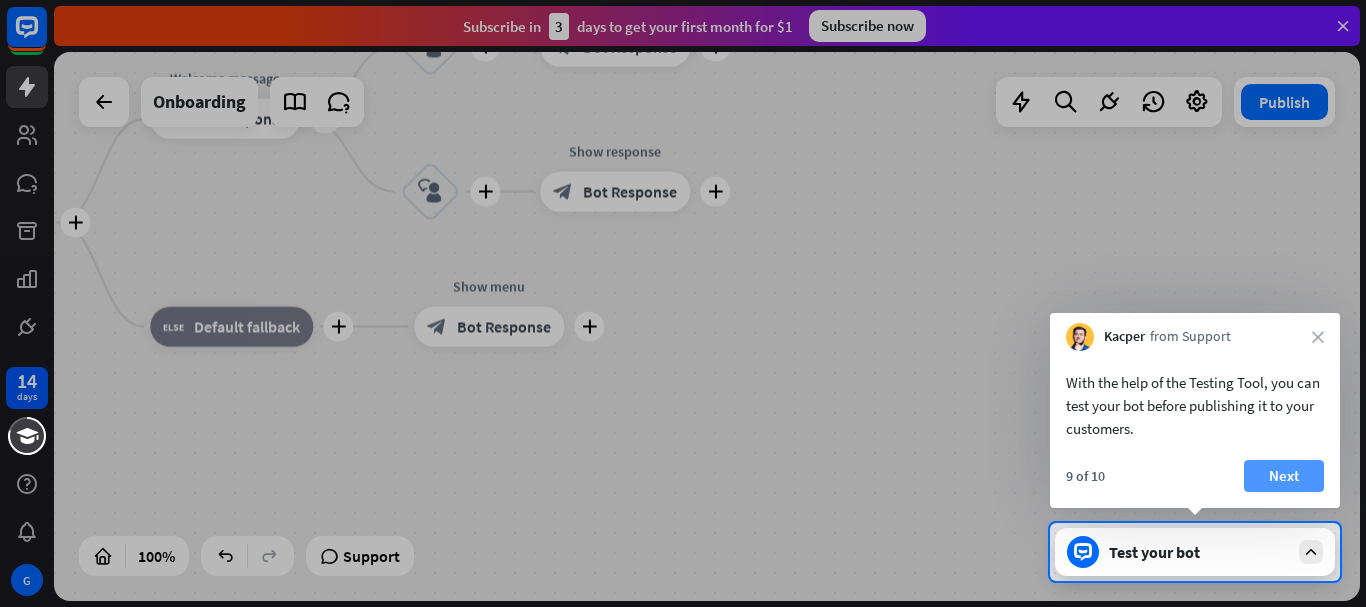 click on "Next" at bounding box center [1284, 476] 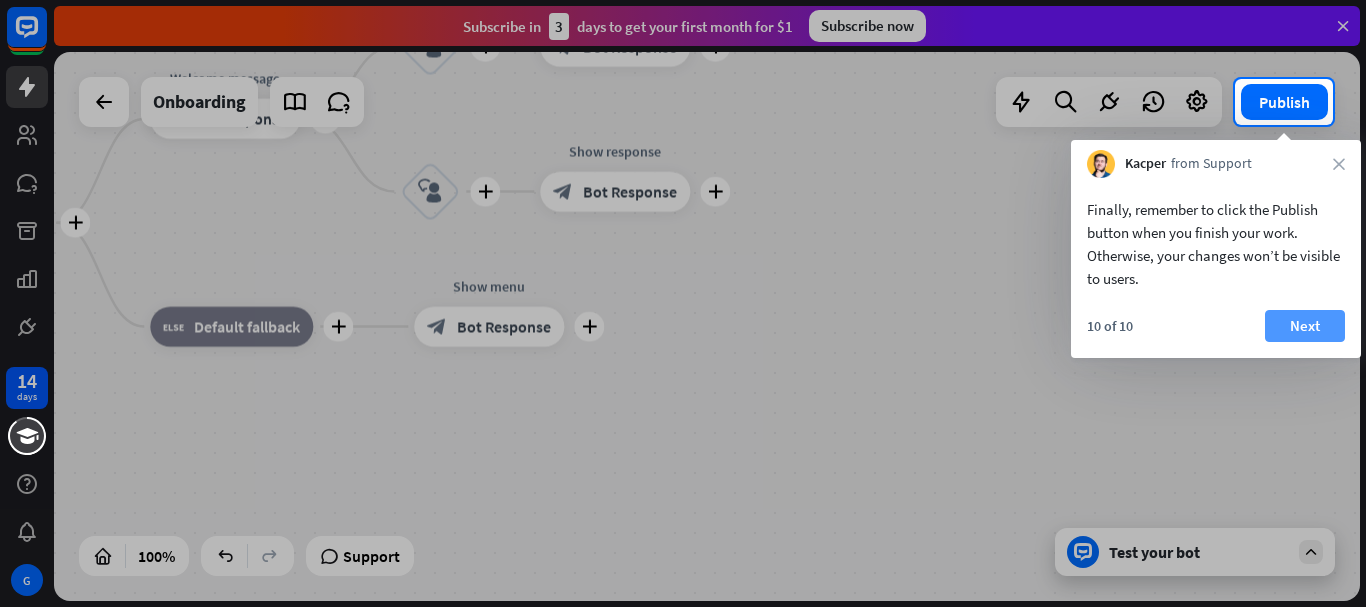 click on "Next" at bounding box center (1305, 326) 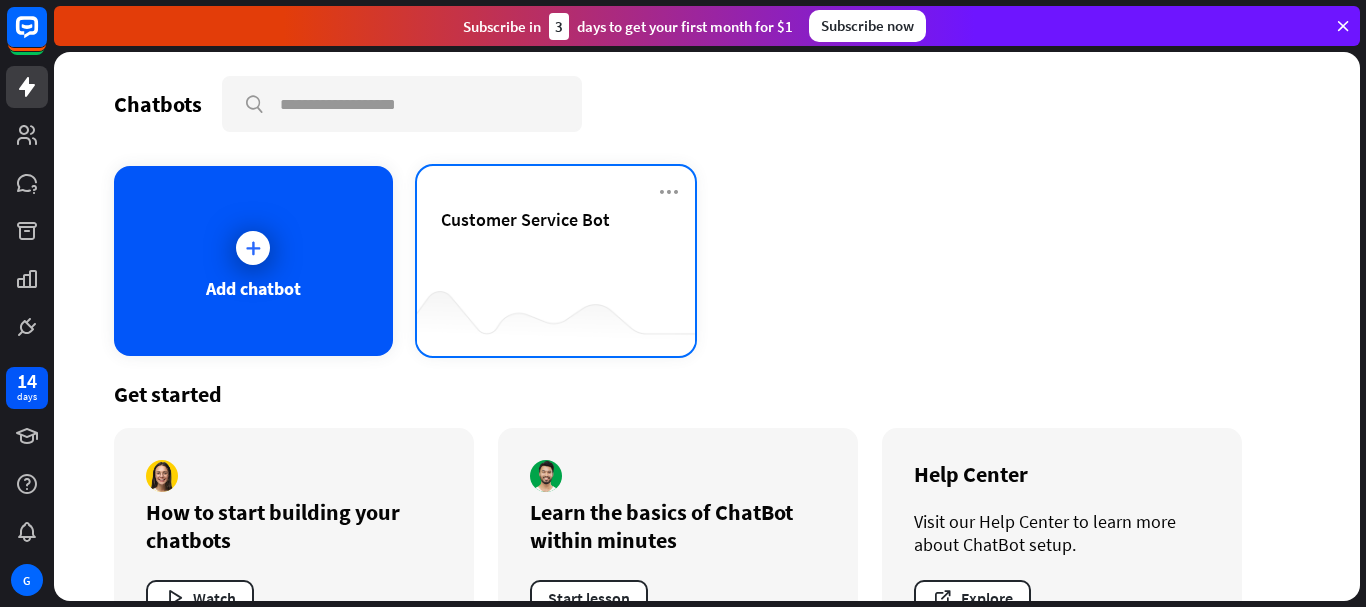 click on "Customer Service Bot" at bounding box center [556, 243] 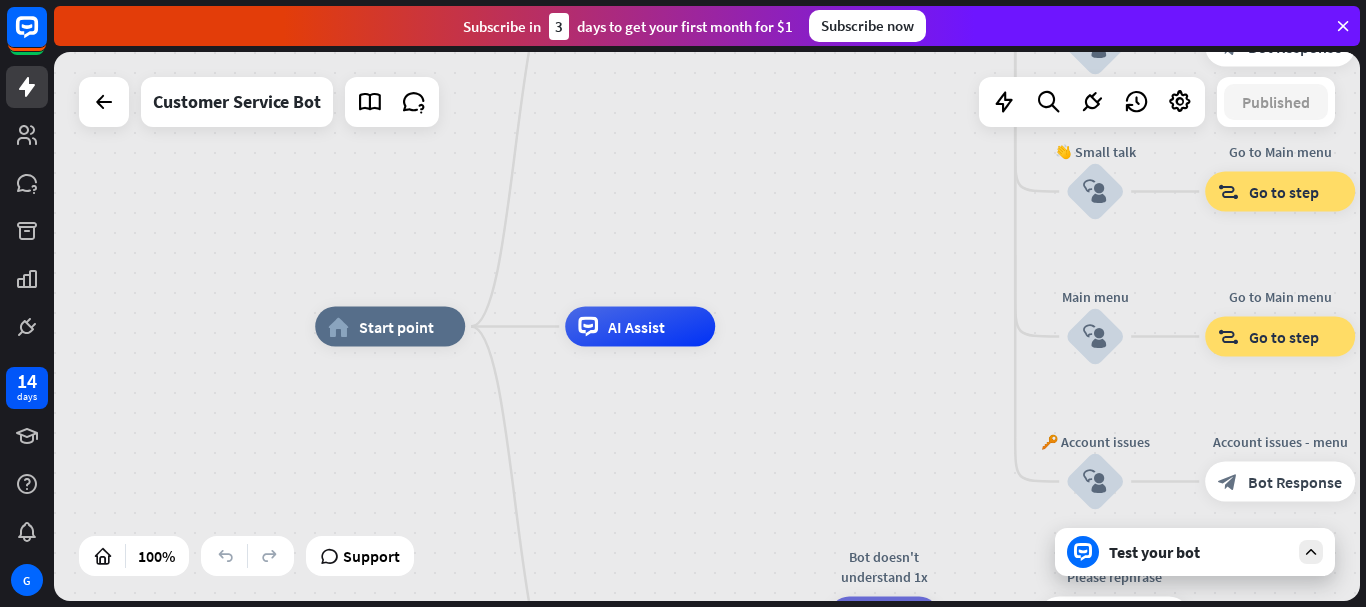 click on "Test your bot" at bounding box center (1199, 552) 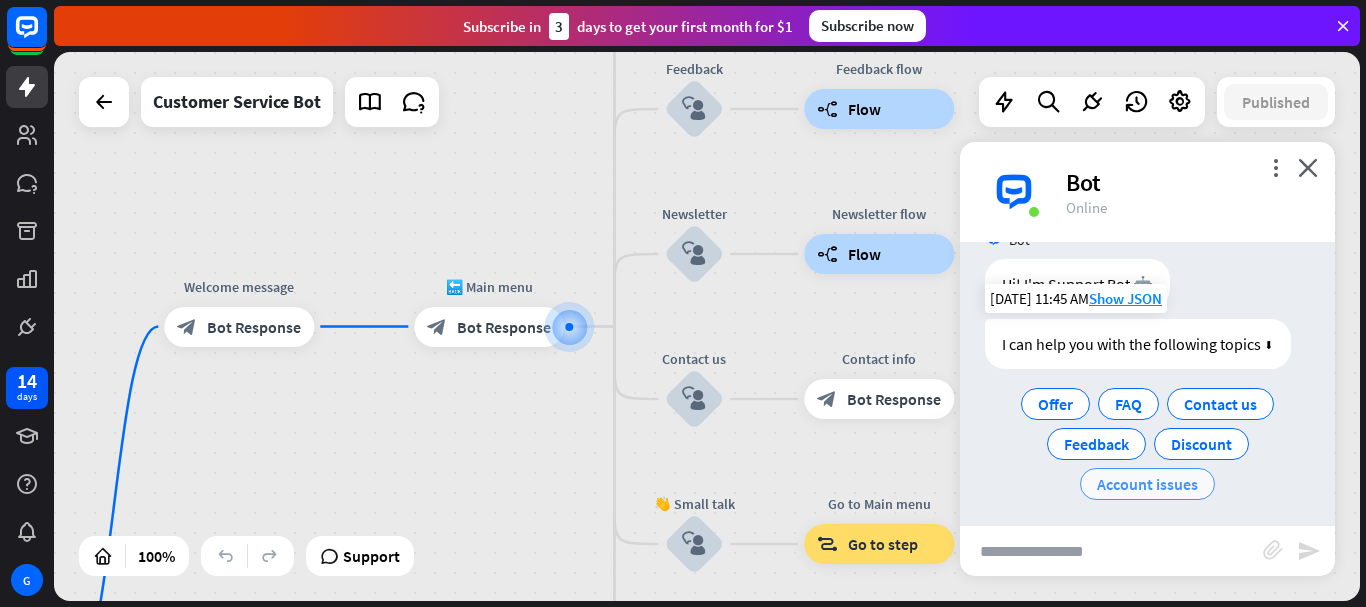 scroll, scrollTop: 50, scrollLeft: 0, axis: vertical 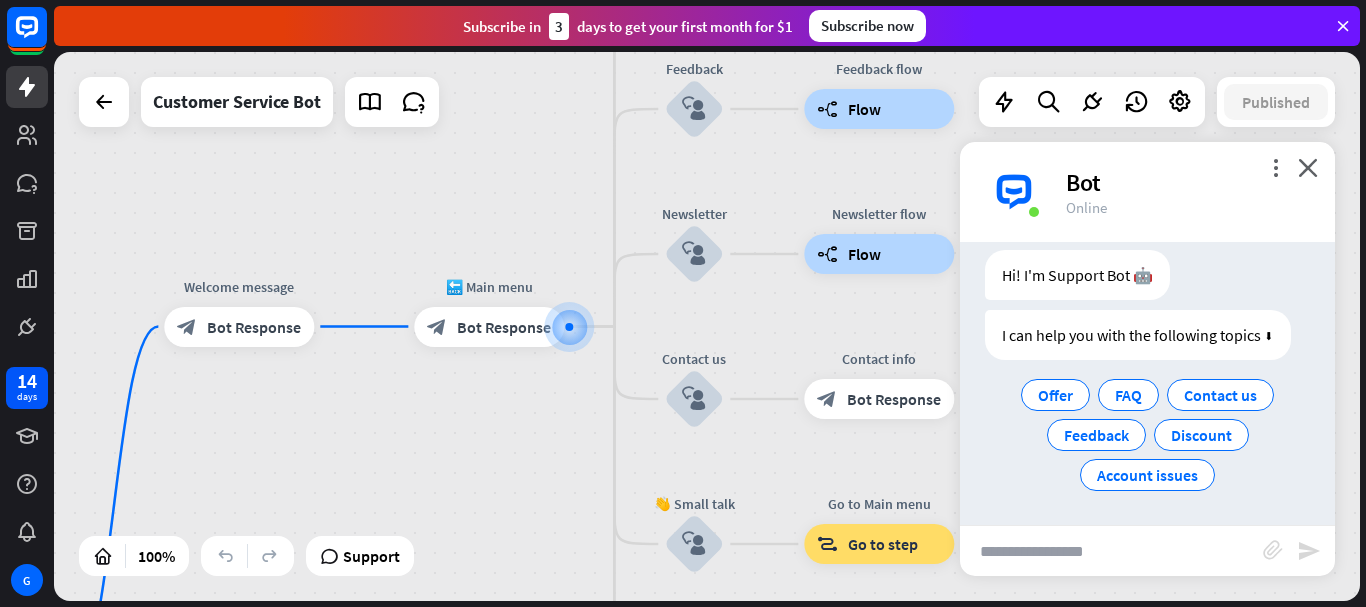 click at bounding box center (1111, 551) 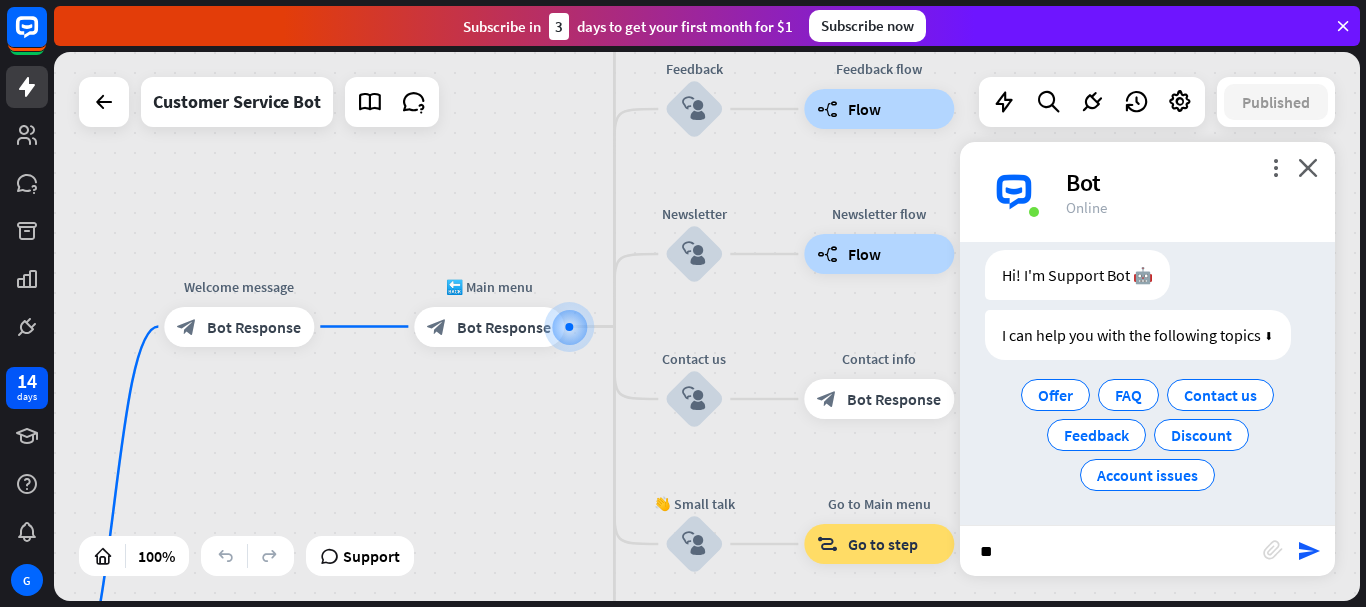 type on "***" 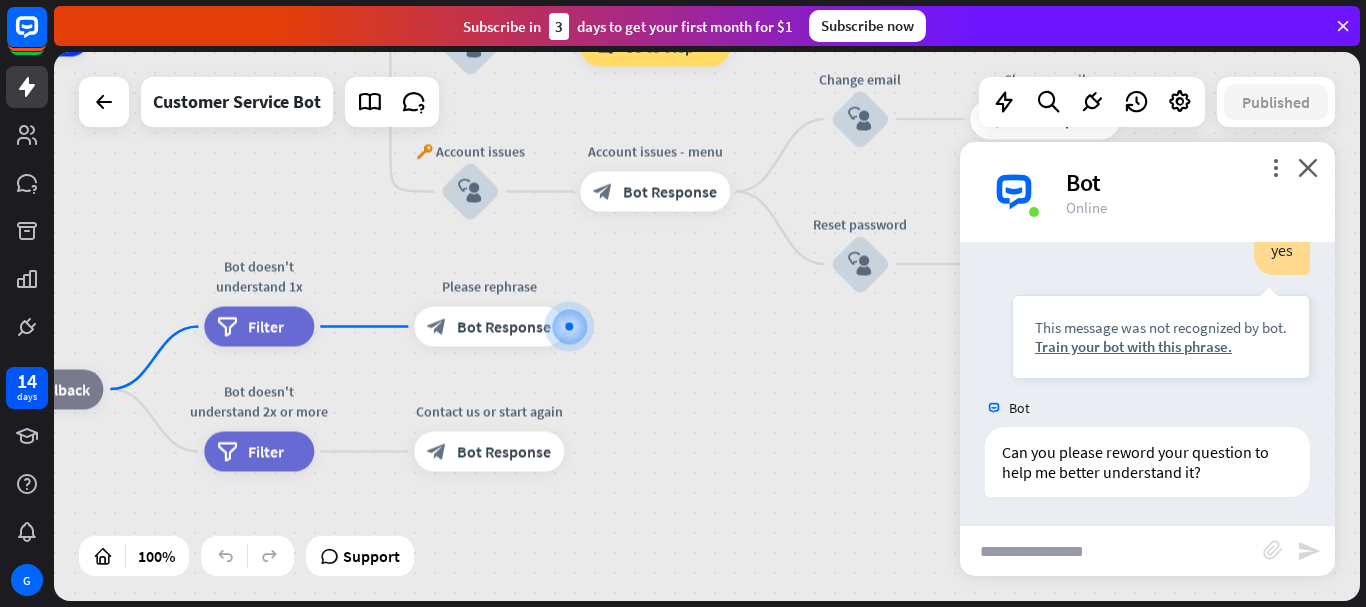 scroll, scrollTop: 235, scrollLeft: 0, axis: vertical 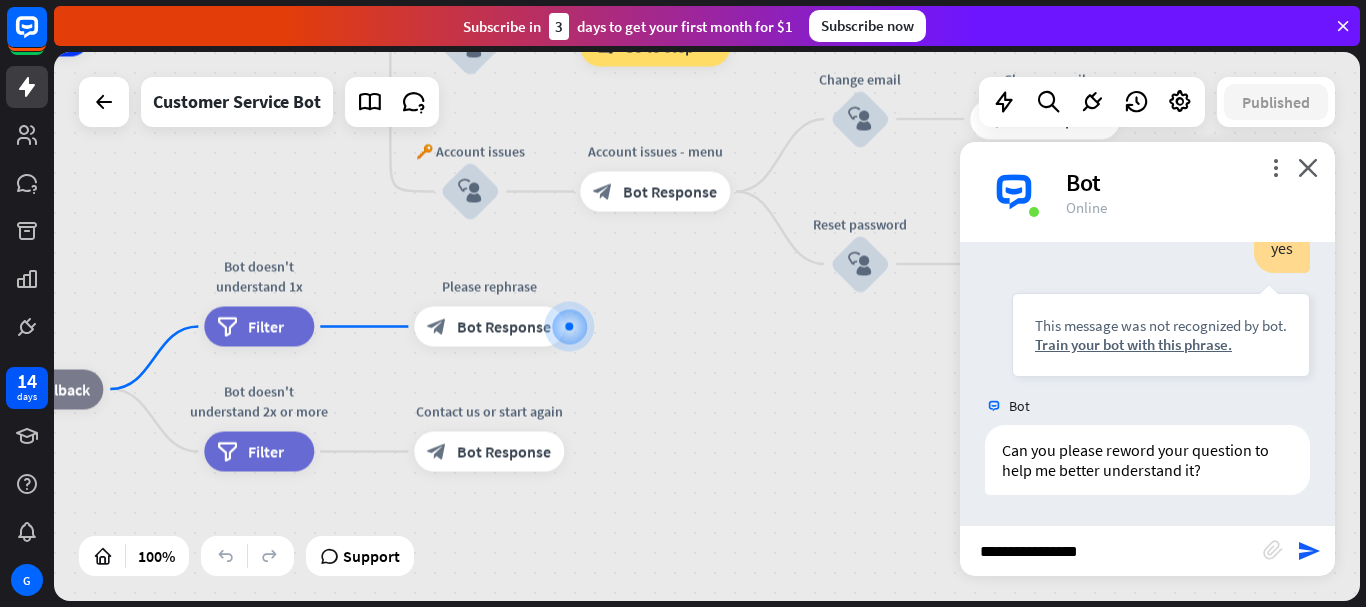 type on "**********" 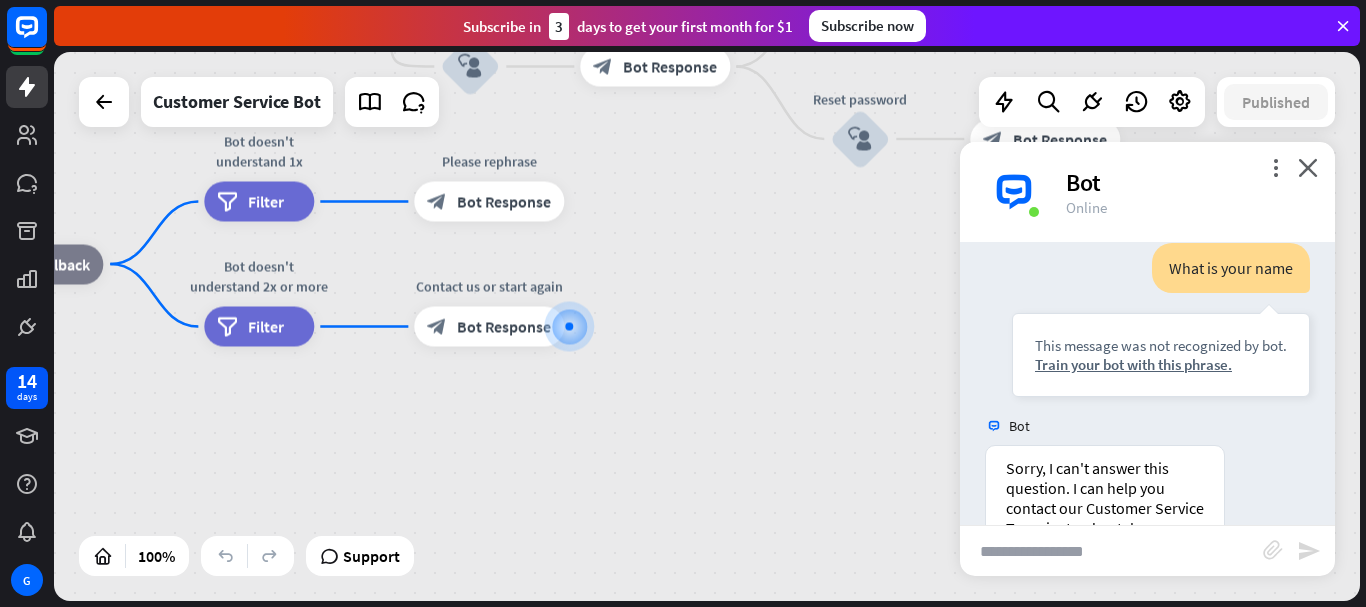 scroll, scrollTop: 719, scrollLeft: 0, axis: vertical 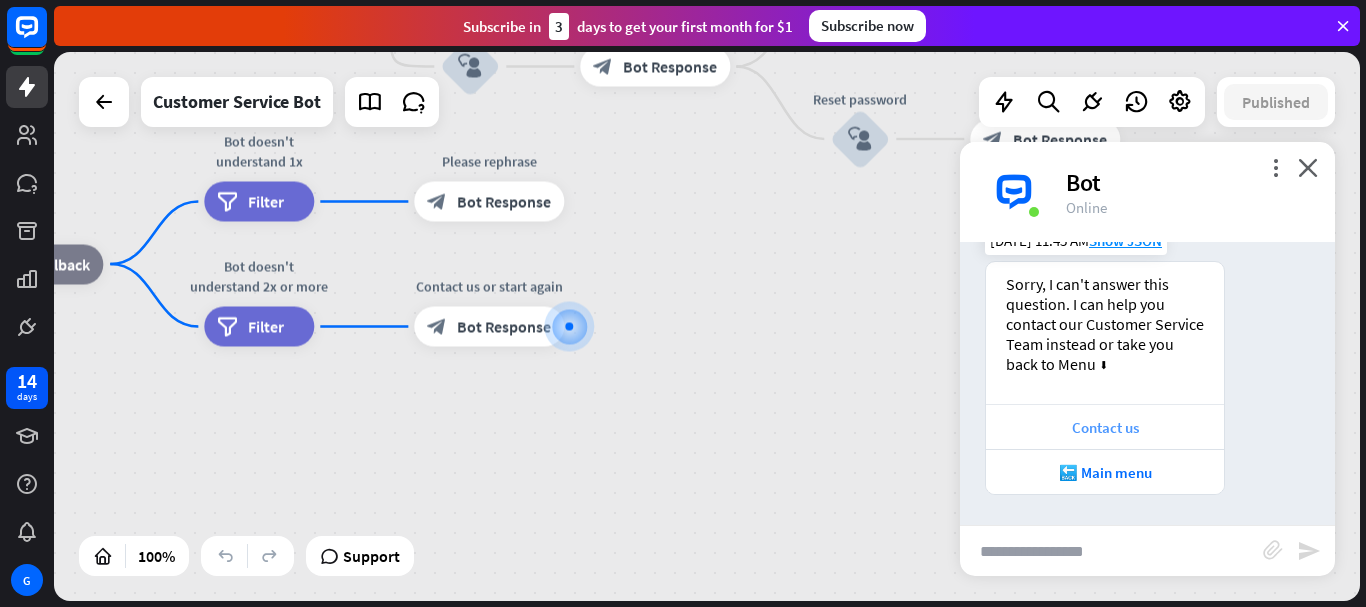 click on "Contact us" at bounding box center (1105, 426) 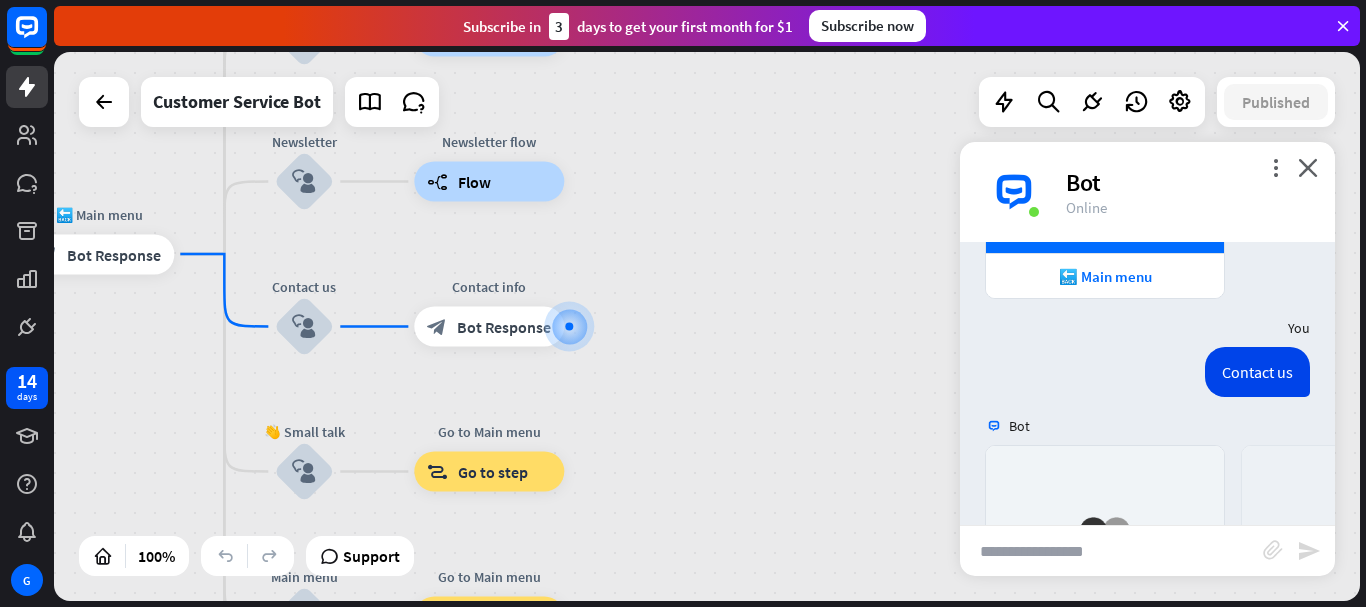 scroll, scrollTop: 1261, scrollLeft: 0, axis: vertical 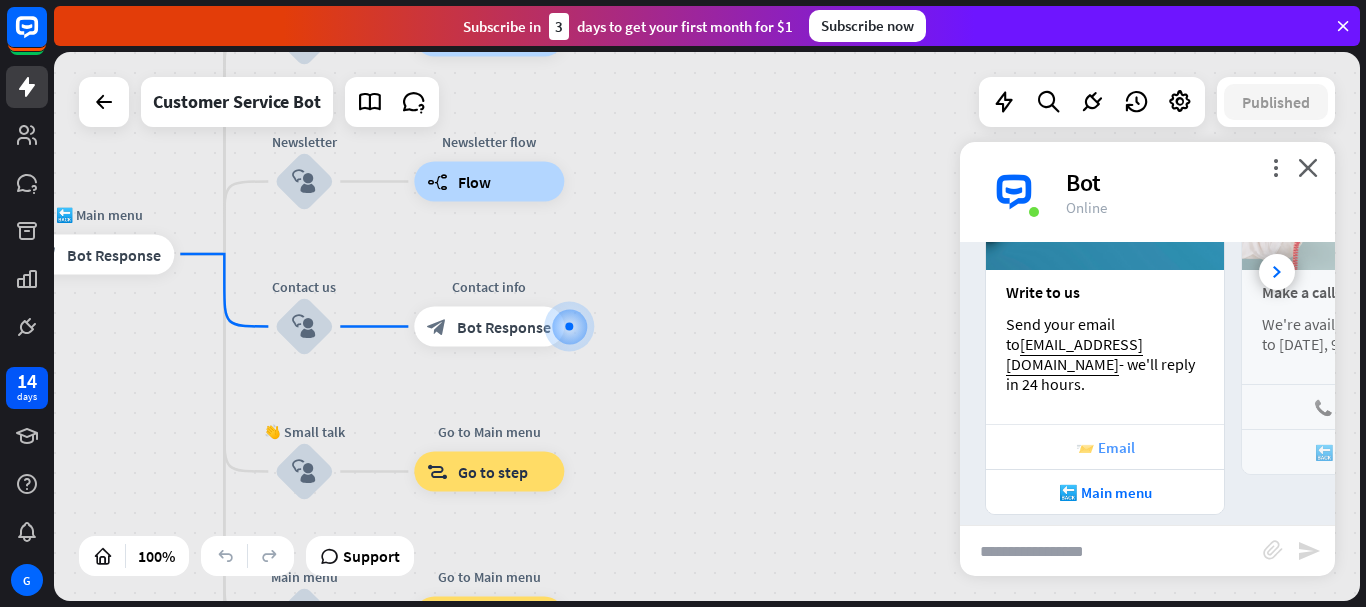 click on "📨 Email" at bounding box center (1105, 447) 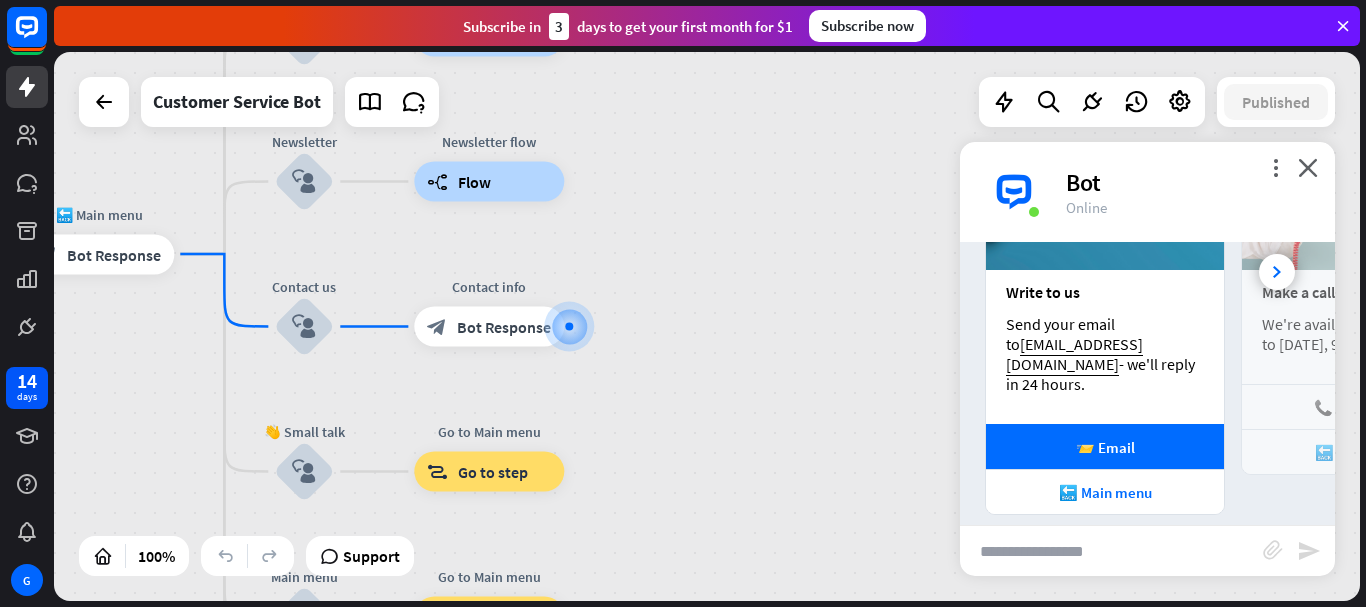 click at bounding box center (1111, 551) 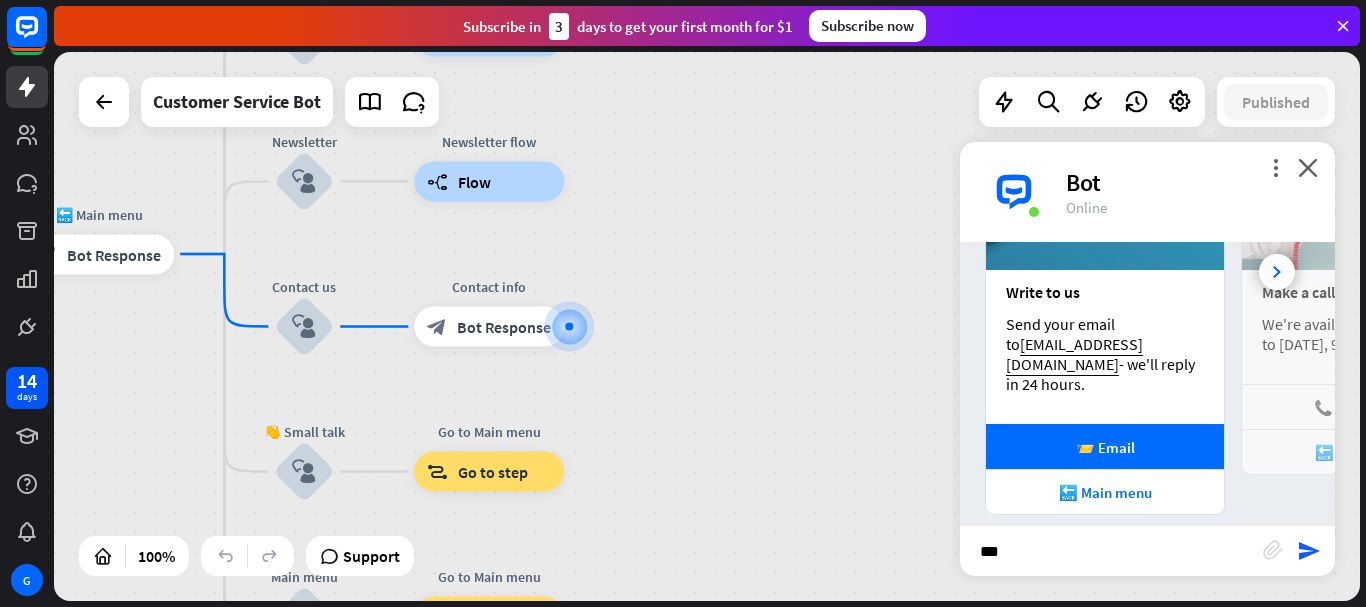 type on "****" 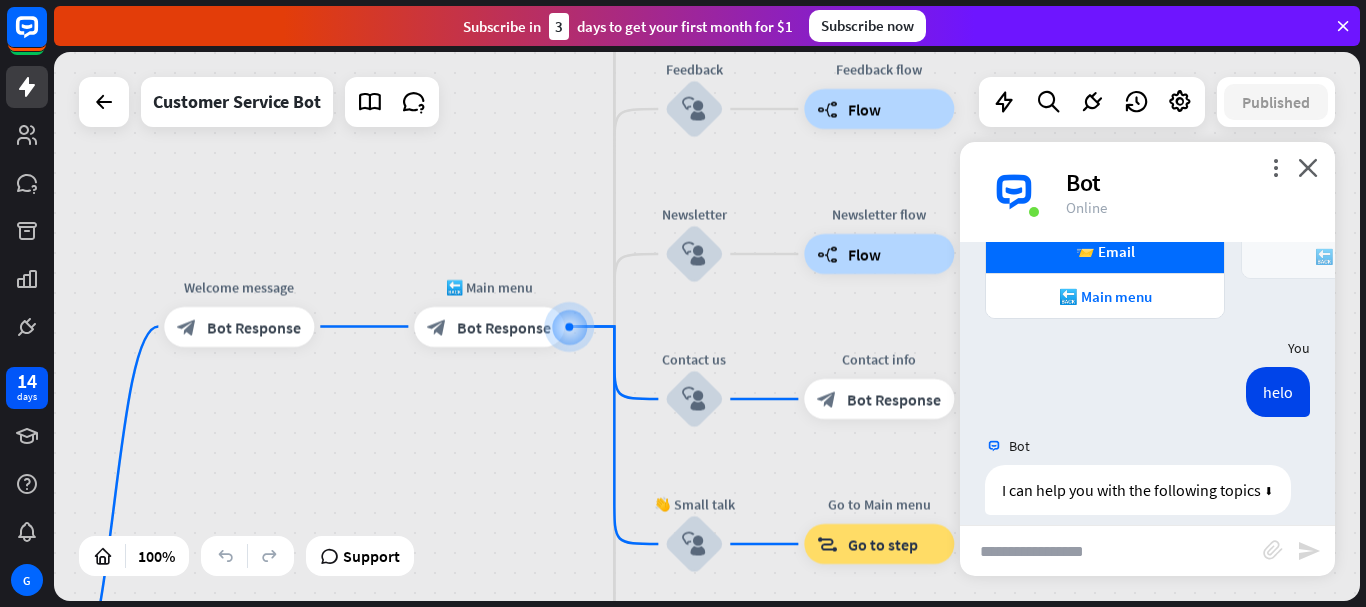 scroll, scrollTop: 1592, scrollLeft: 0, axis: vertical 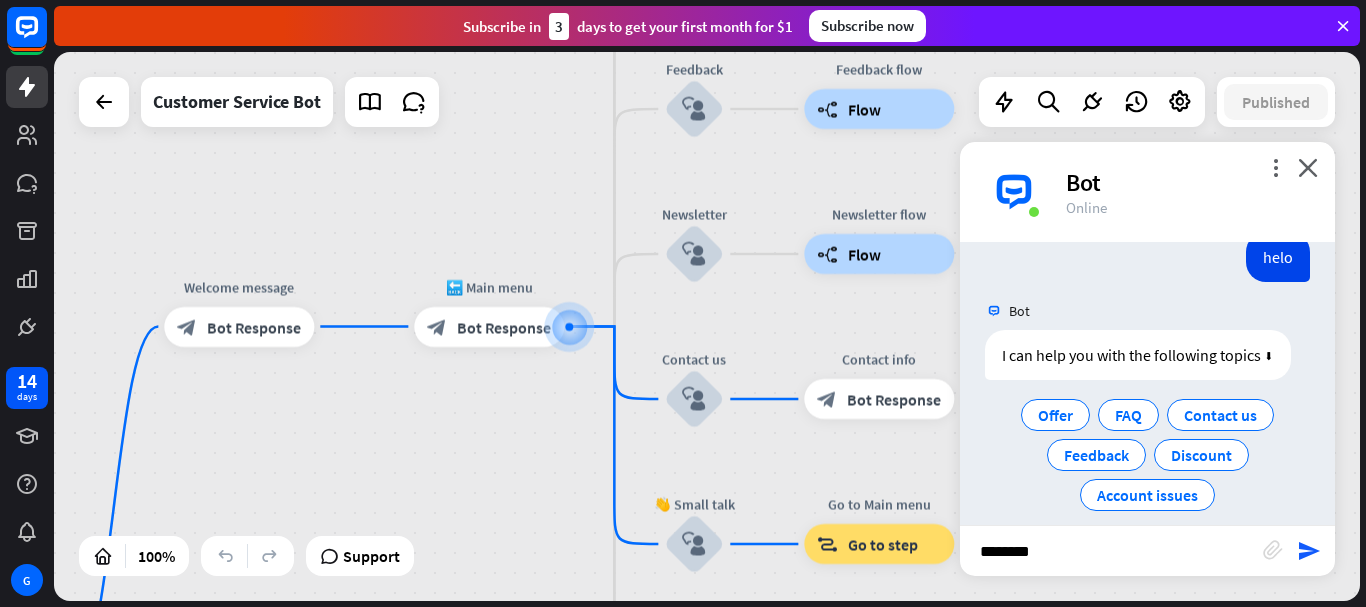 type on "*********" 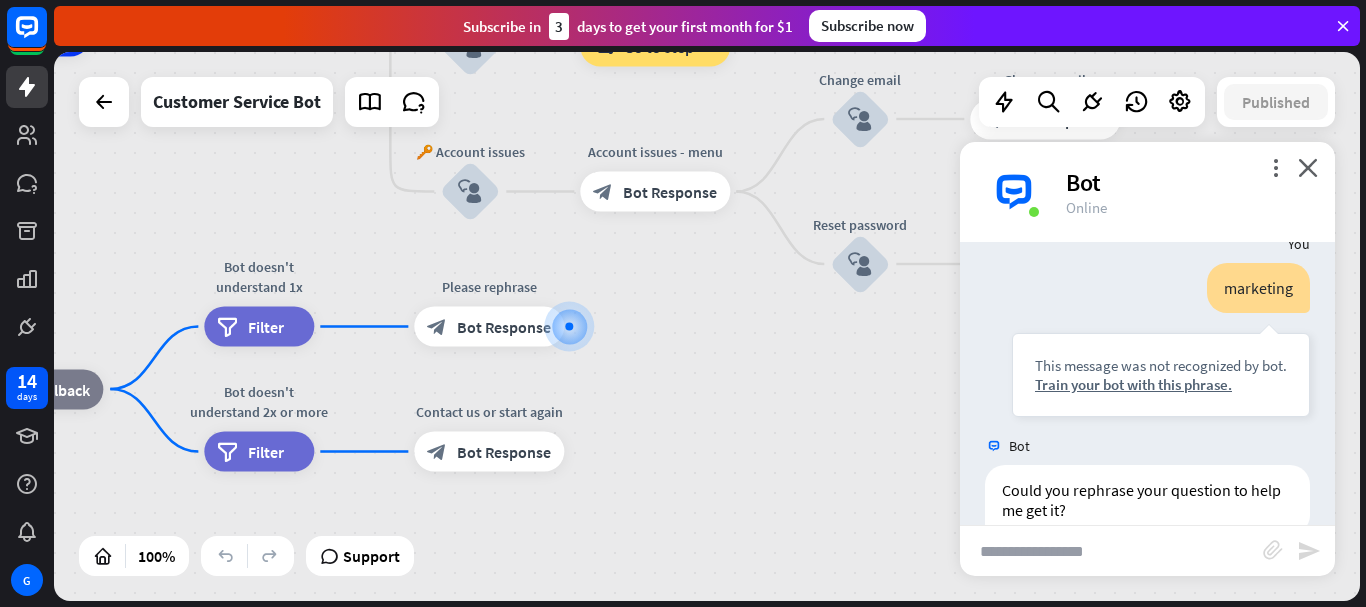 scroll, scrollTop: 1777, scrollLeft: 0, axis: vertical 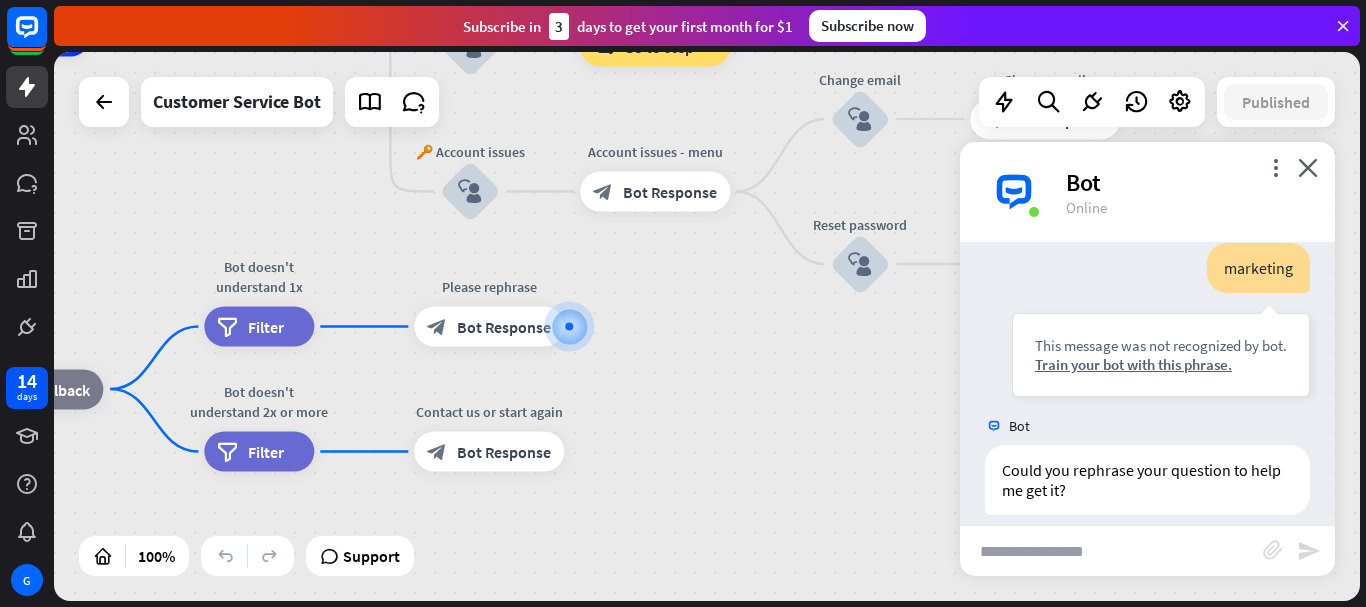 type on "*" 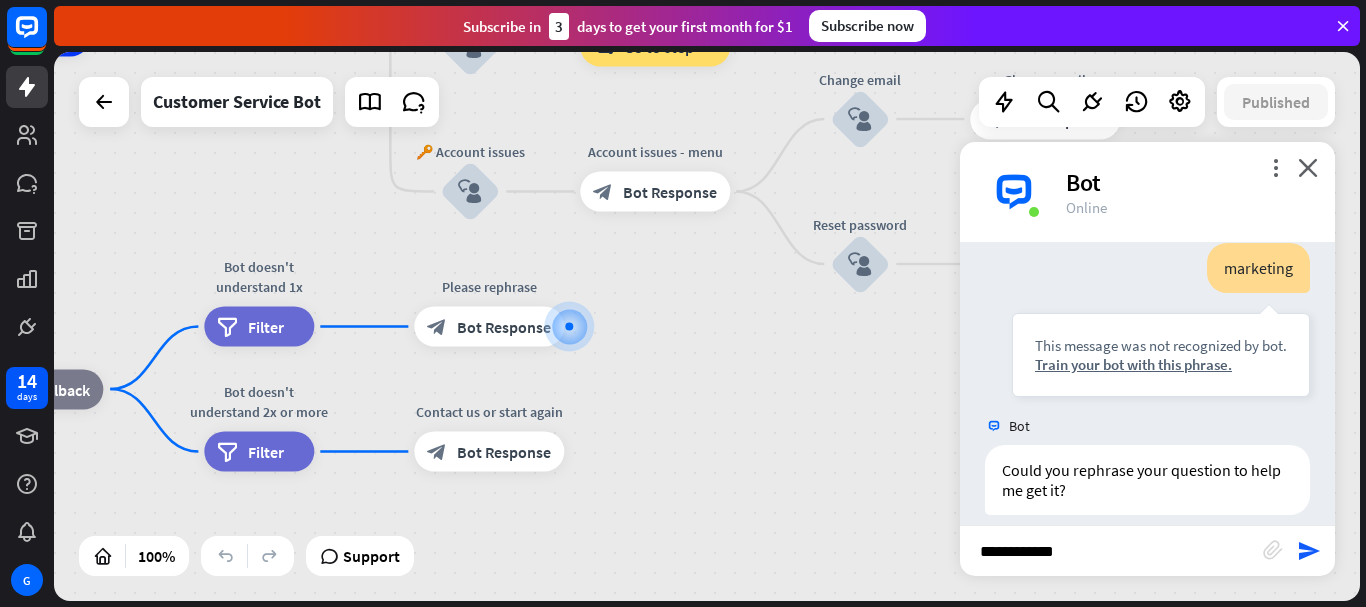 type on "**********" 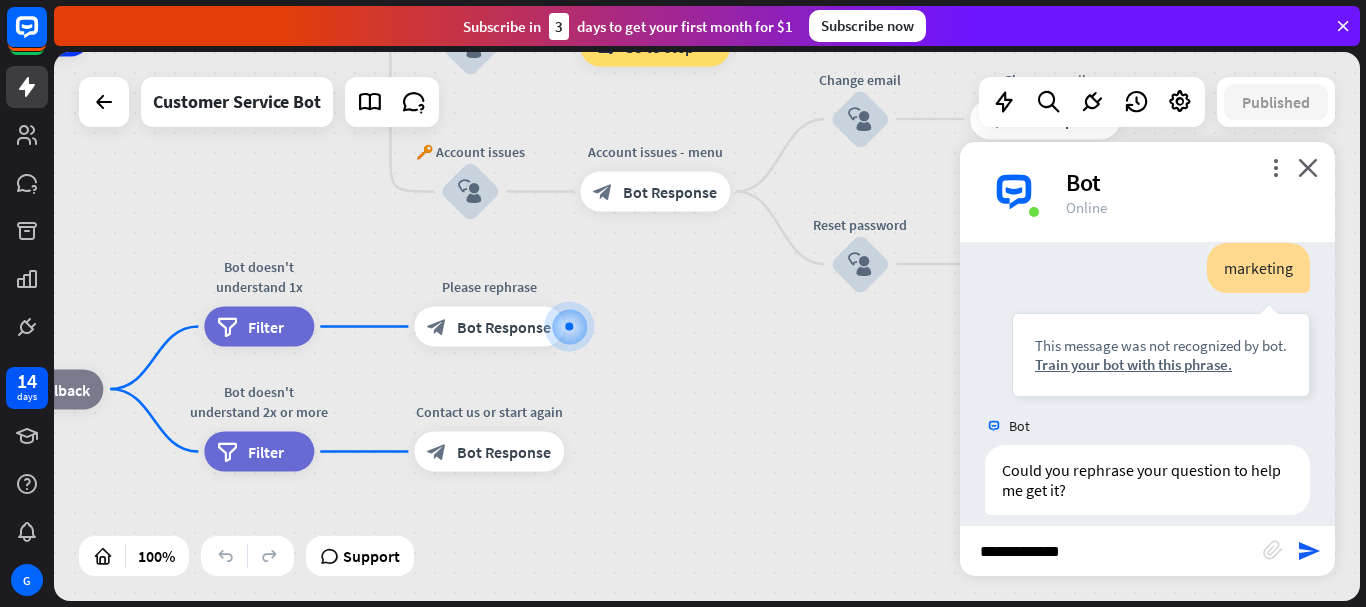 type 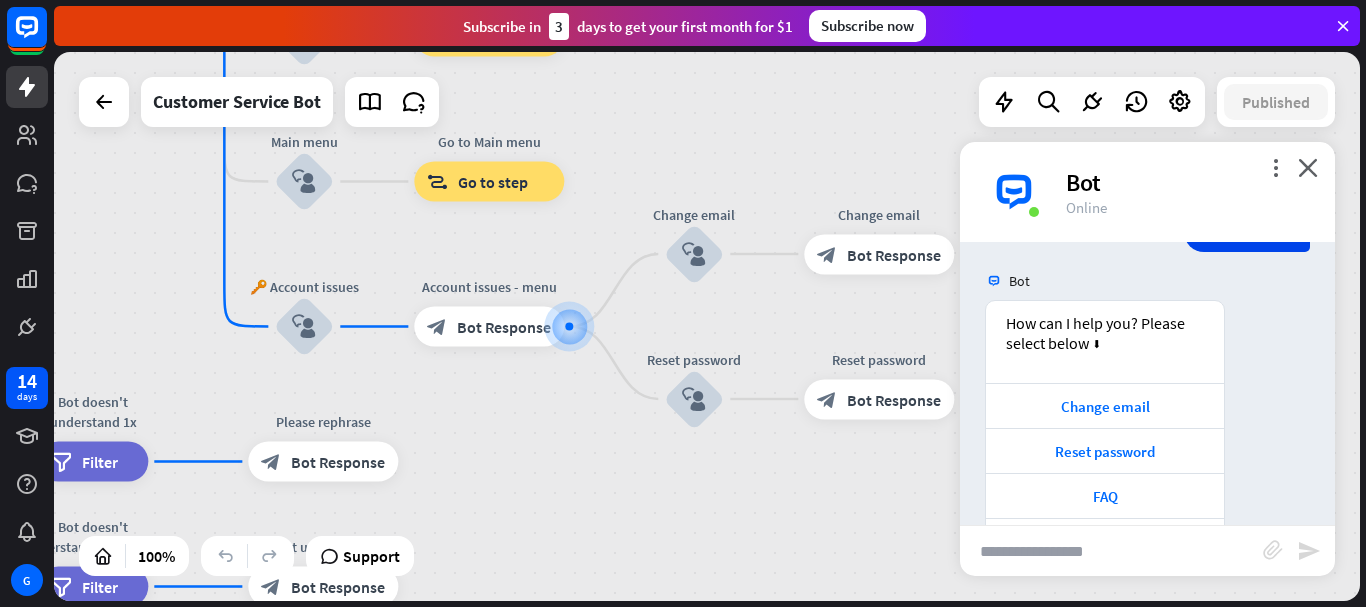 scroll, scrollTop: 2187, scrollLeft: 0, axis: vertical 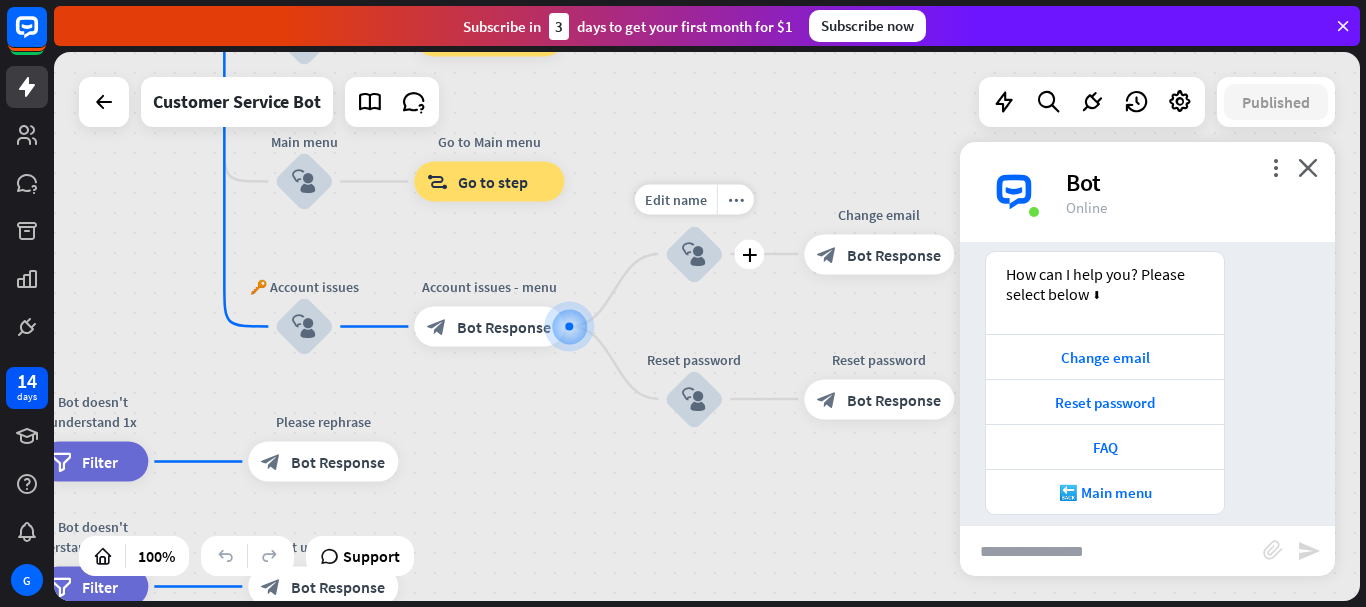 click on "block_user_input" at bounding box center [694, 254] 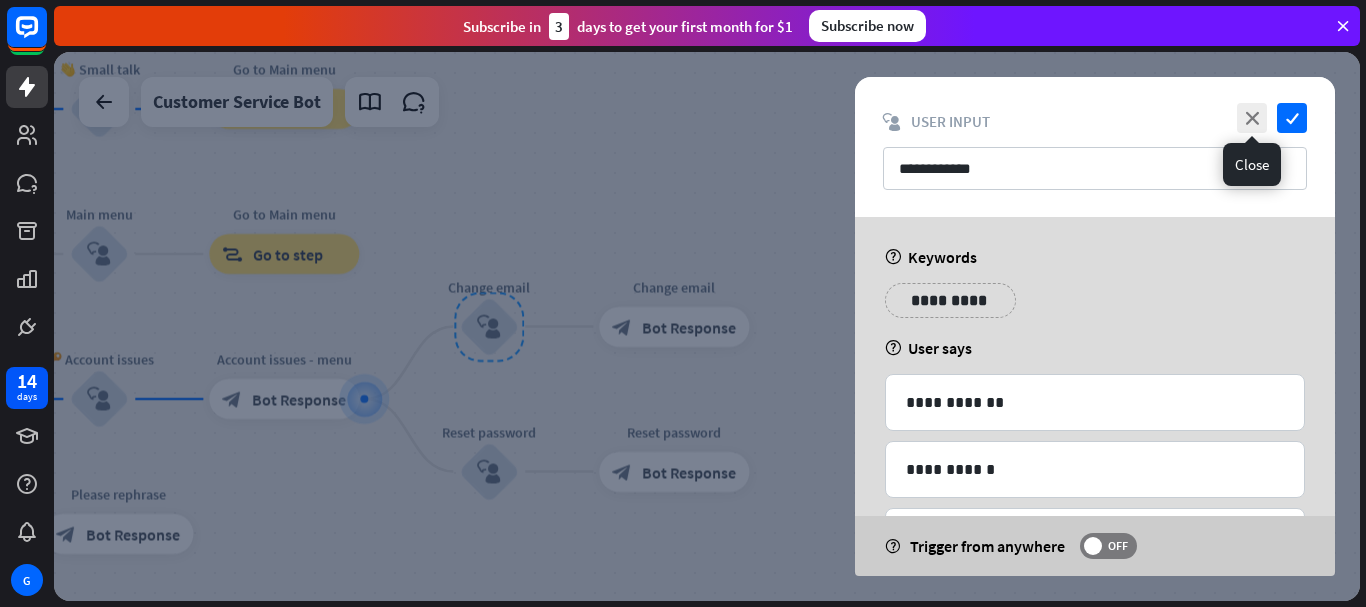 click on "close" at bounding box center [1252, 118] 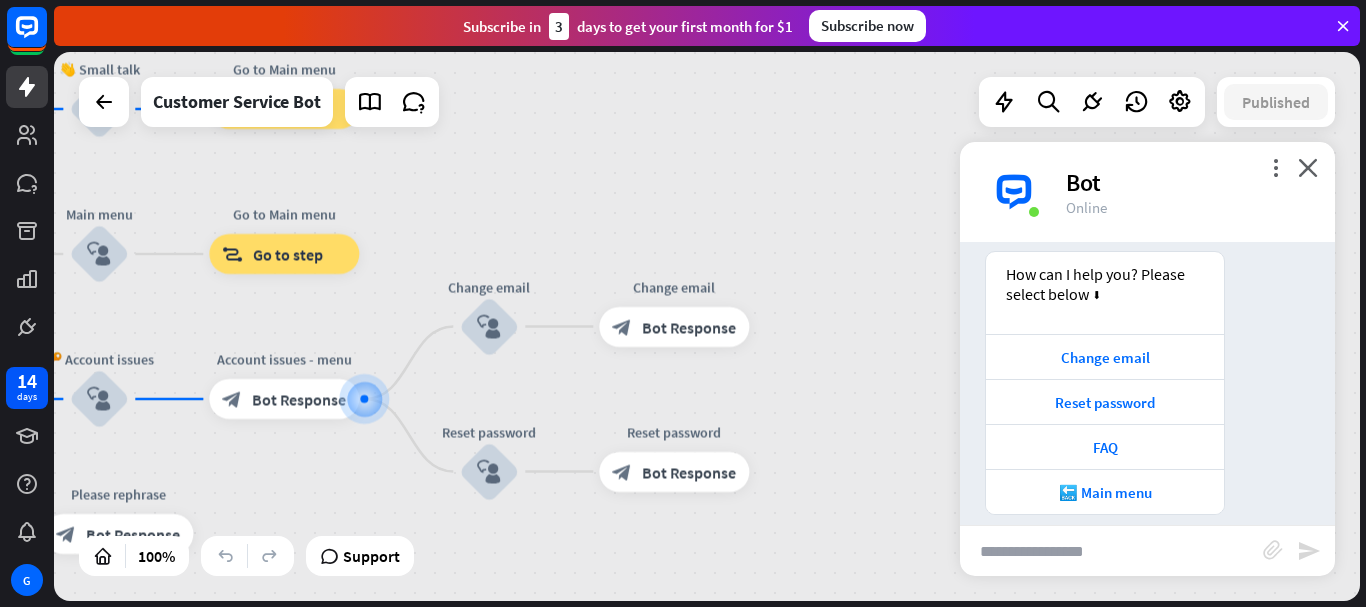 click on "Bot" at bounding box center [1188, 182] 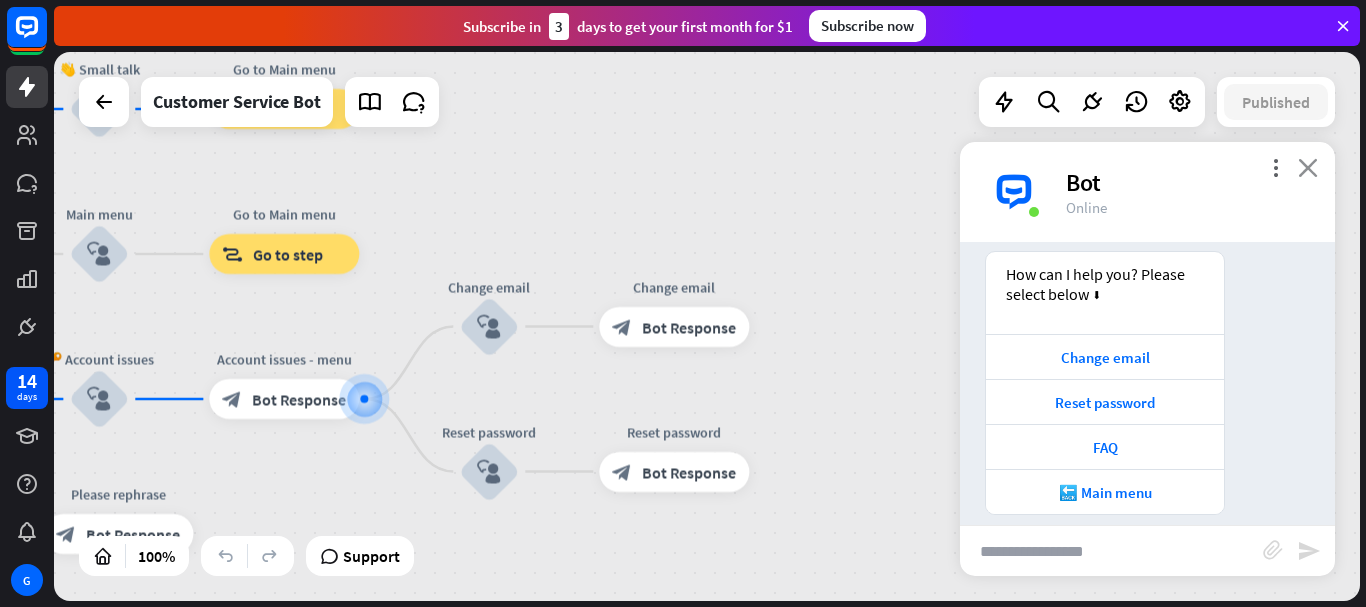 click on "close" at bounding box center (1308, 167) 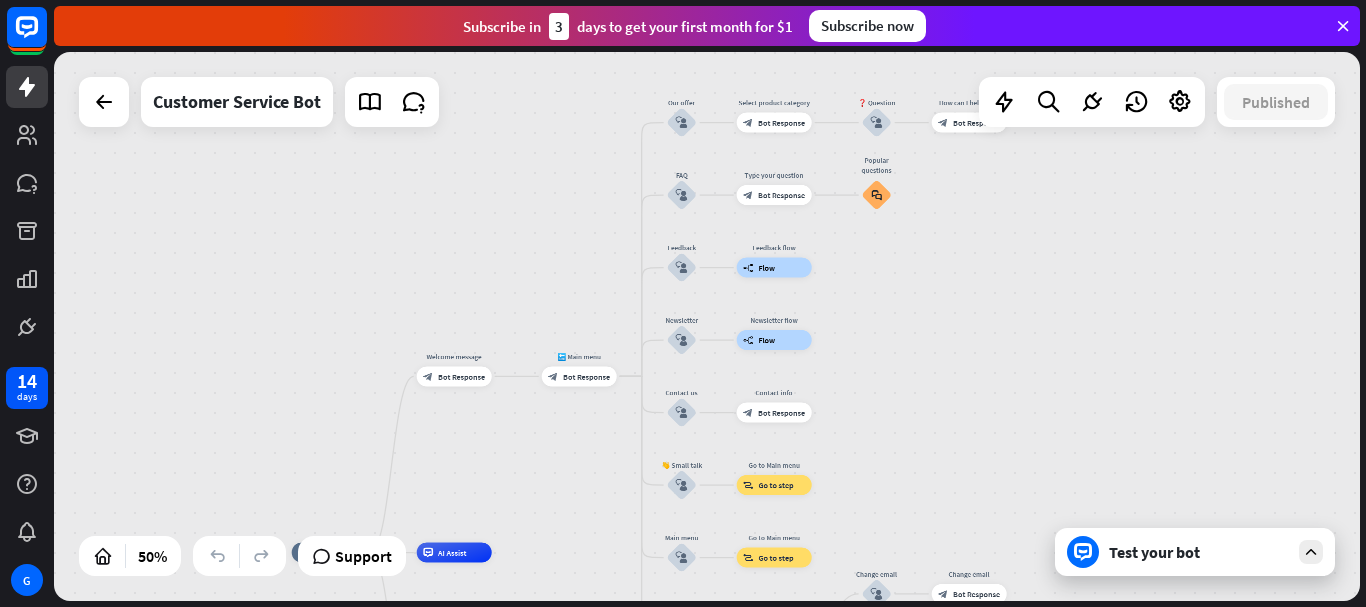 drag, startPoint x: 489, startPoint y: 236, endPoint x: 899, endPoint y: 458, distance: 466.24457 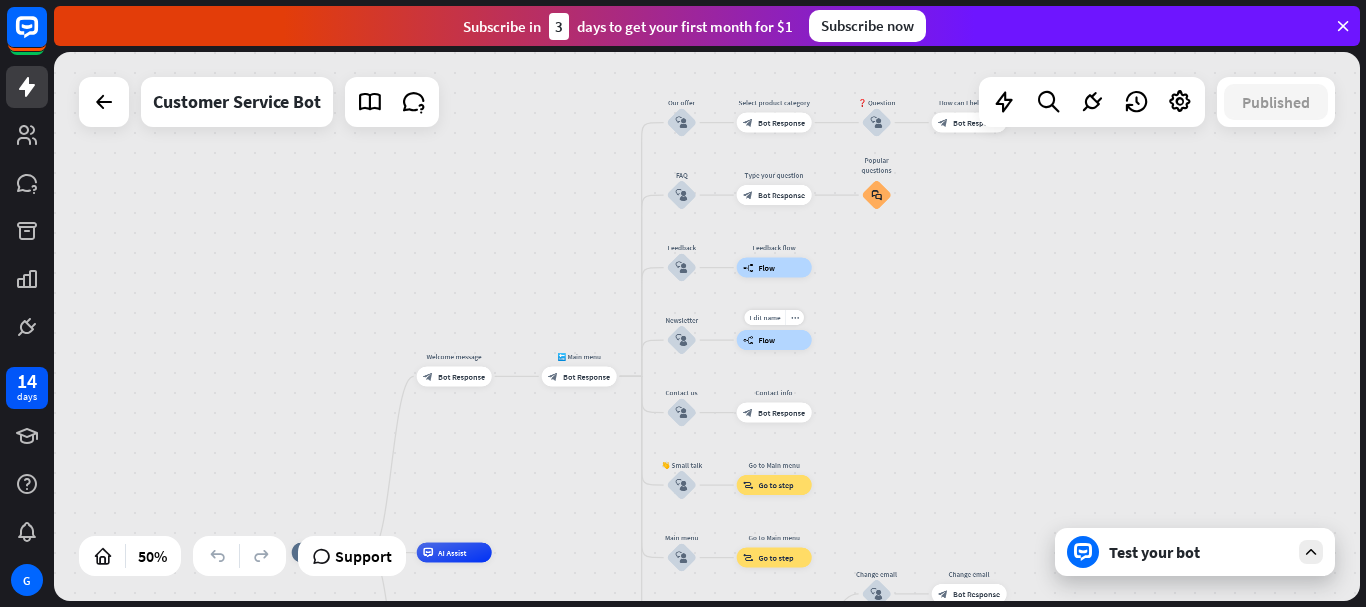 click on "Edit name   more_horiz           Newsletter flow   builder_tree   Flow" at bounding box center (774, 340) 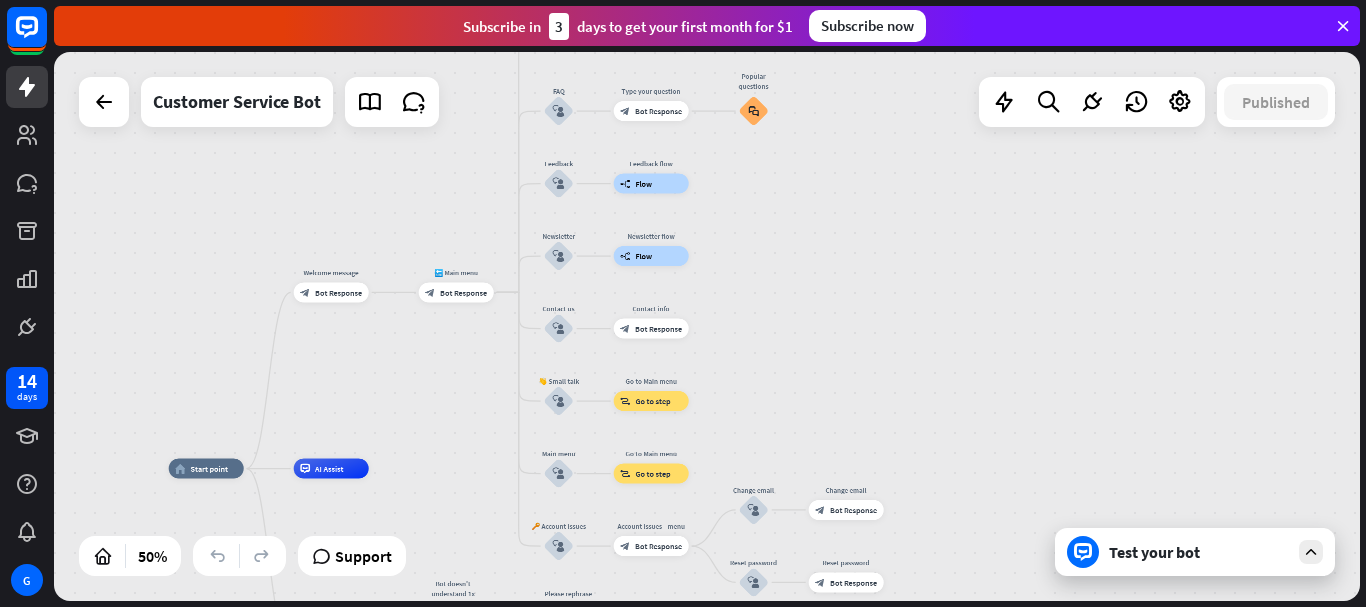 drag, startPoint x: 985, startPoint y: 369, endPoint x: 859, endPoint y: 280, distance: 154.26276 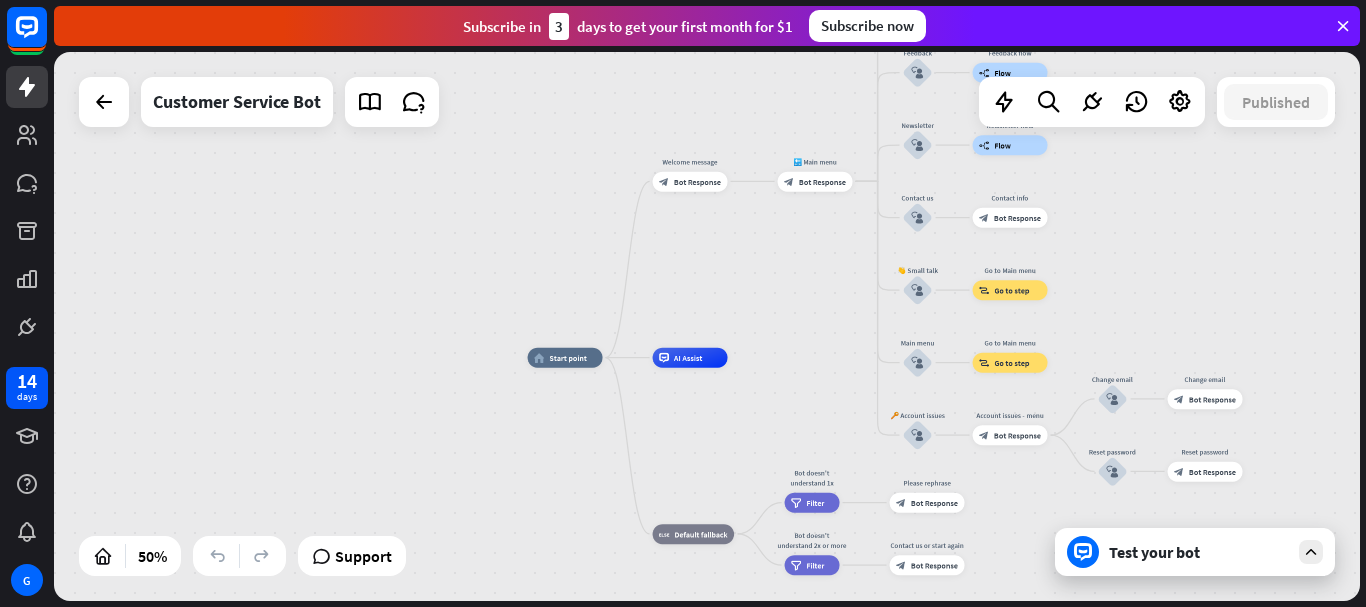 drag, startPoint x: 364, startPoint y: 380, endPoint x: 720, endPoint y: 272, distance: 372.0215 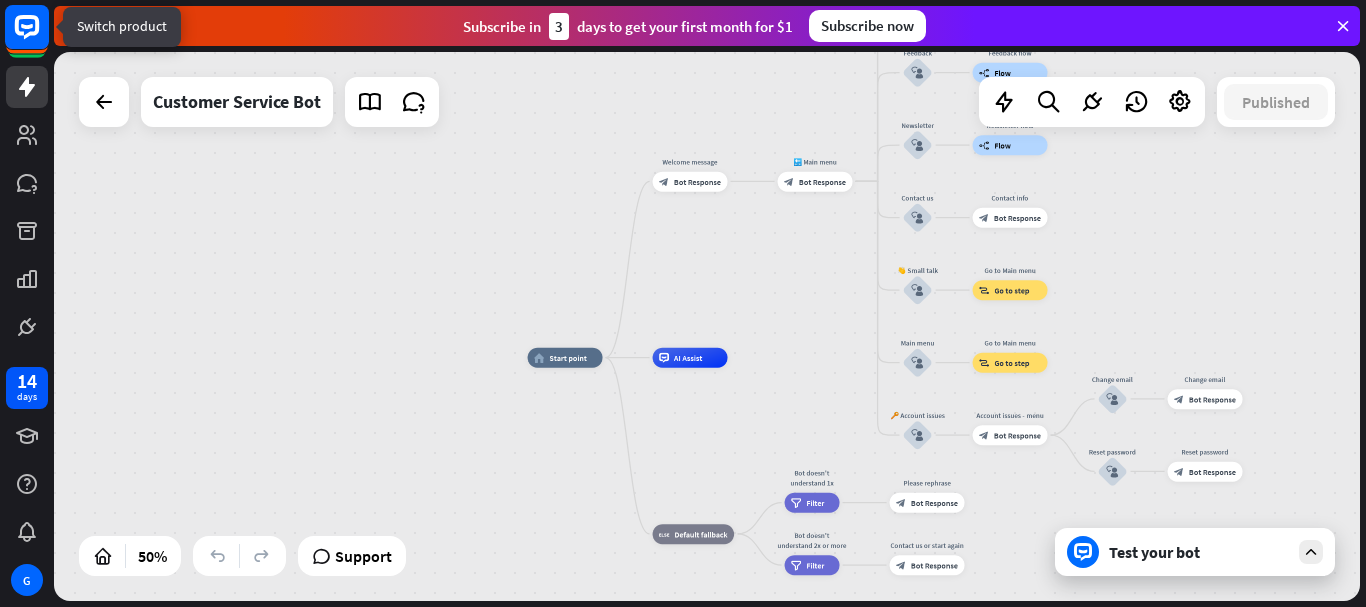 click 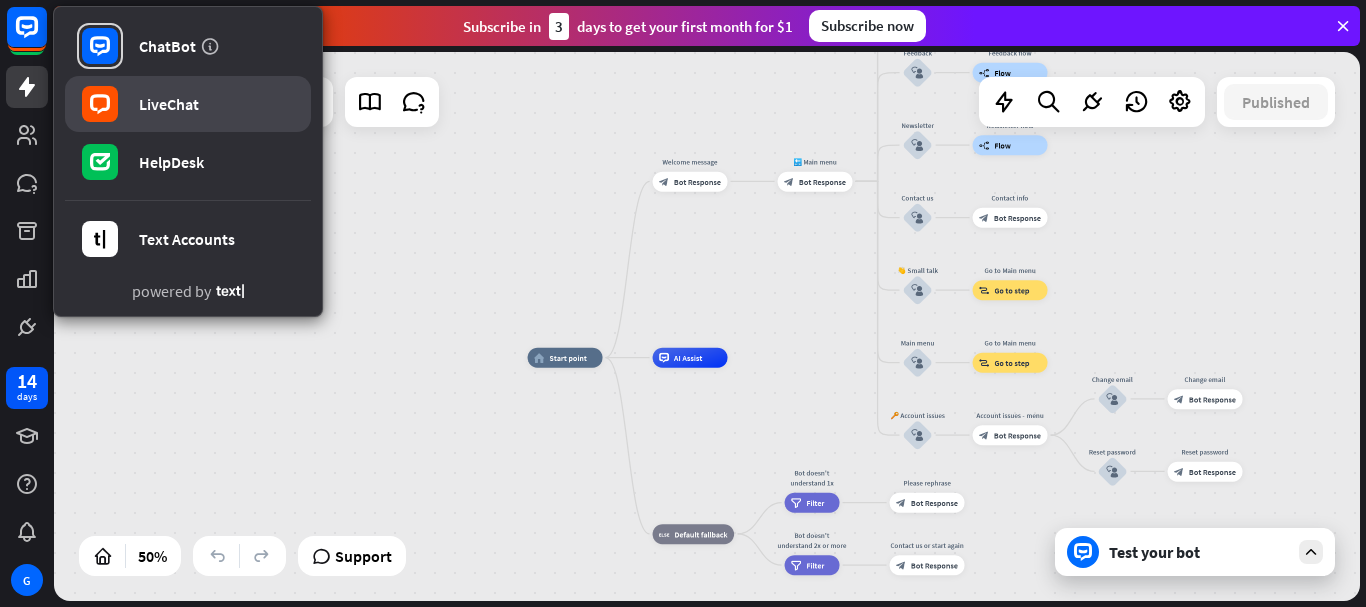click on "LiveChat" at bounding box center (188, 104) 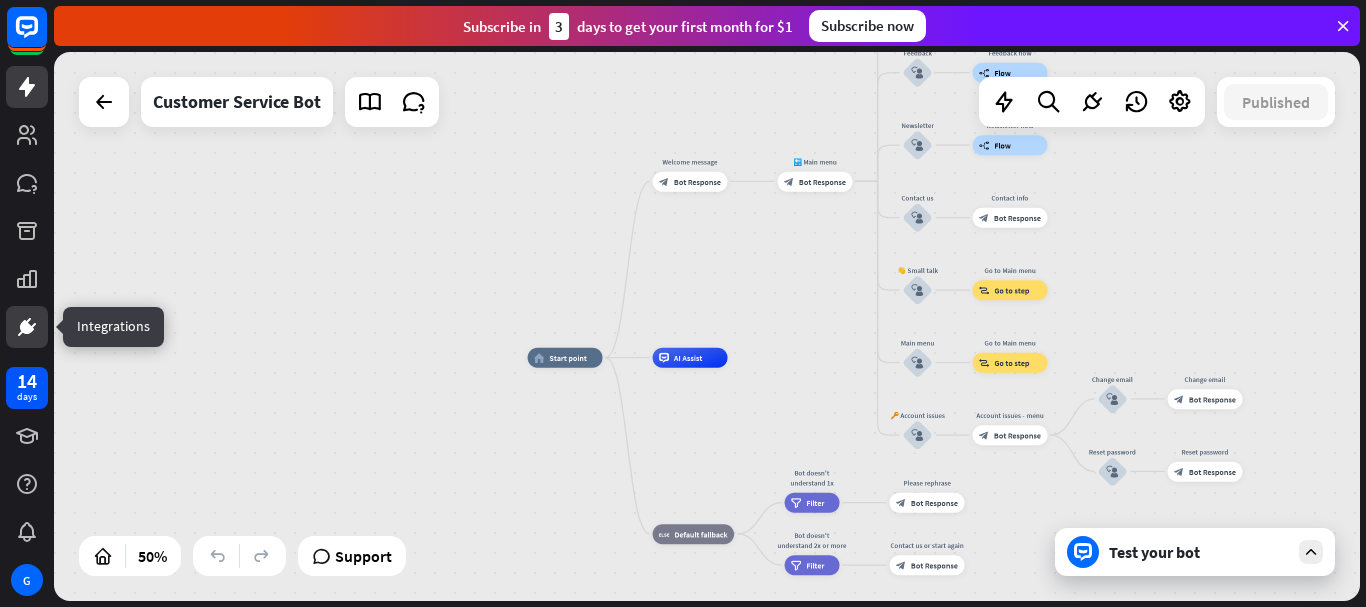 click at bounding box center (27, 327) 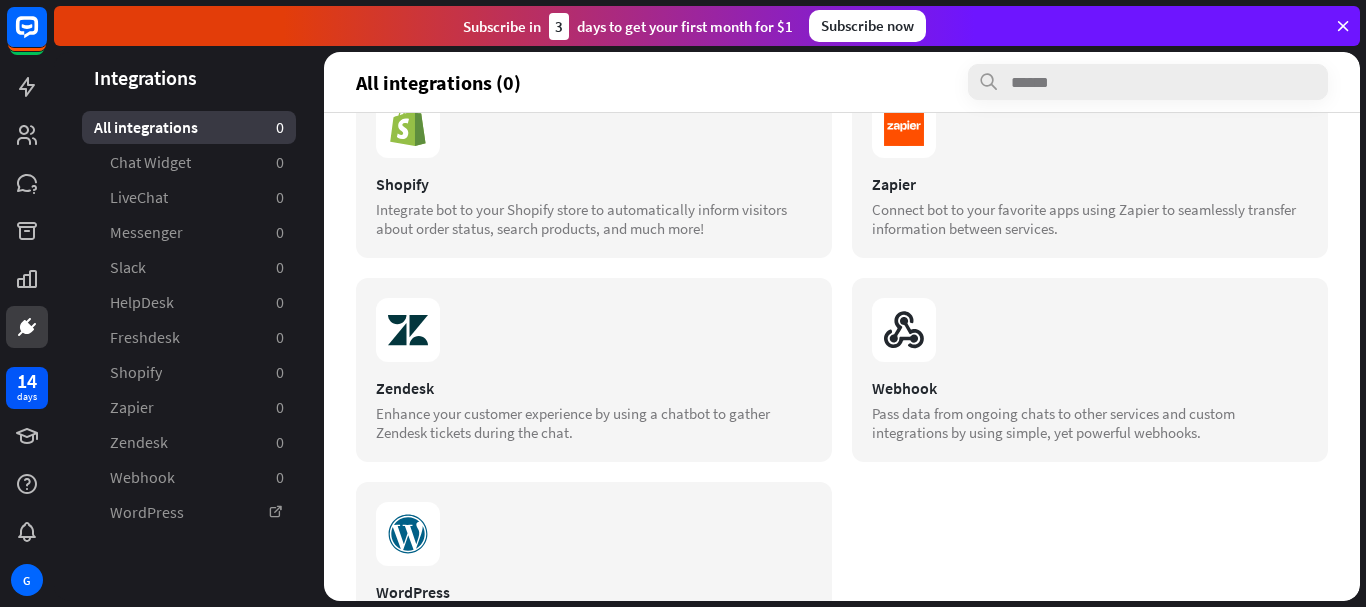 scroll, scrollTop: 780, scrollLeft: 0, axis: vertical 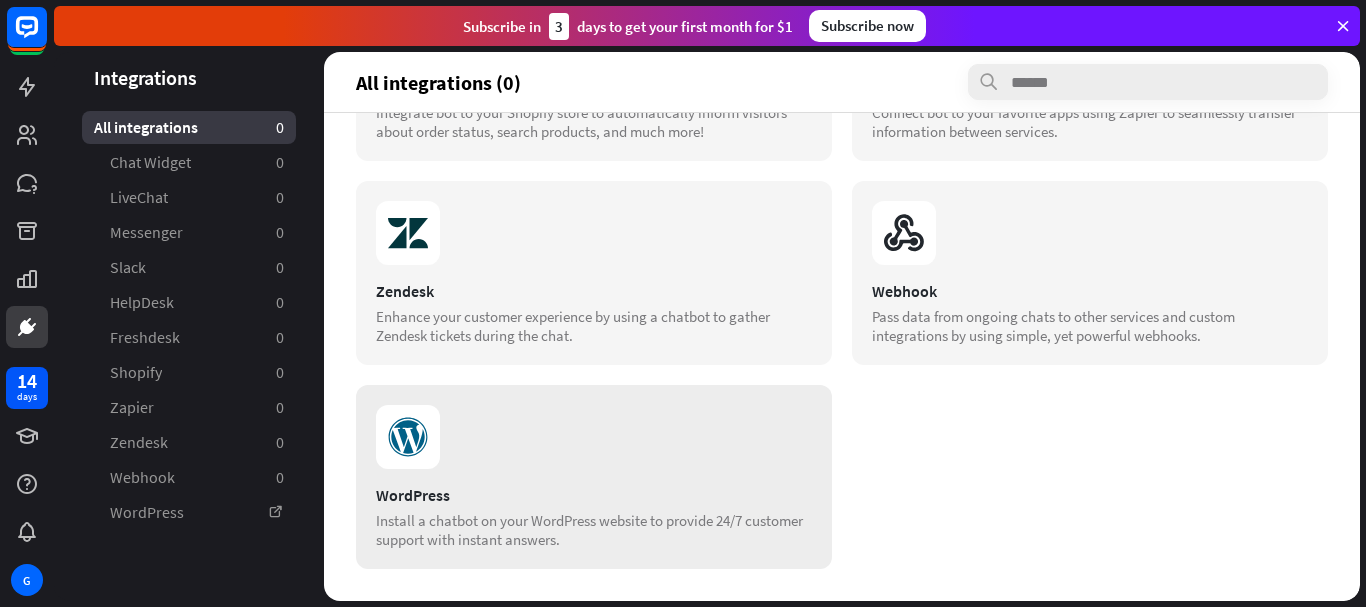 click on "WordPress
Install a chatbot on your WordPress website to provide 24/7 customer support with instant answers." at bounding box center (594, 477) 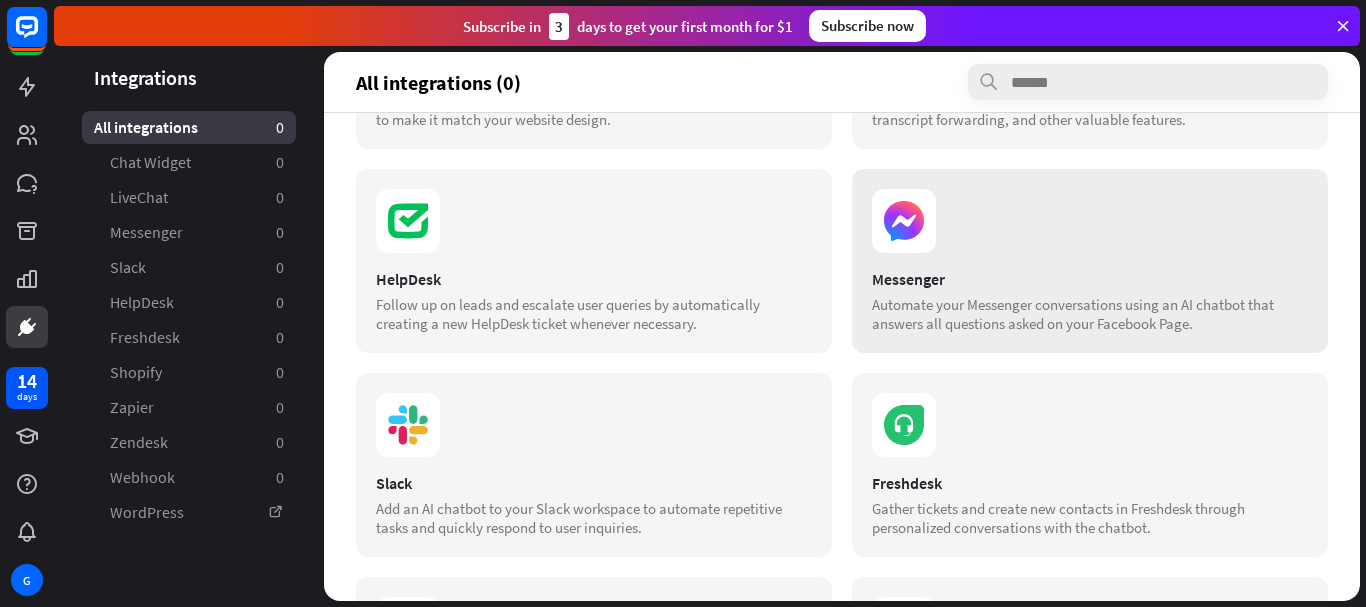 scroll, scrollTop: 0, scrollLeft: 0, axis: both 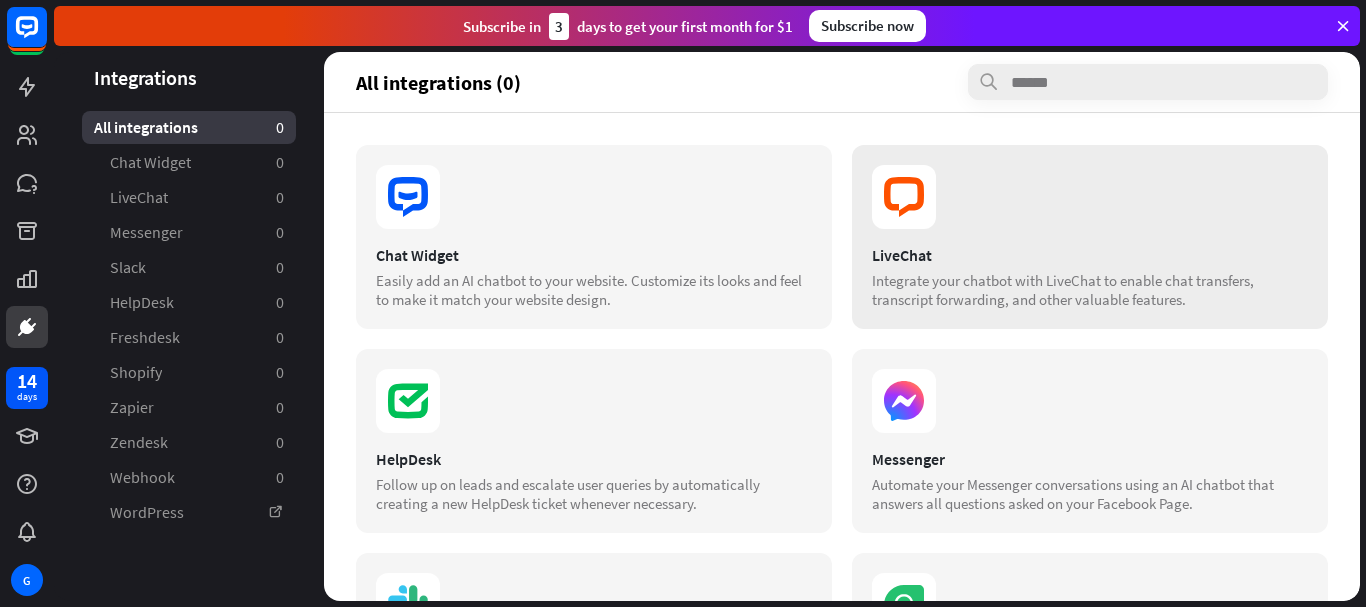 click on "LiveChat
Integrate your chatbot with LiveChat to enable chat transfers, transcript forwarding, and other valuable features." at bounding box center (1090, 237) 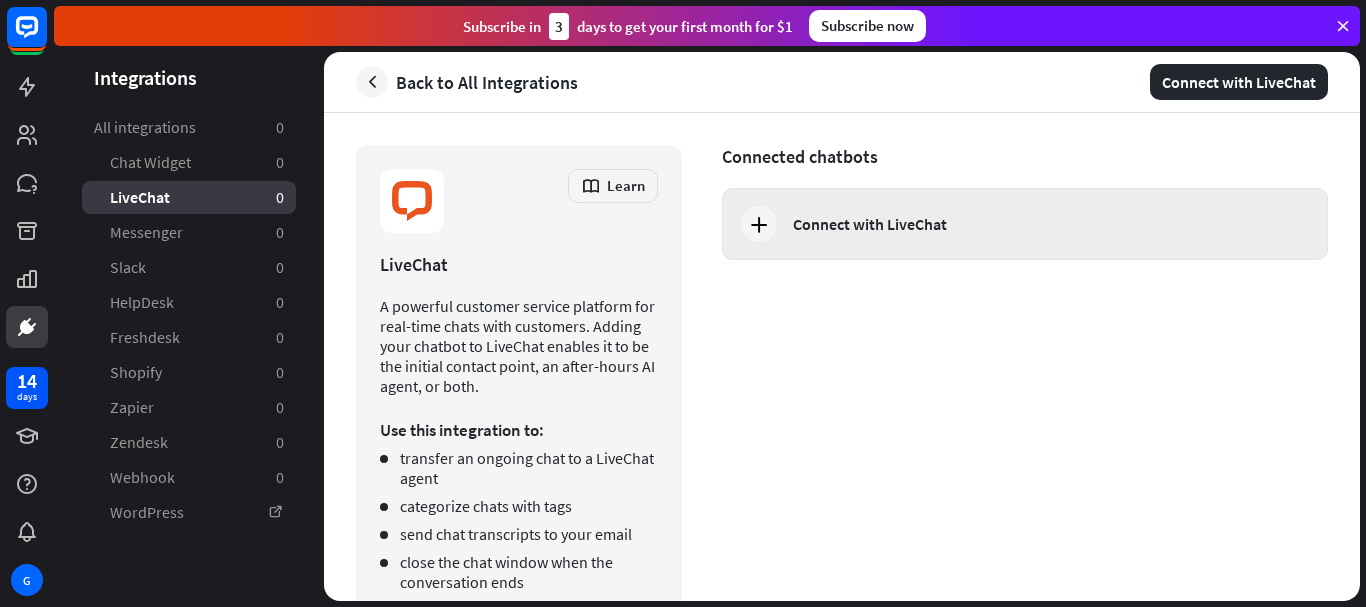 click on "Connect with LiveChat" at bounding box center (1025, 224) 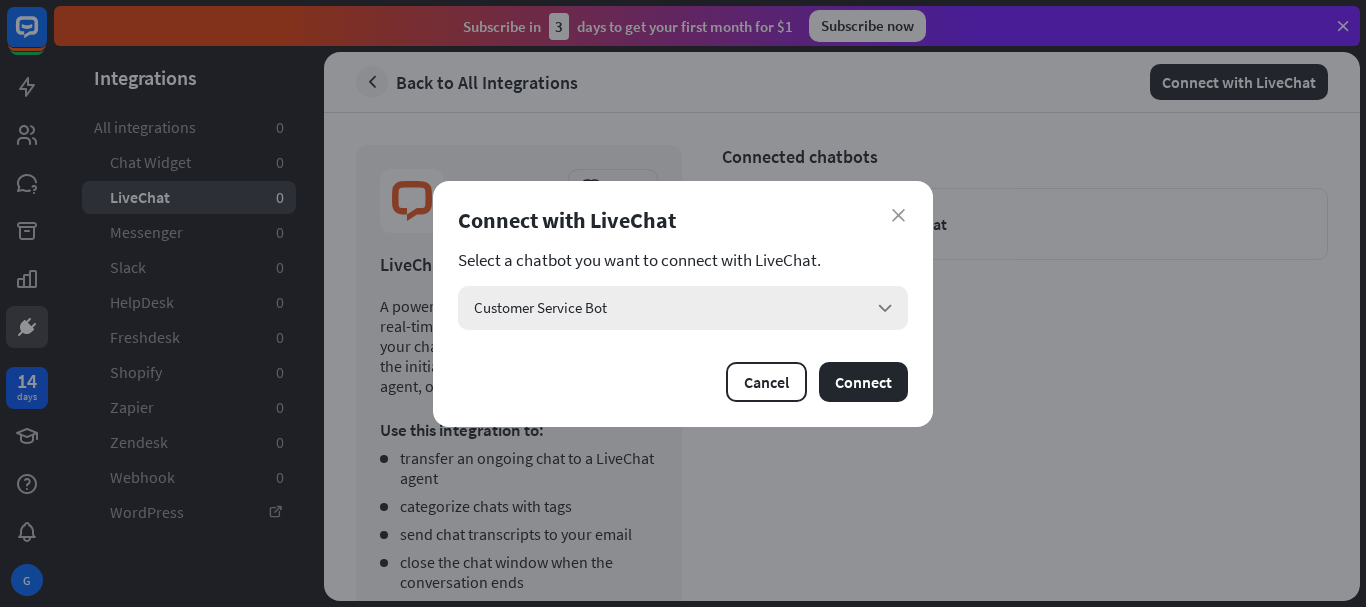 click on "arrow_down" at bounding box center (885, 308) 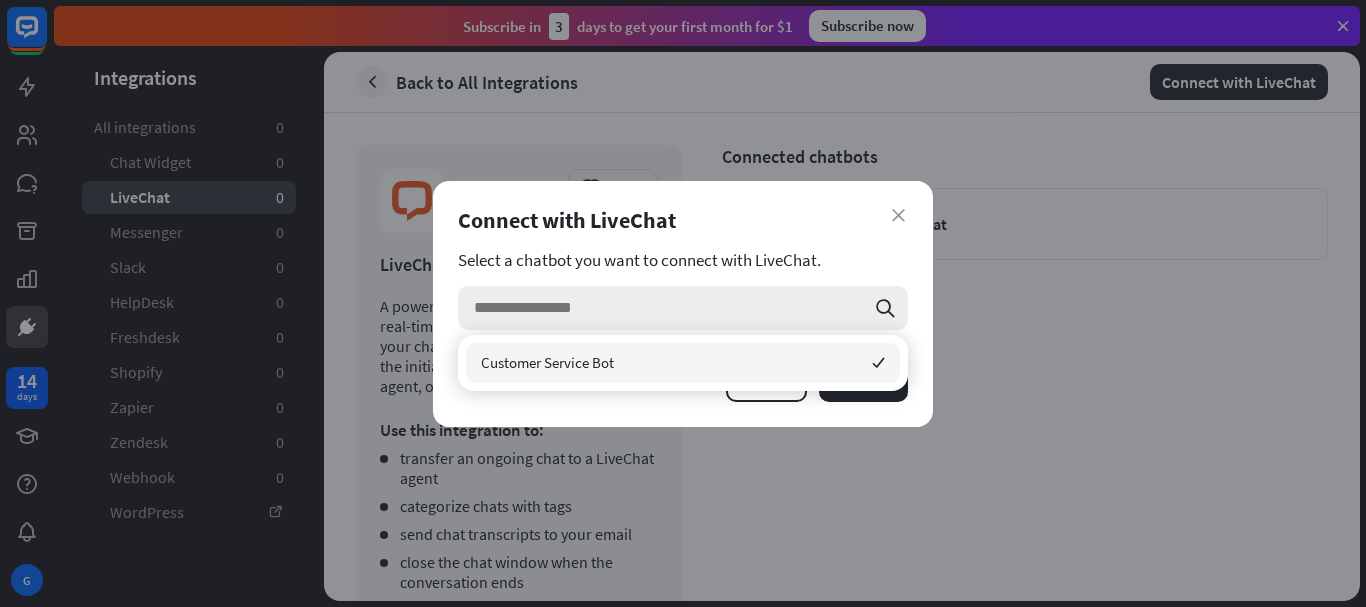 click on "search" at bounding box center [885, 308] 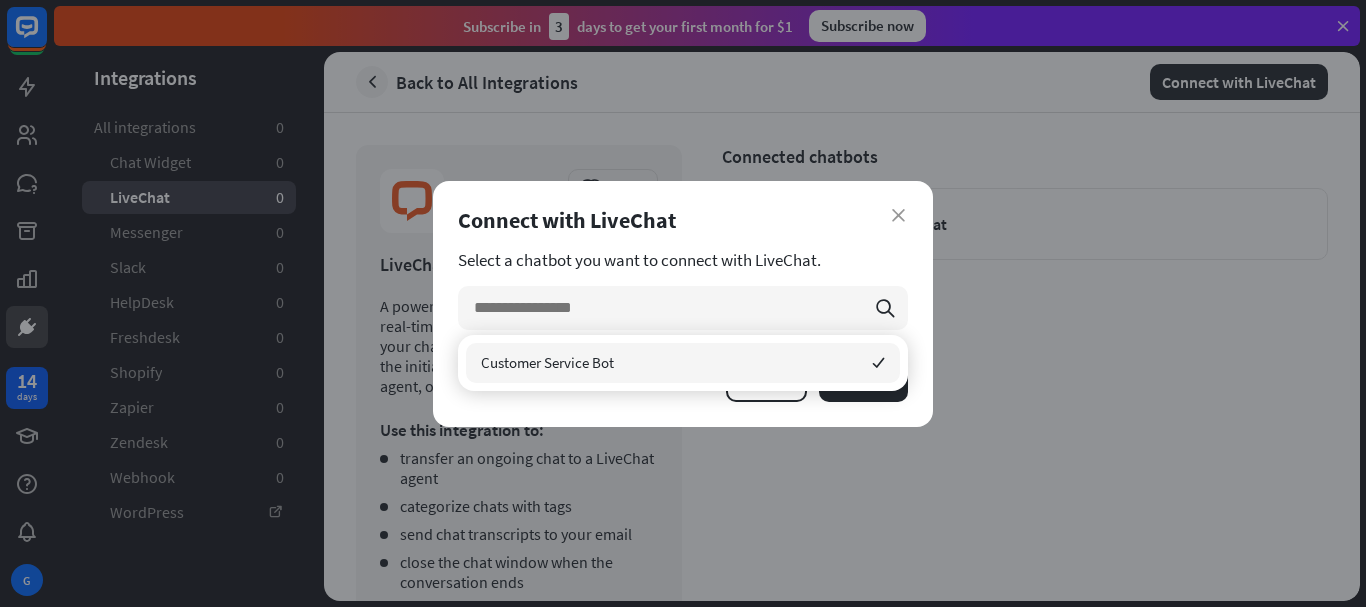click on "Customer Service Bot
checked" at bounding box center [683, 363] 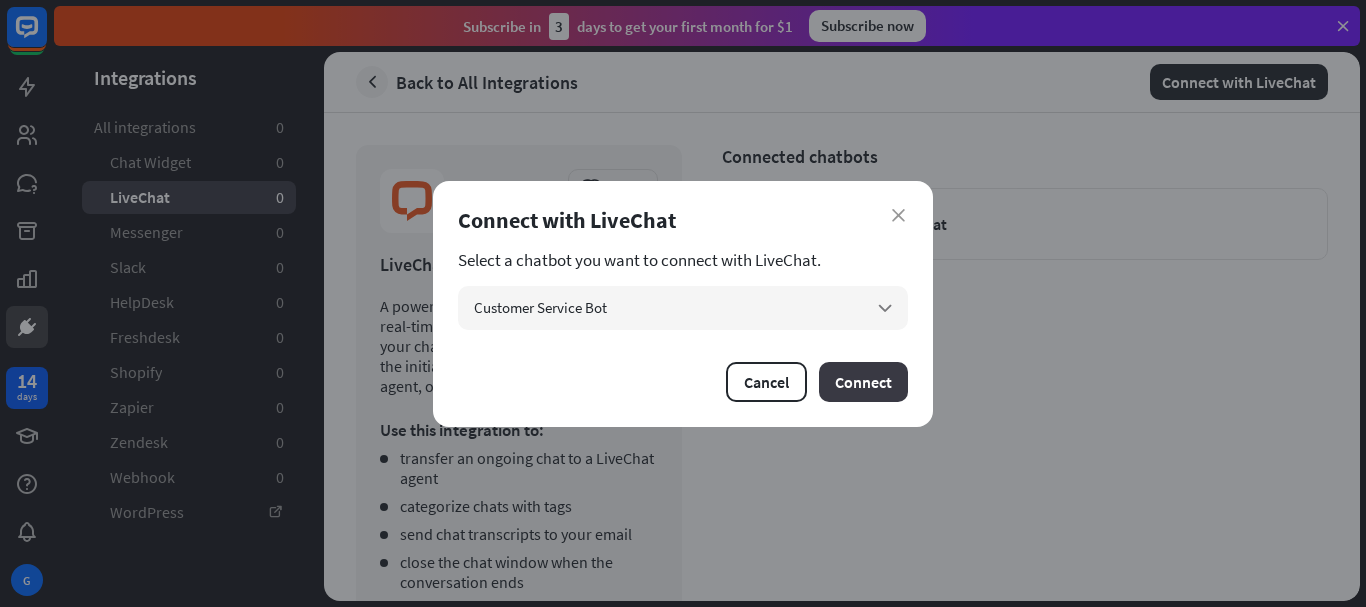 click on "Connect" at bounding box center (863, 382) 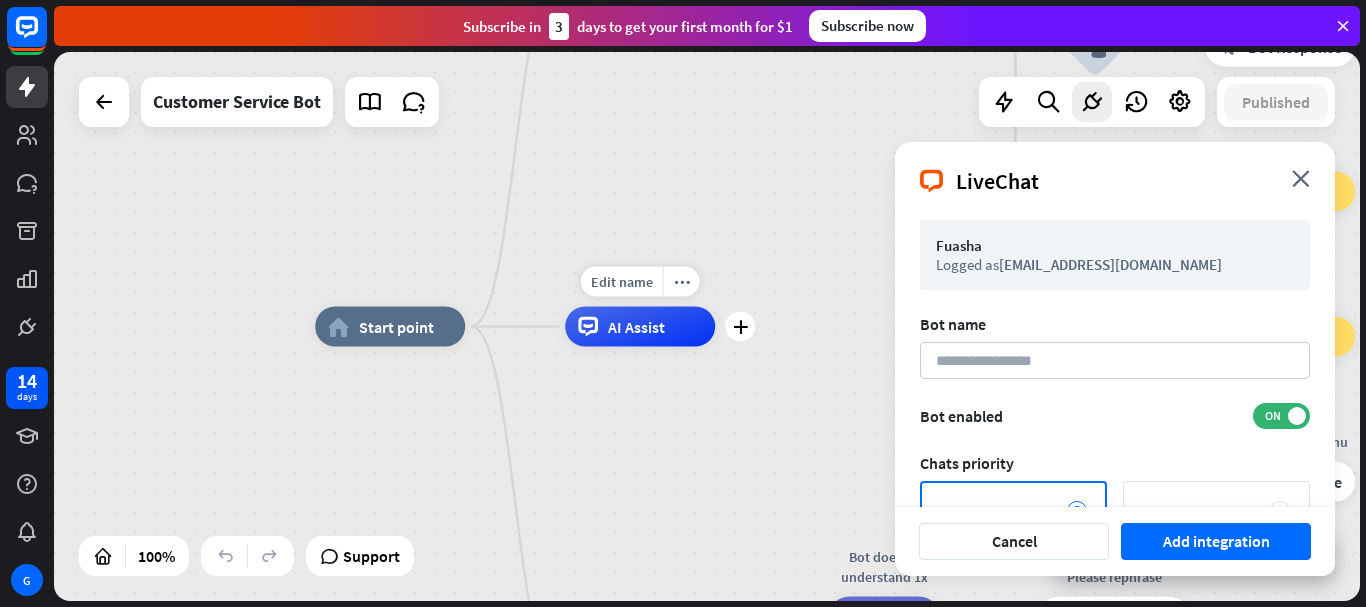 drag, startPoint x: 628, startPoint y: 344, endPoint x: 711, endPoint y: 343, distance: 83.00603 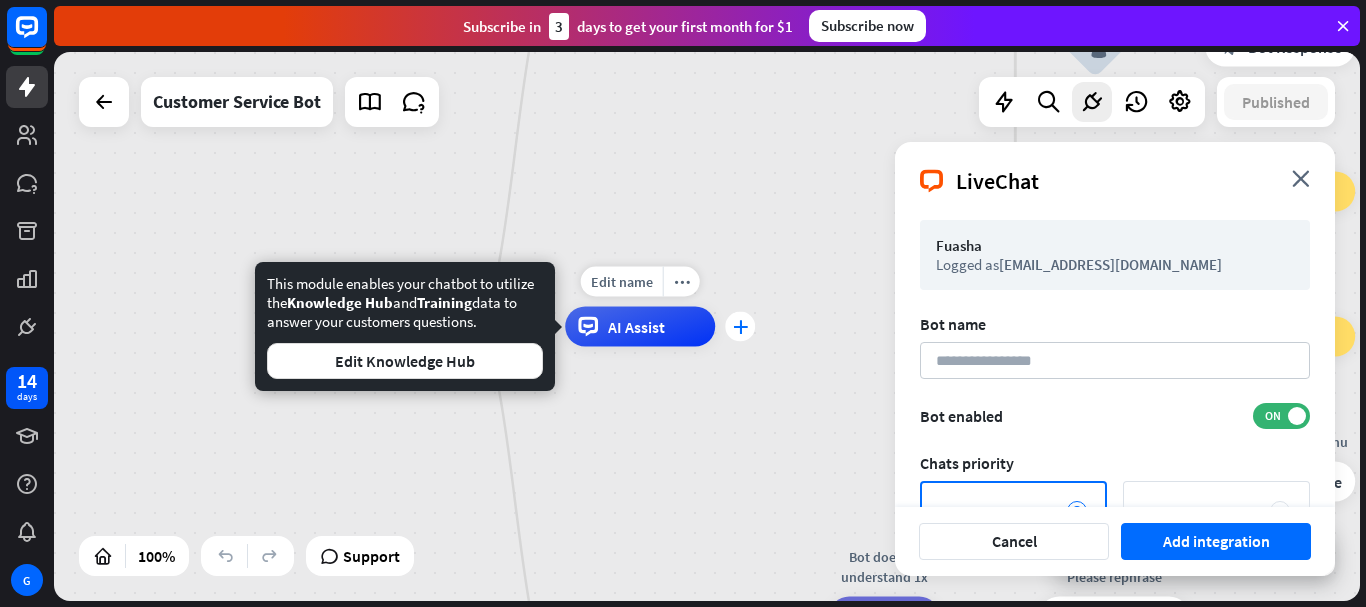 click on "plus" at bounding box center [740, 327] 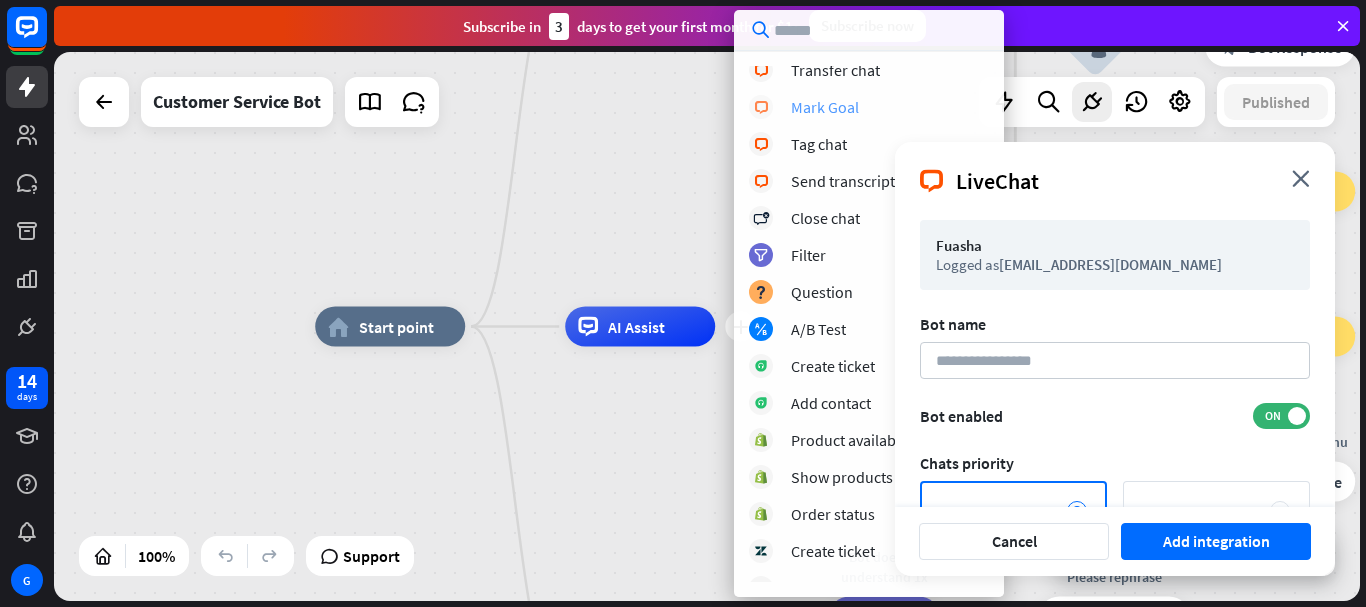 scroll, scrollTop: 470, scrollLeft: 0, axis: vertical 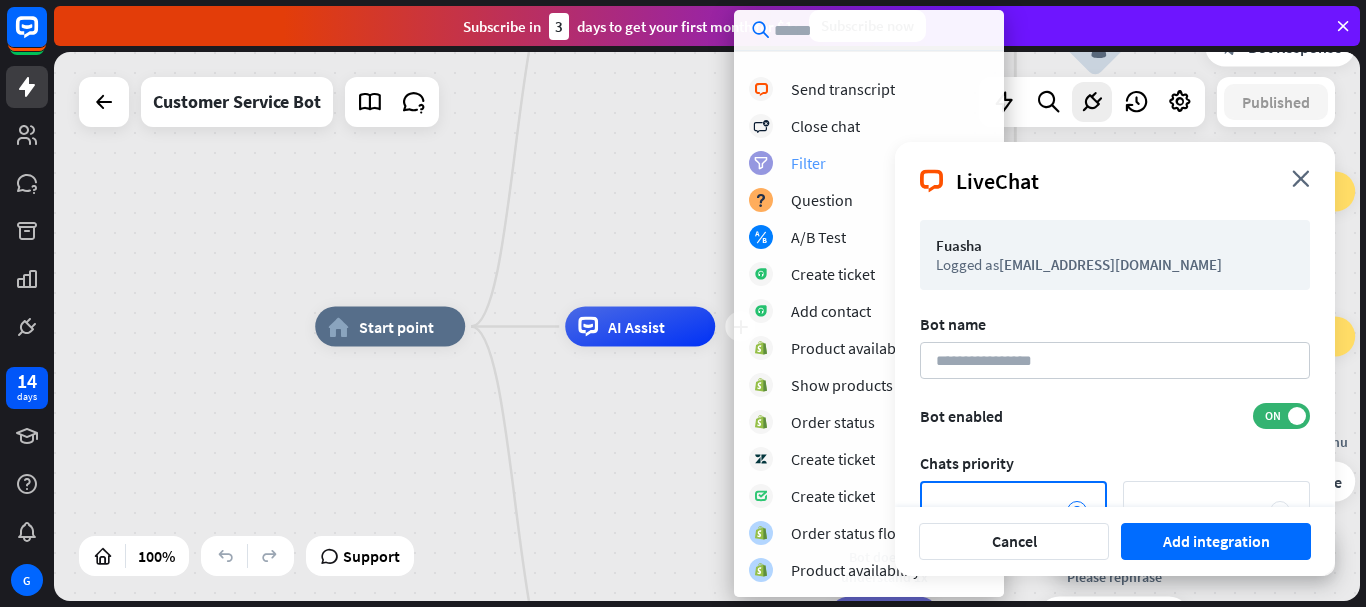 click on "filter
Filter" at bounding box center (869, 163) 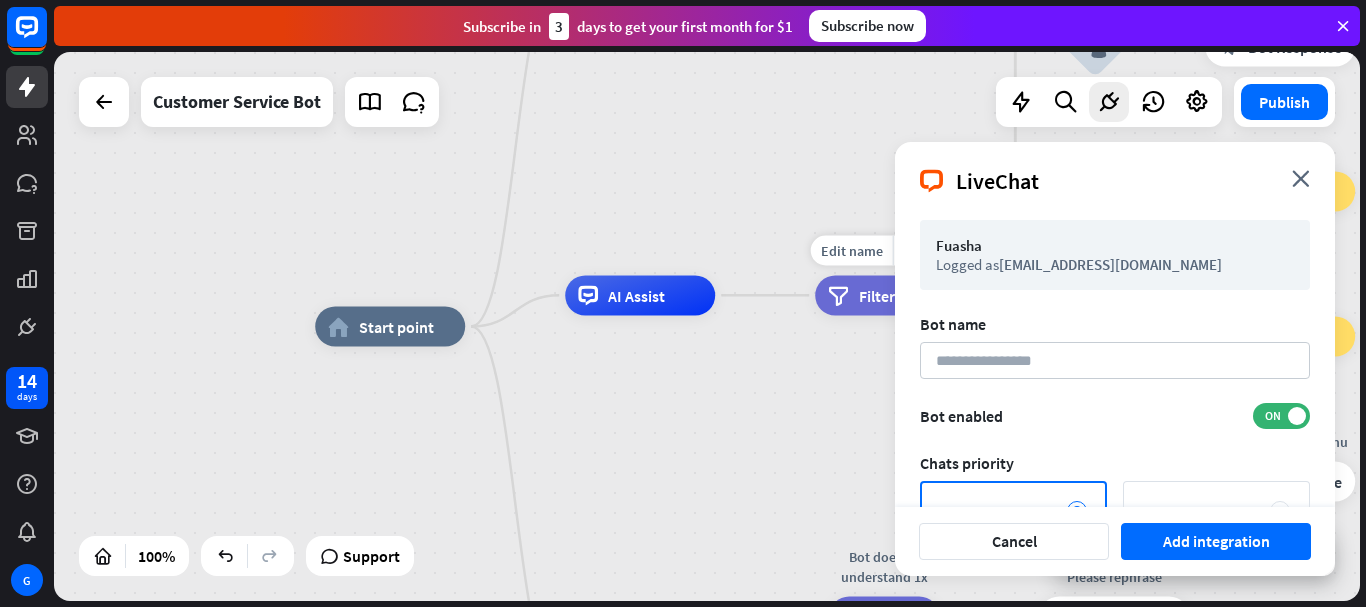 click on "Edit name   more_horiz         plus     filter   Filter" at bounding box center (870, 295) 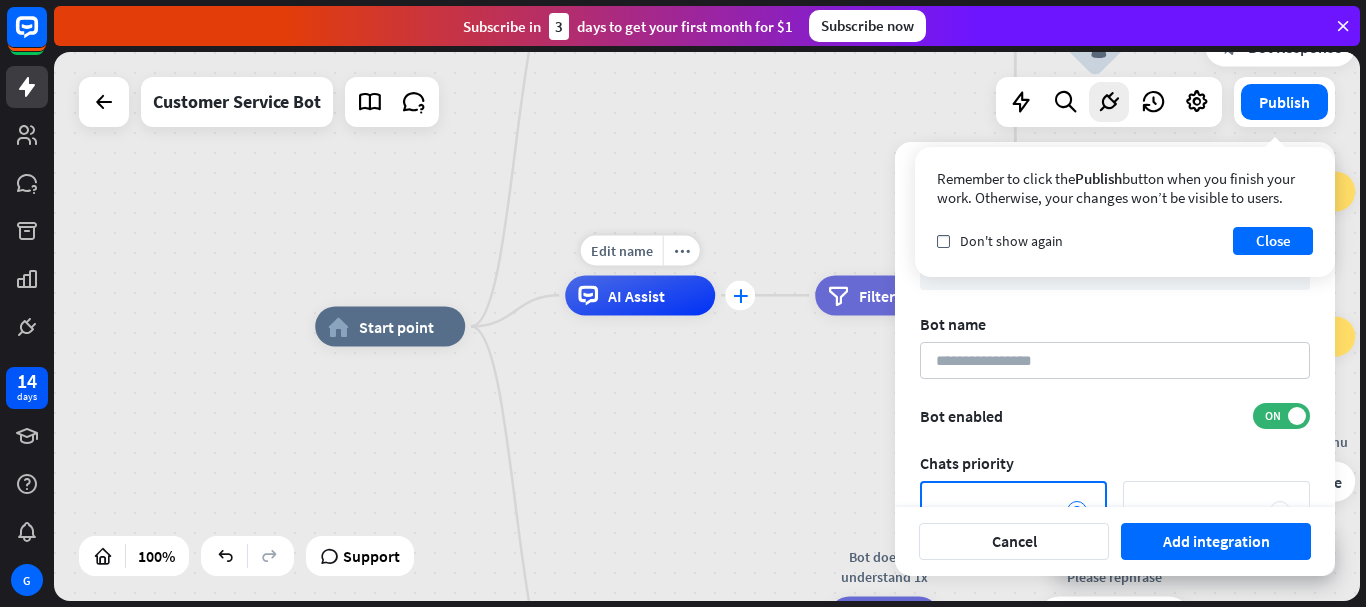 click on "plus" at bounding box center (740, 295) 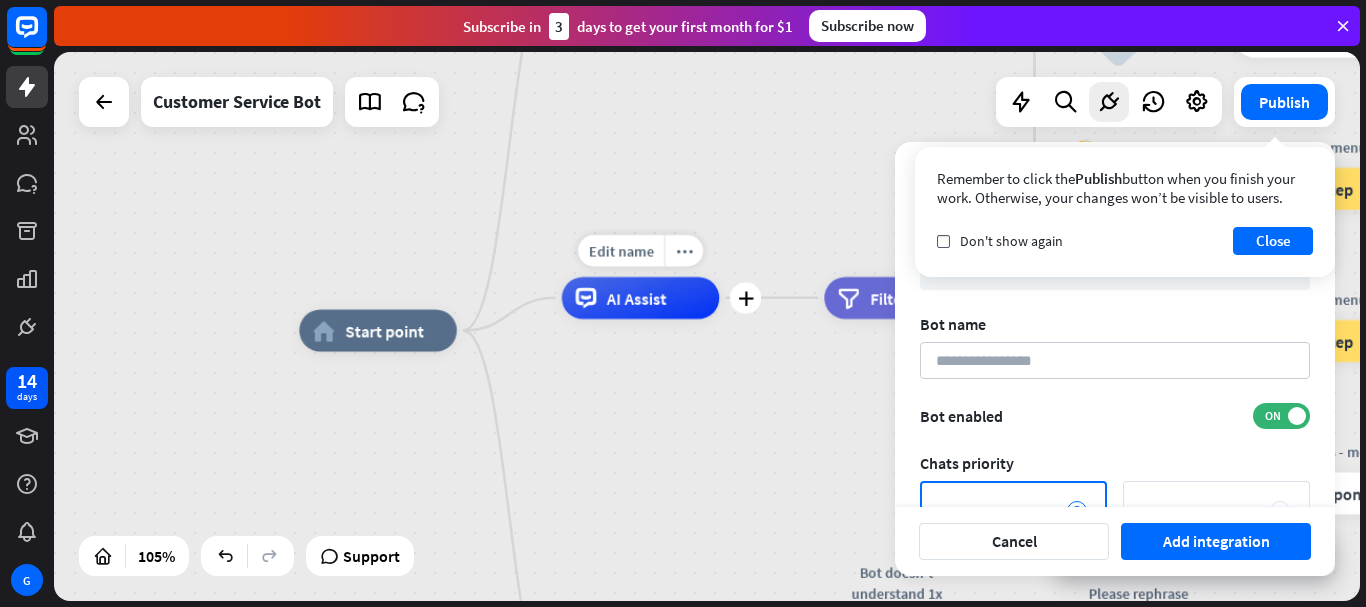 click on "home_2   Start point                 Welcome message   block_bot_response   Bot Response                 🔙 Main menu   block_bot_response   Bot Response                 Our offer   block_user_input                 Select product category   block_bot_response   Bot Response                 ❓ Question   block_user_input                 How can I help you?   block_bot_response   Bot Response                 FAQ   block_user_input                 Type your question   block_bot_response   Bot Response                 Popular questions   block_faq                 Feedback   block_user_input                 Feedback flow   builder_tree   Flow                 Newsletter   block_user_input                 Newsletter flow   builder_tree   Flow                 Contact us   block_user_input                 Contact info   block_bot_response   Bot Response                 👋 Small talk   block_user_input                 Go to Main menu   block_goto   Go to step                 Main menu" at bounding box center [707, 326] 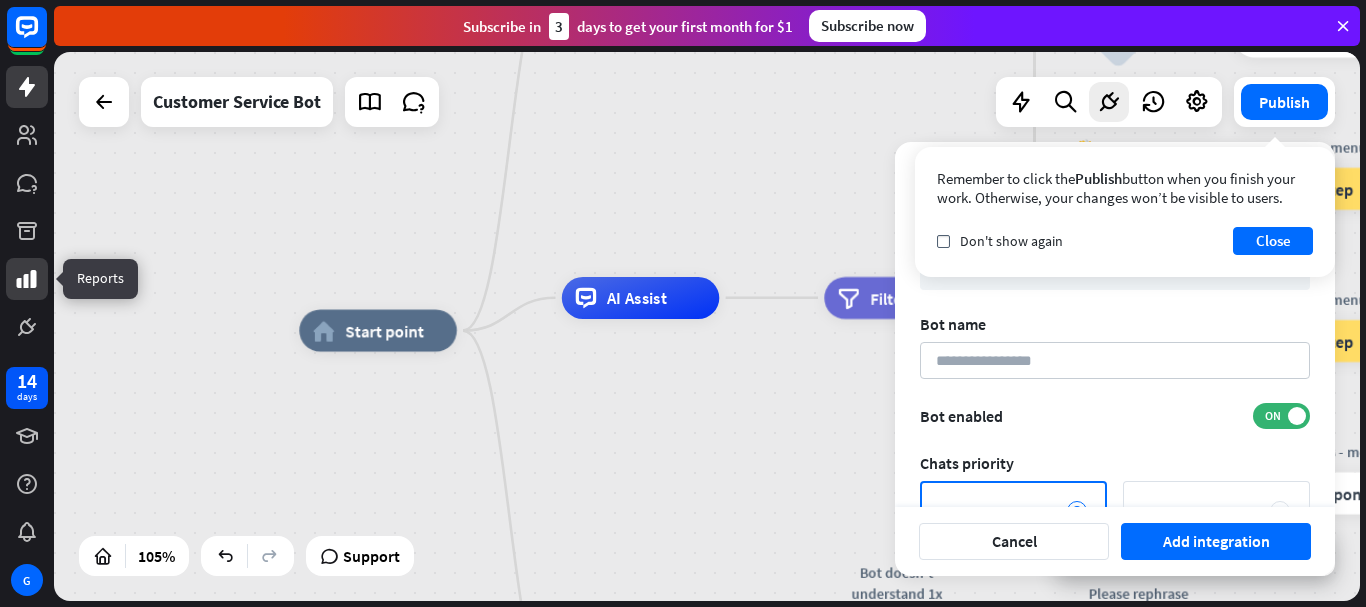 click 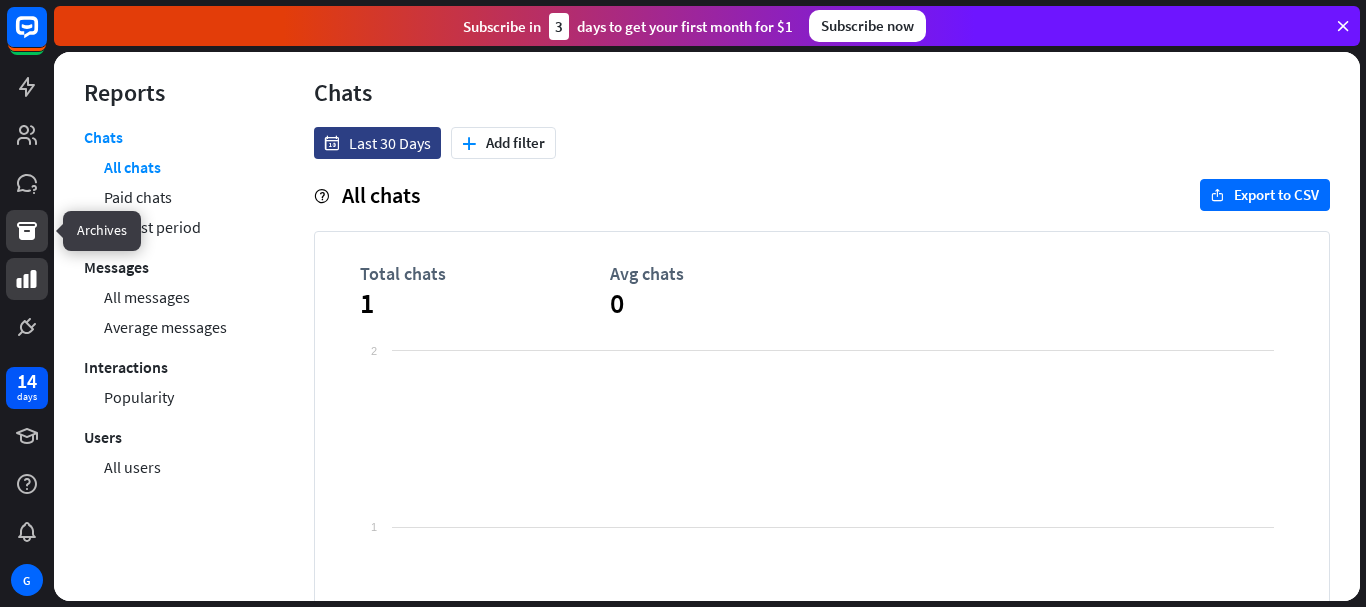 click 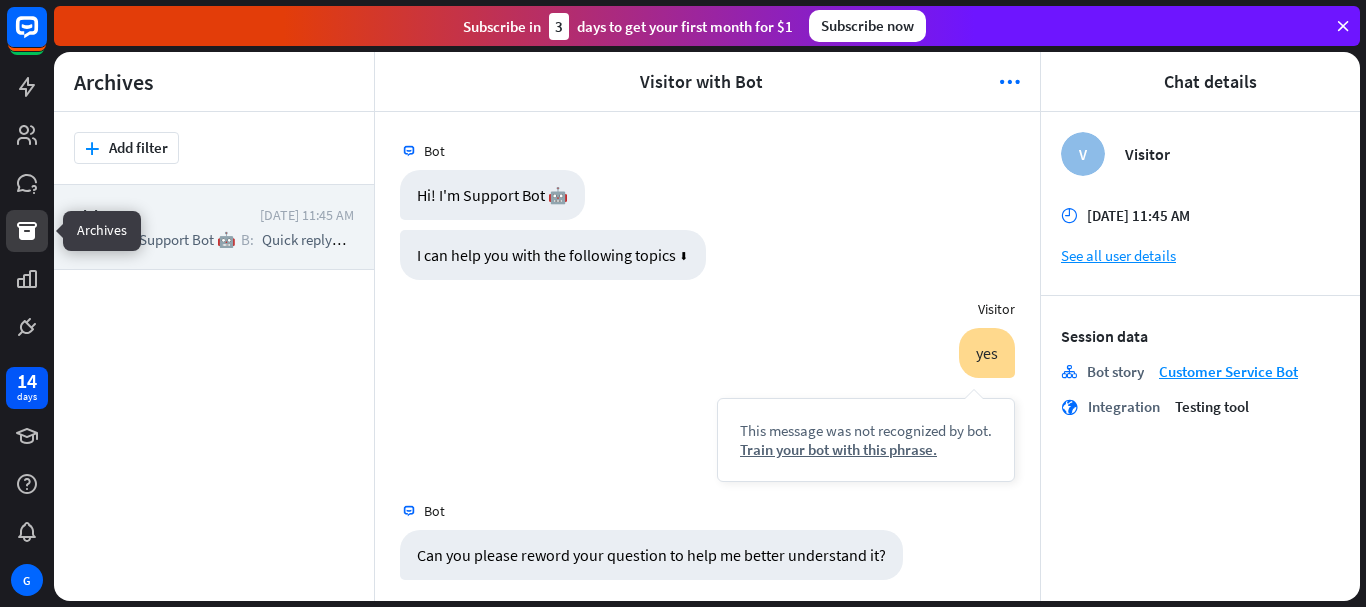 scroll, scrollTop: 1941, scrollLeft: 0, axis: vertical 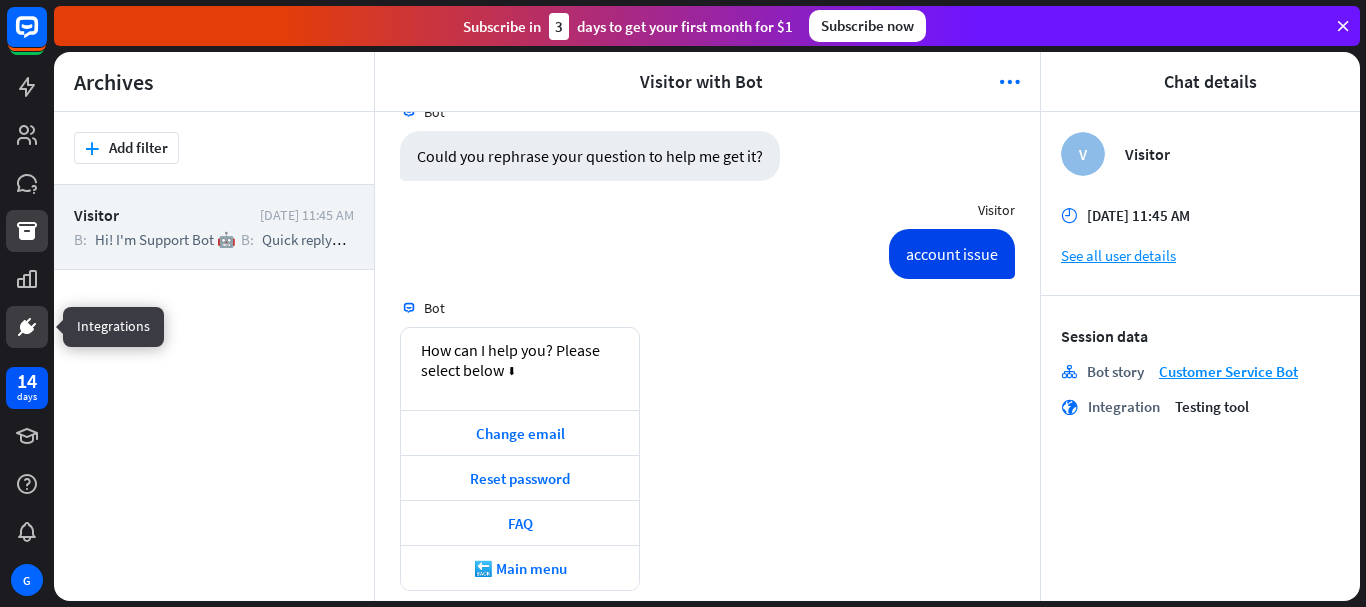 click at bounding box center [27, 327] 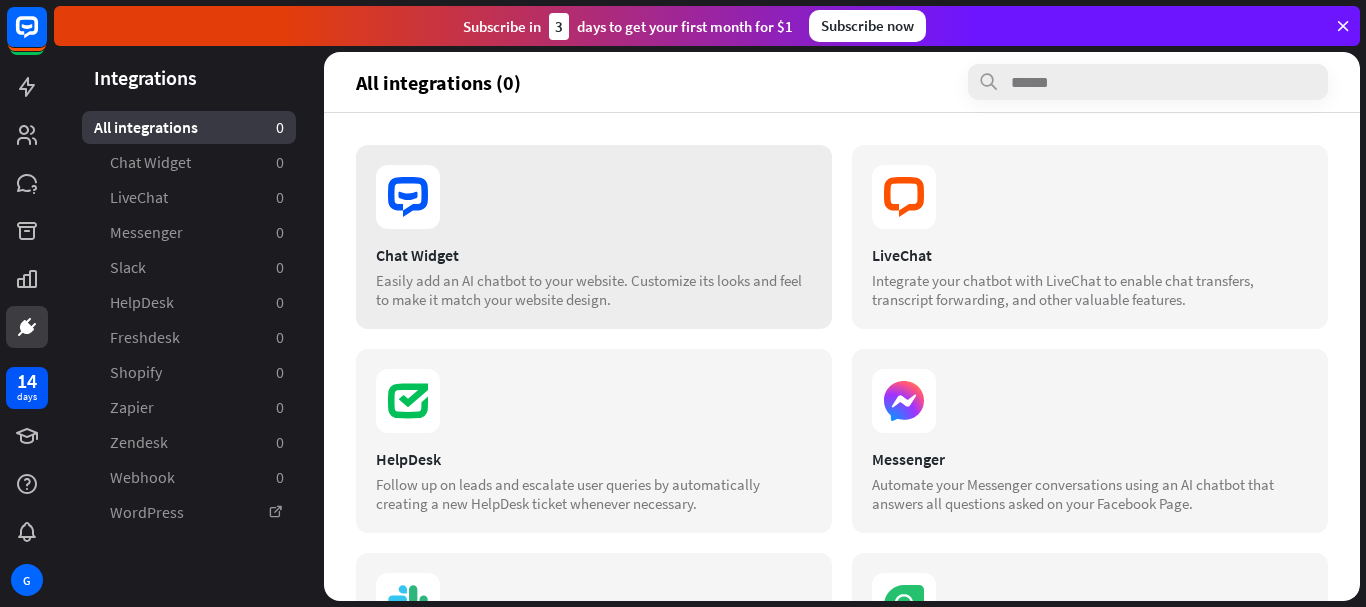 click 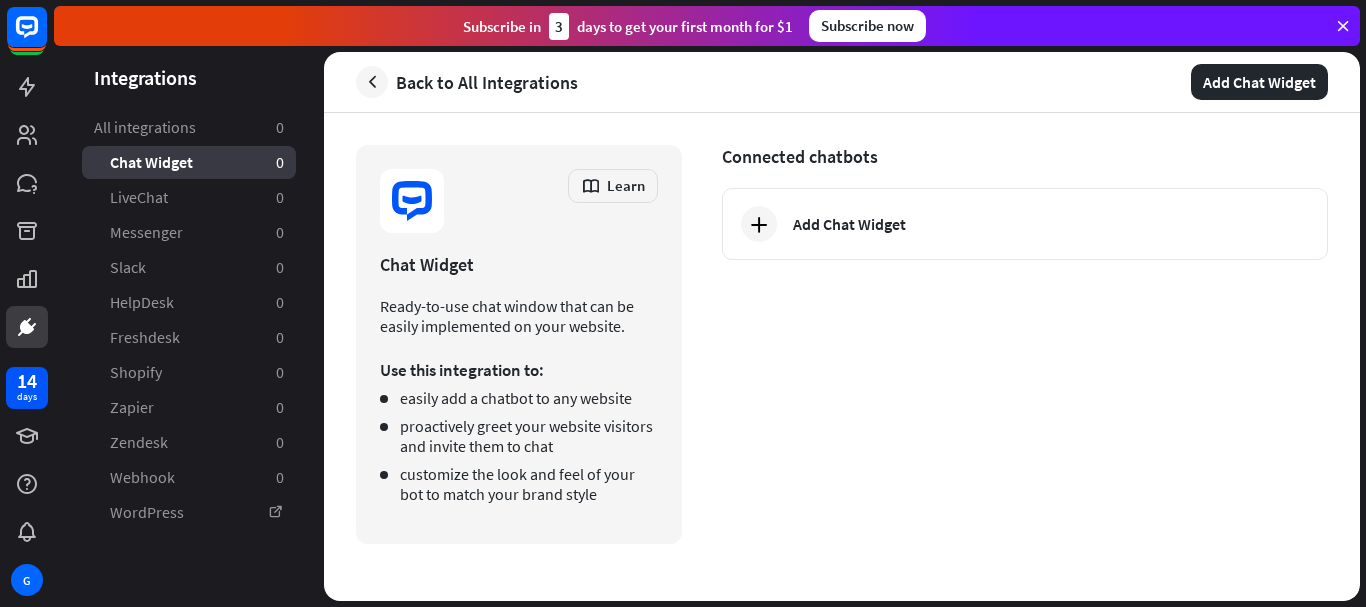 drag, startPoint x: 360, startPoint y: 300, endPoint x: 652, endPoint y: 326, distance: 293.15524 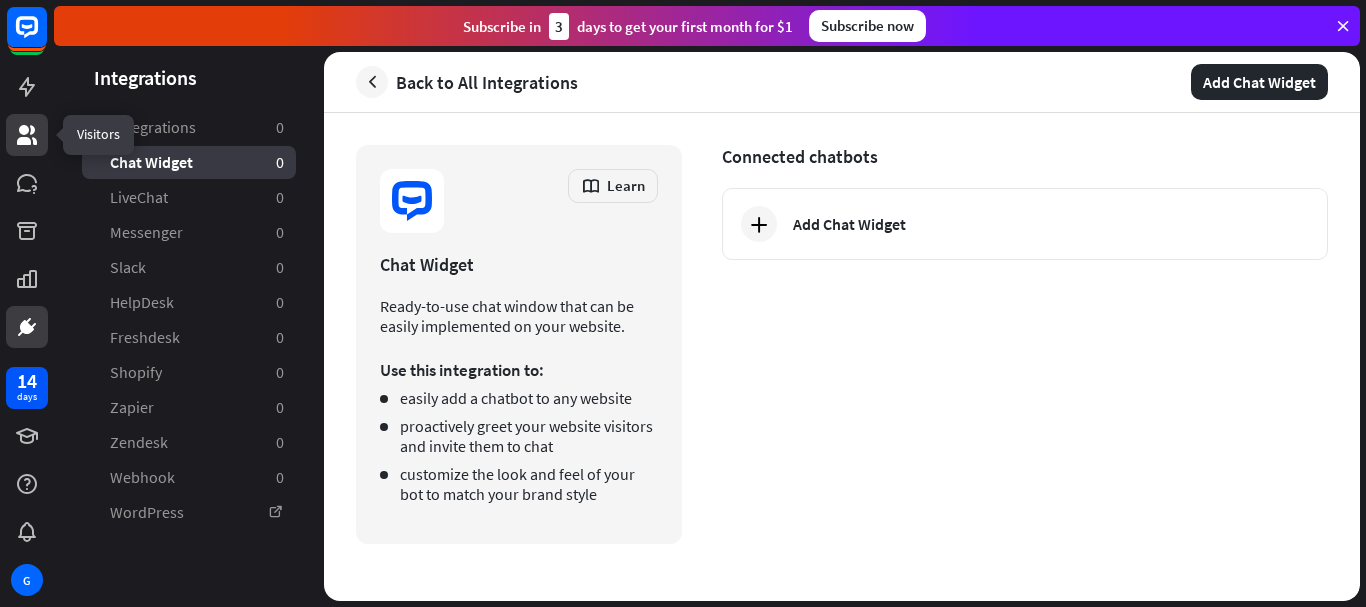 click 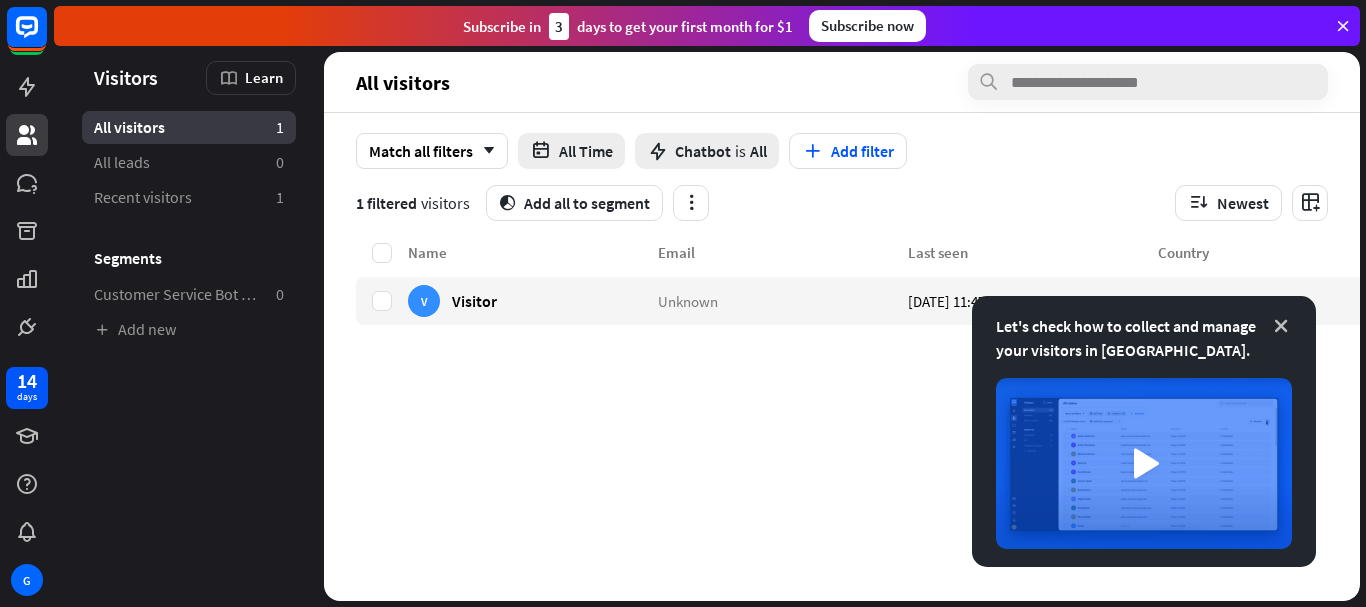 click at bounding box center [1281, 326] 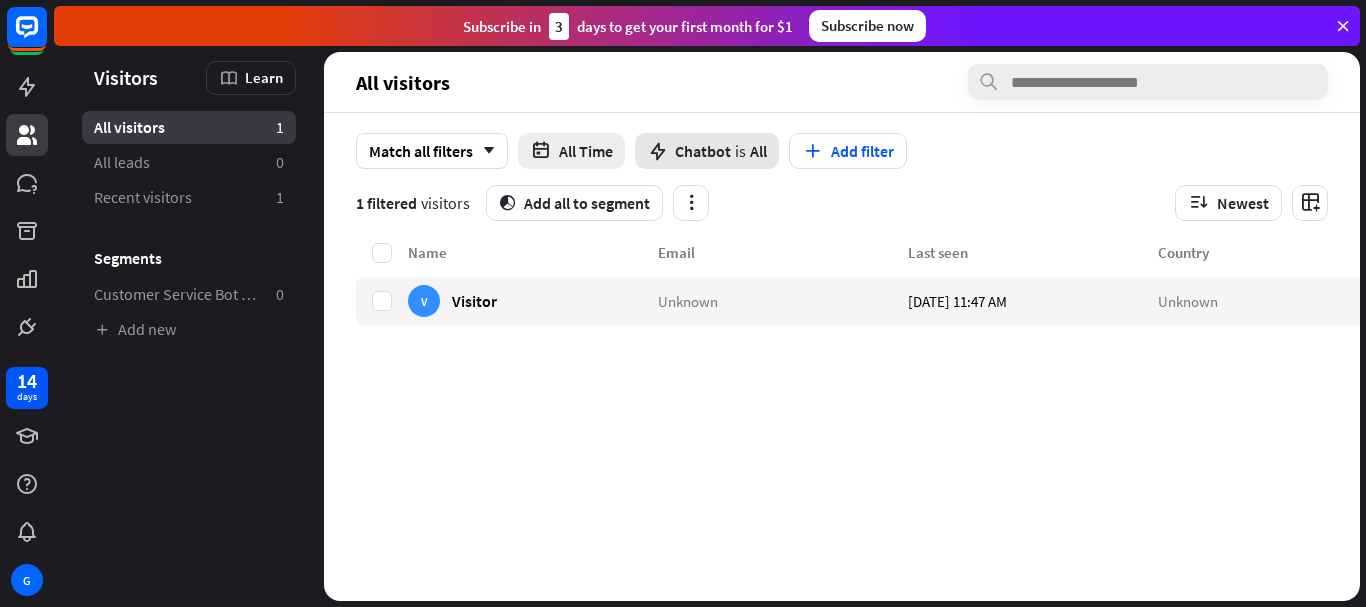 click on "Chatbot" at bounding box center [703, 151] 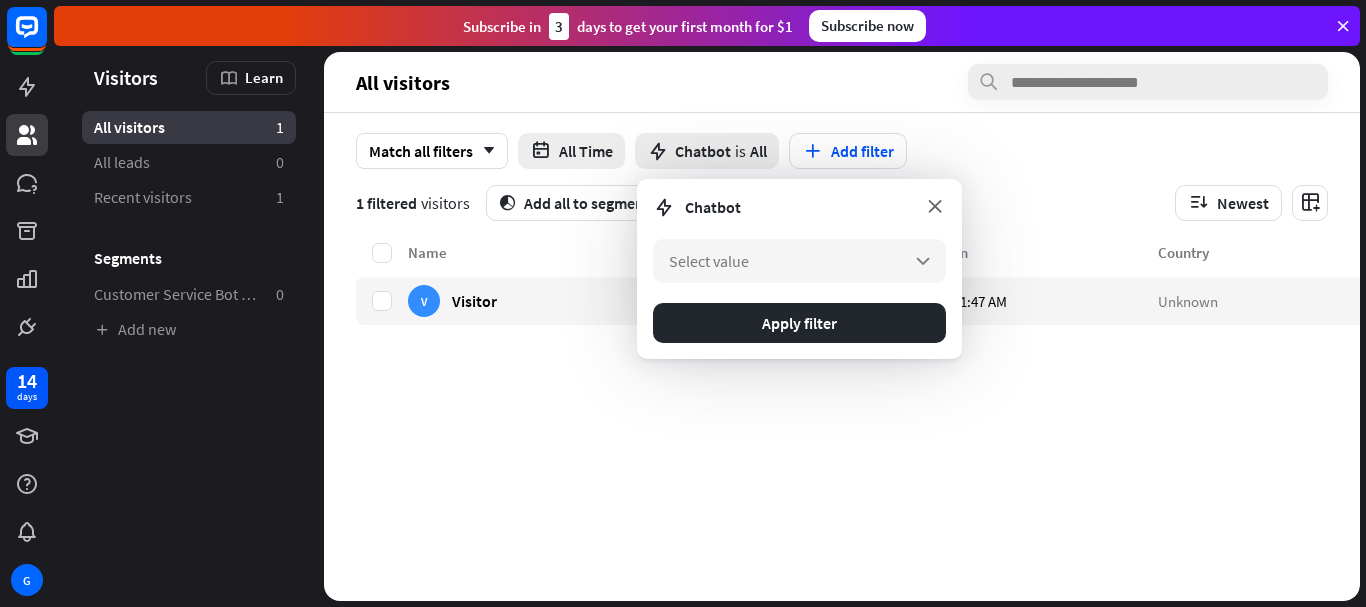 click at bounding box center (935, 206) 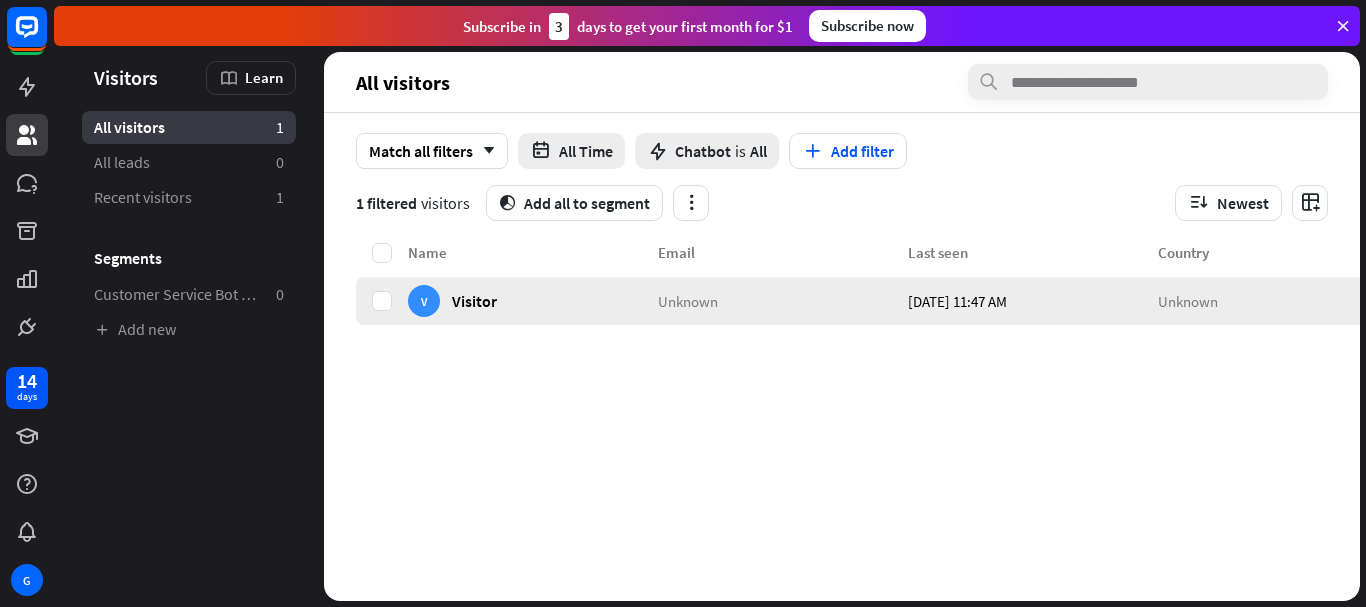 click on "V
Visitor" at bounding box center [533, 301] 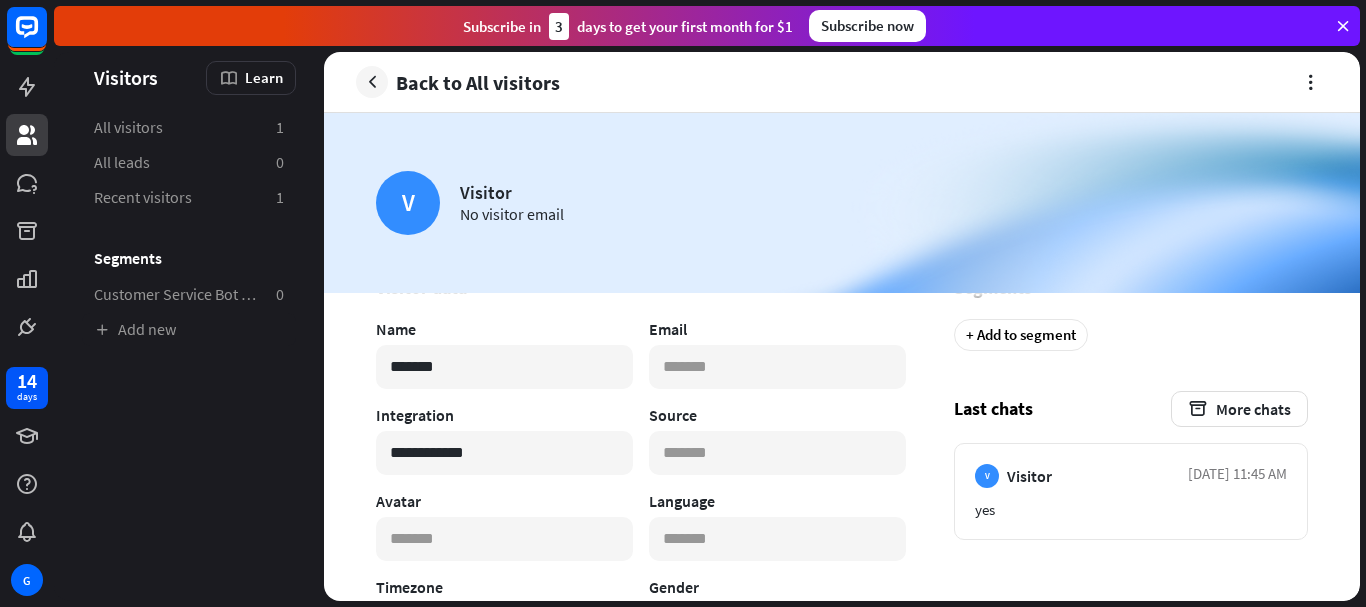 scroll, scrollTop: 0, scrollLeft: 0, axis: both 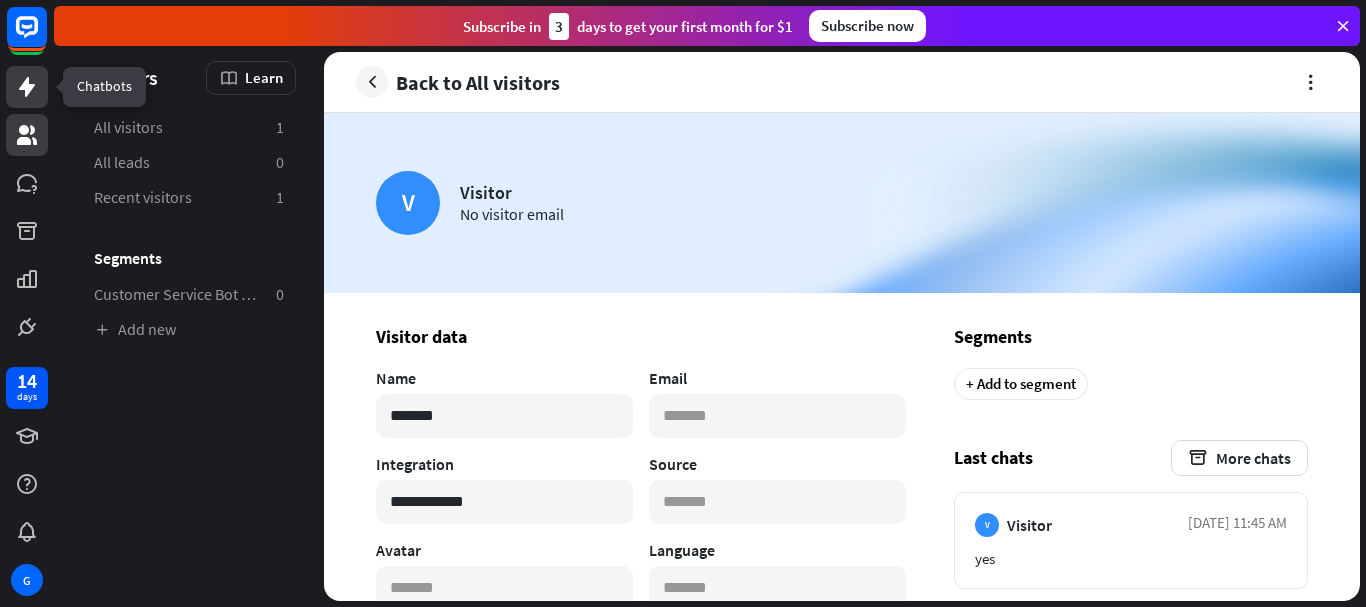 click 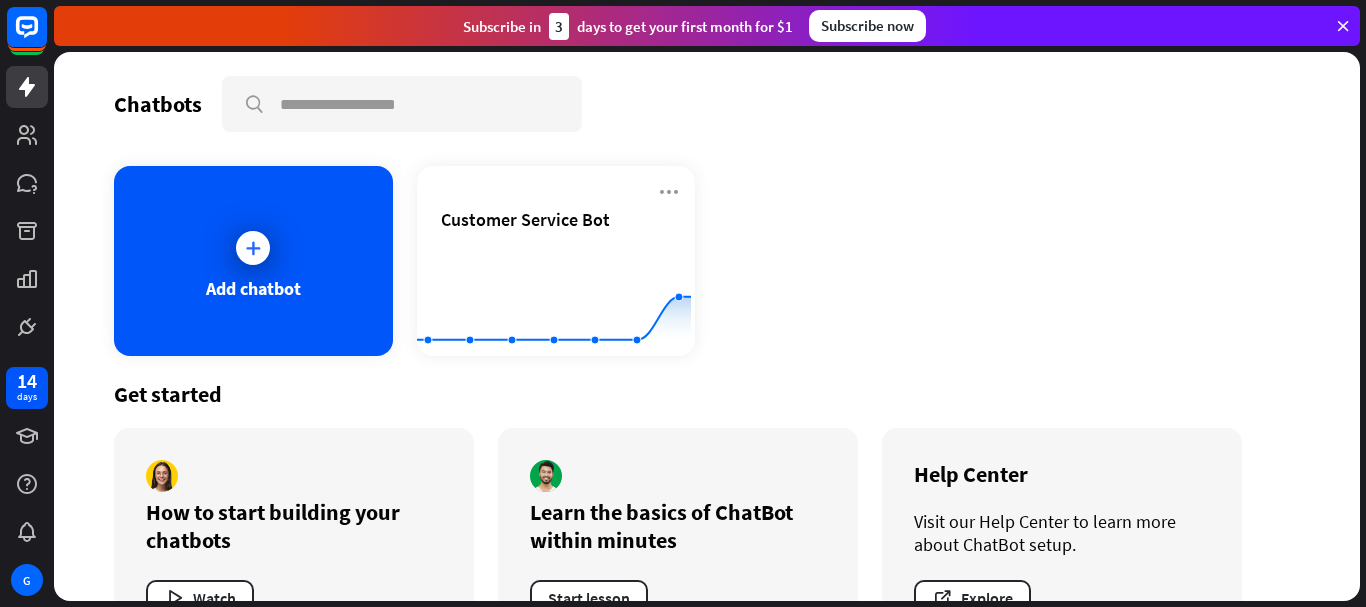 scroll, scrollTop: 71, scrollLeft: 0, axis: vertical 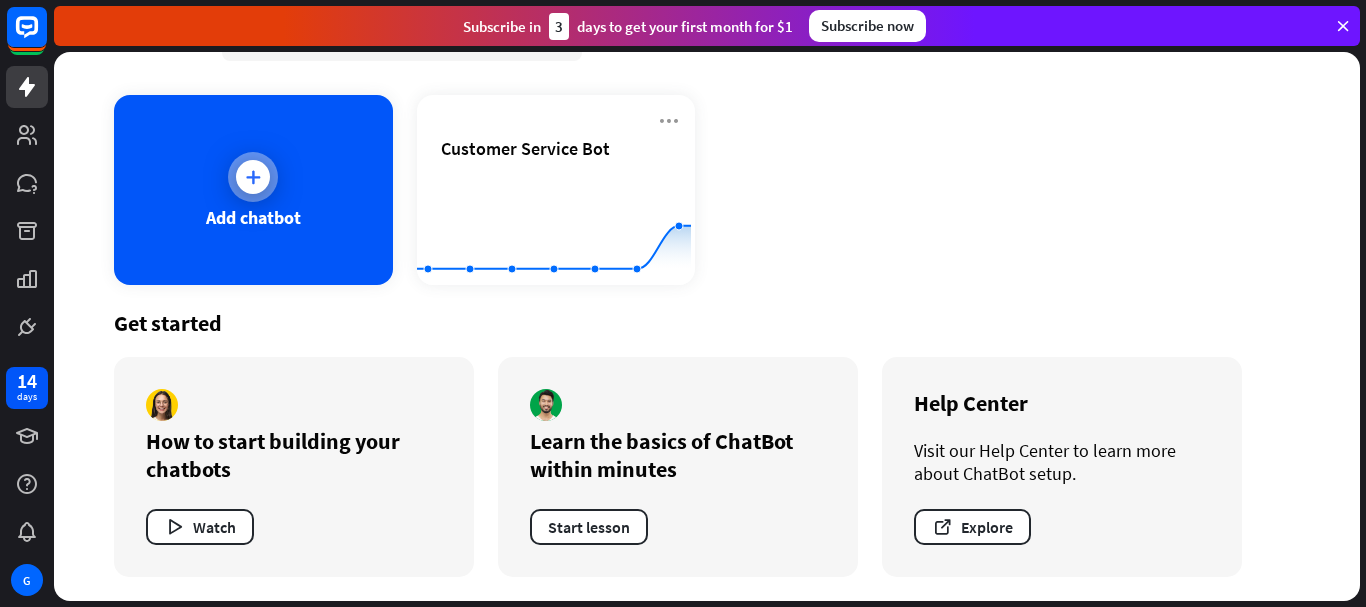 click on "Add chatbot" at bounding box center (253, 217) 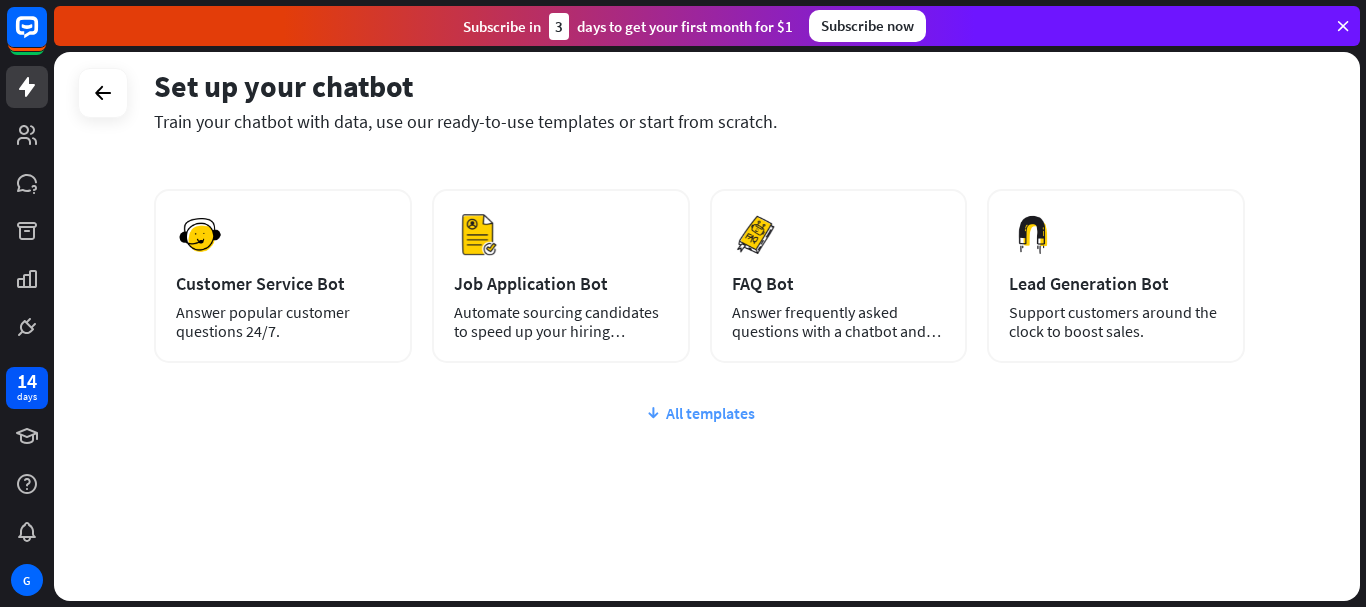 scroll, scrollTop: 278, scrollLeft: 0, axis: vertical 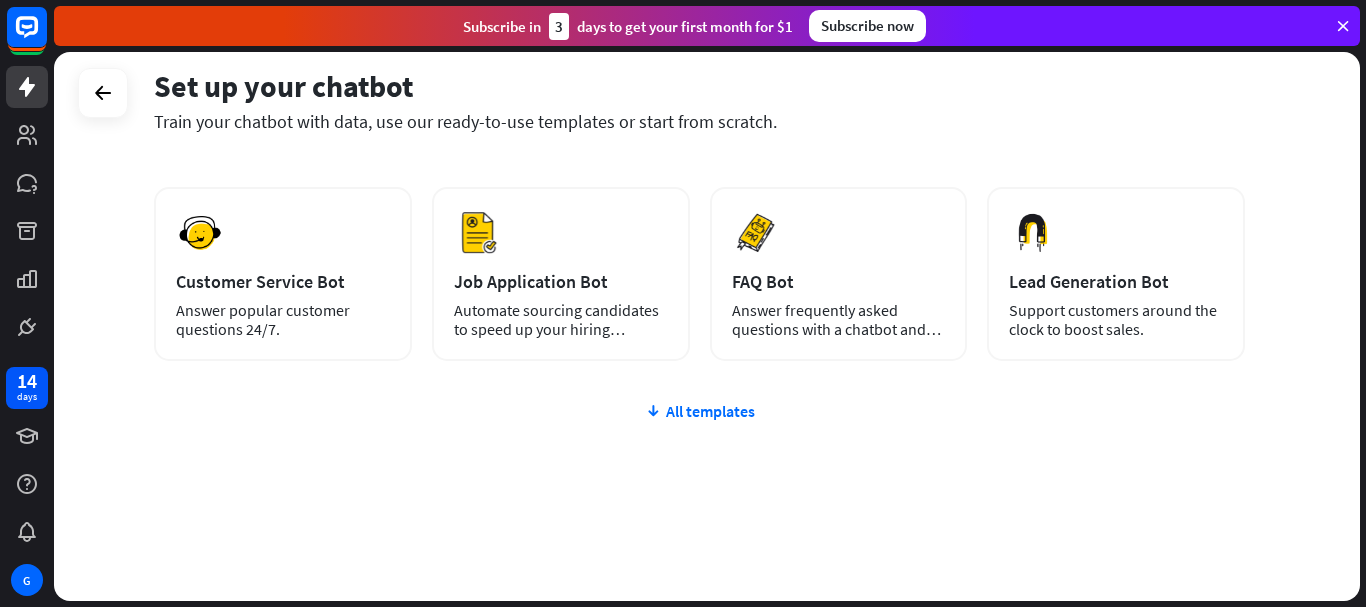 click on "plus   Blank Bot
Create a blank chatbot, which you can train and
customize later.
AI     Website
Crawl your website’s content to get answers to
popular user questions.
AI               Zendesk
Scan your Zendesk help center articles to answer
customer questions.
AI         KnowledgeBase
Scrap your KnowledgeBase articles to answer customer
questions.
[GEOGRAPHIC_DATA]
Customer Service Bot
Answer popular customer questions 24/7.
[GEOGRAPHIC_DATA]" at bounding box center (699, 293) 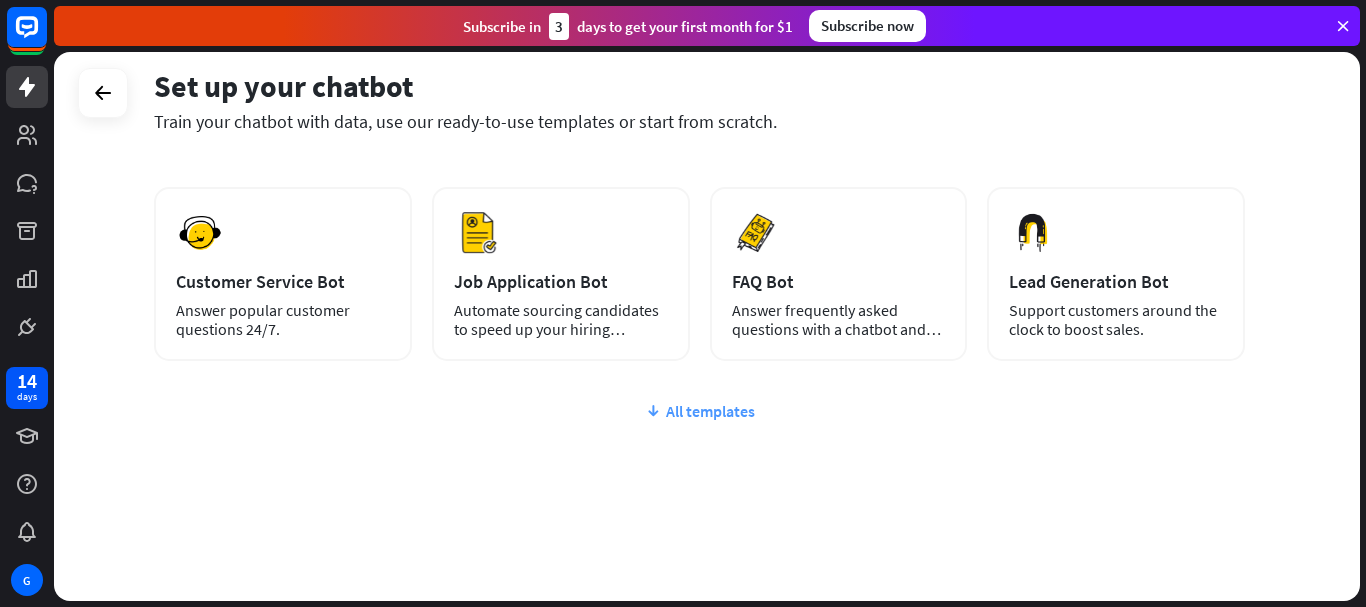 click on "All templates" at bounding box center (699, 411) 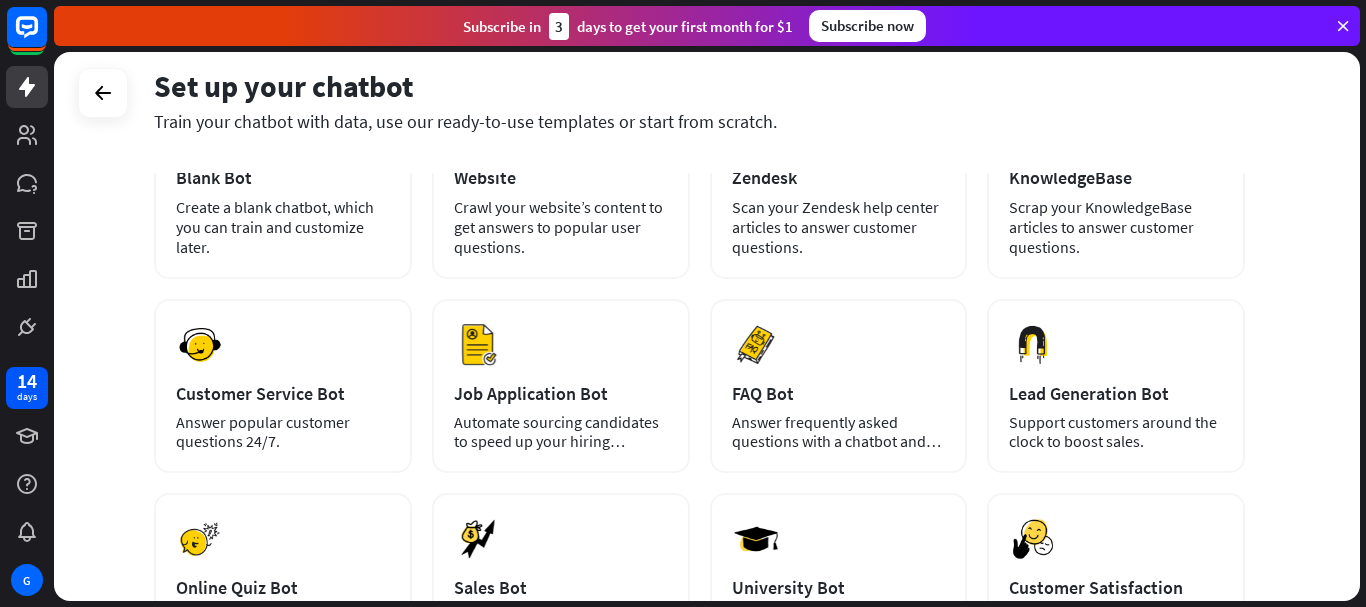 scroll, scrollTop: 66, scrollLeft: 0, axis: vertical 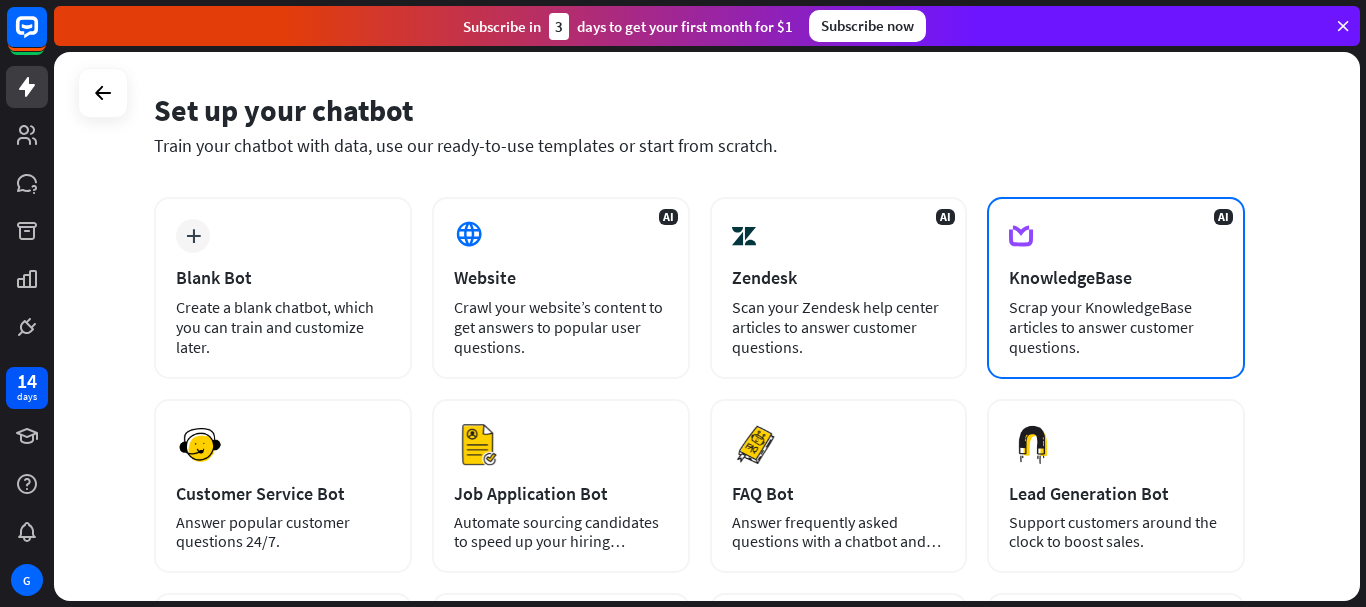 click on "AI         KnowledgeBase
Scrap your KnowledgeBase articles to answer customer
questions." at bounding box center (1116, 288) 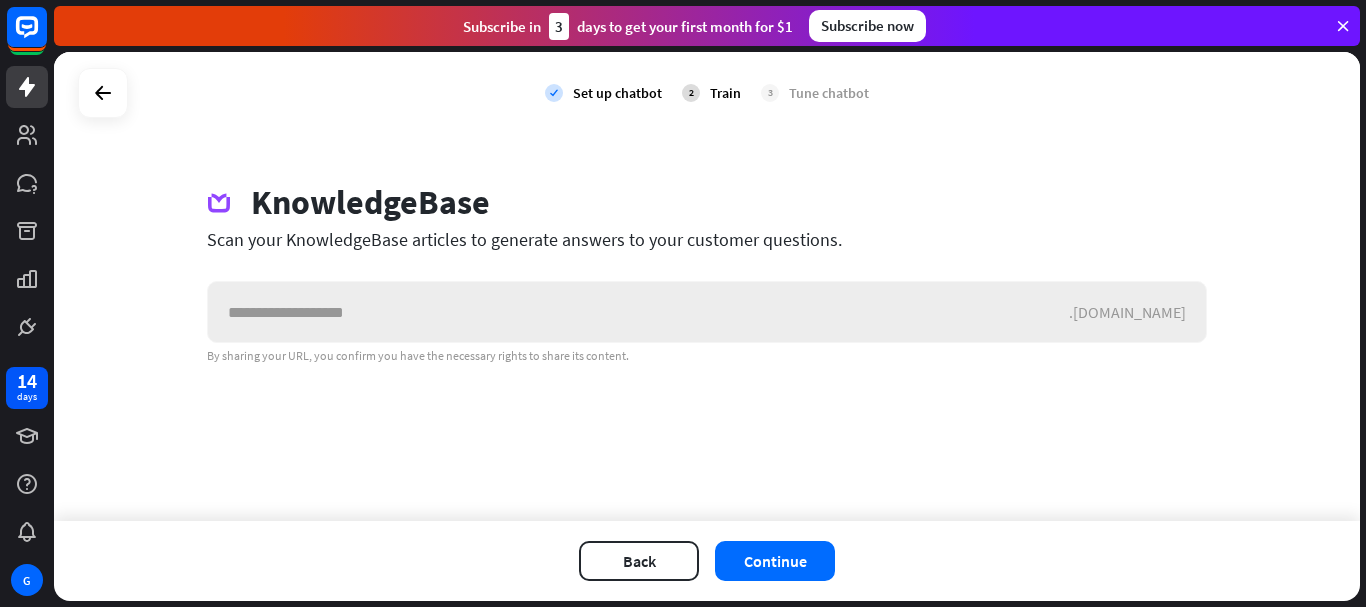 click at bounding box center (638, 312) 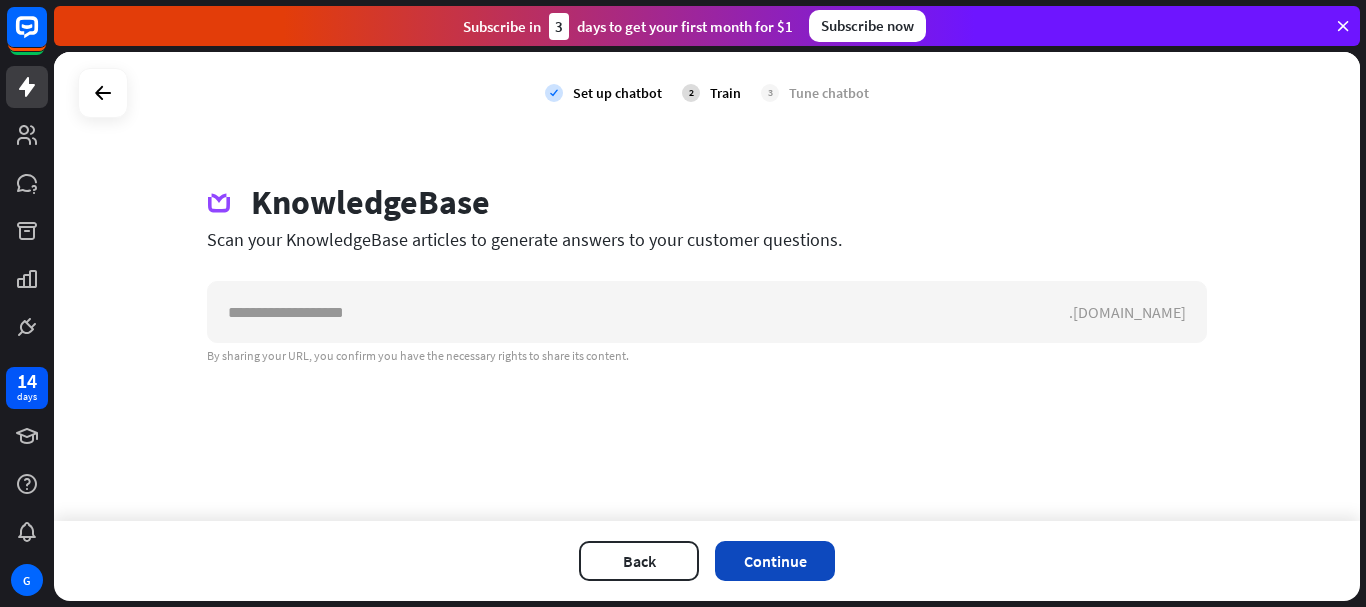 click on "Continue" at bounding box center (775, 561) 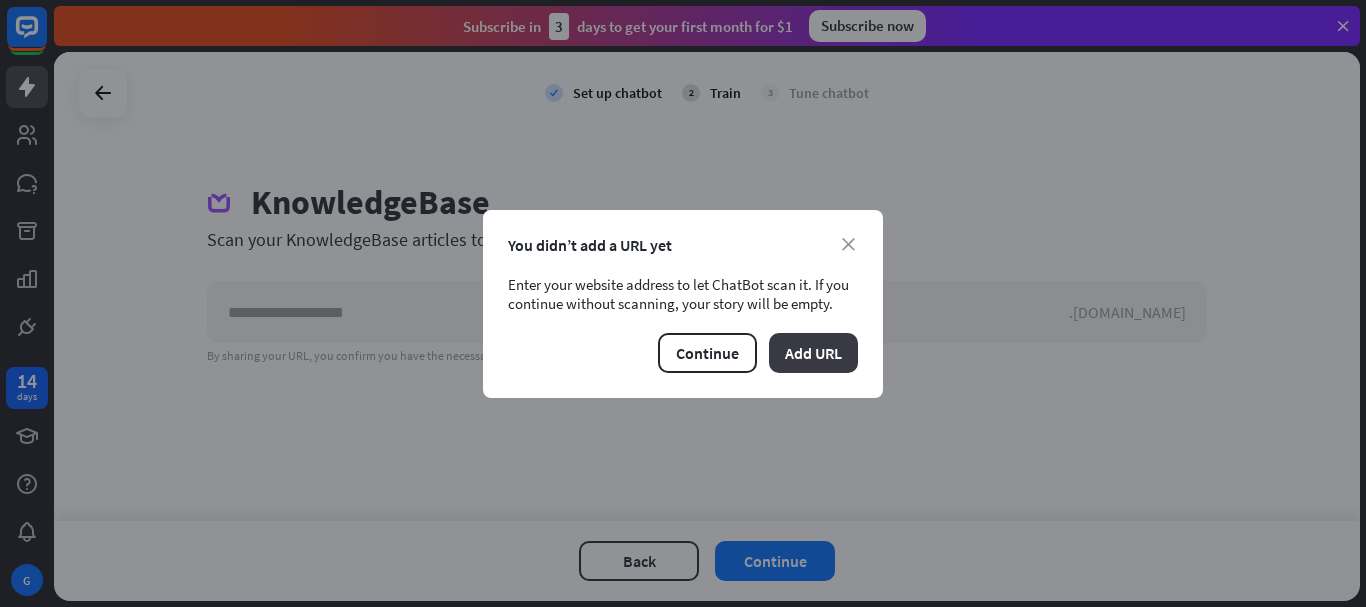 click on "Add URL" at bounding box center [813, 353] 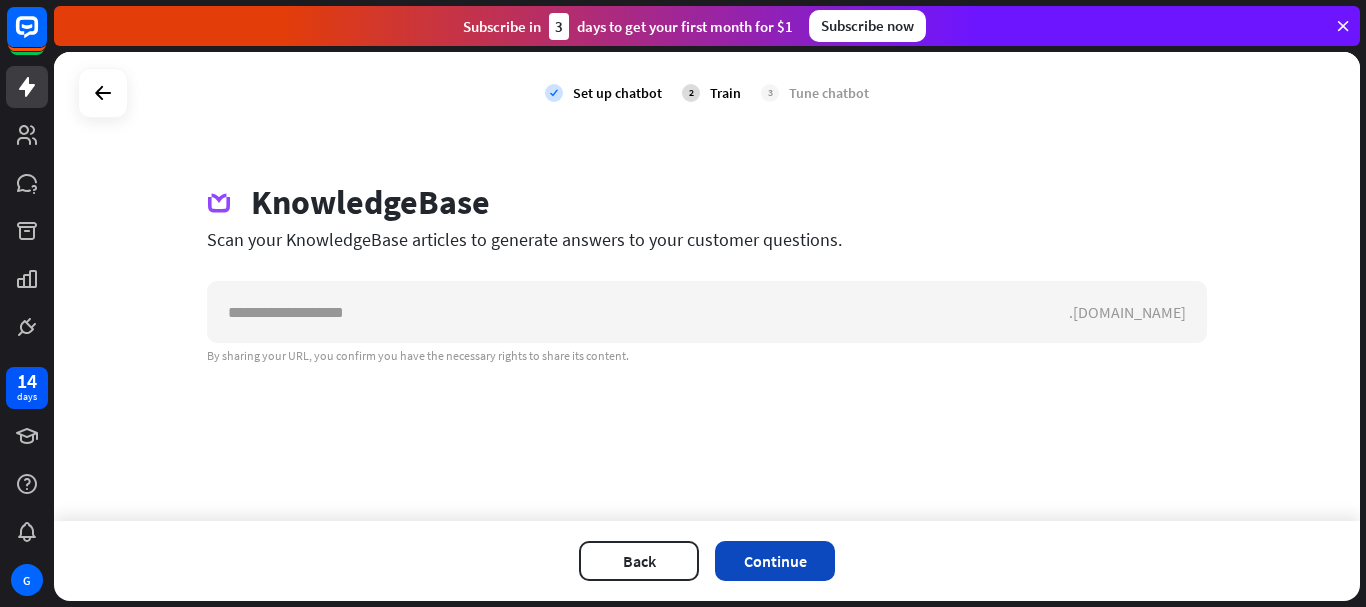 click on "Continue" at bounding box center (775, 561) 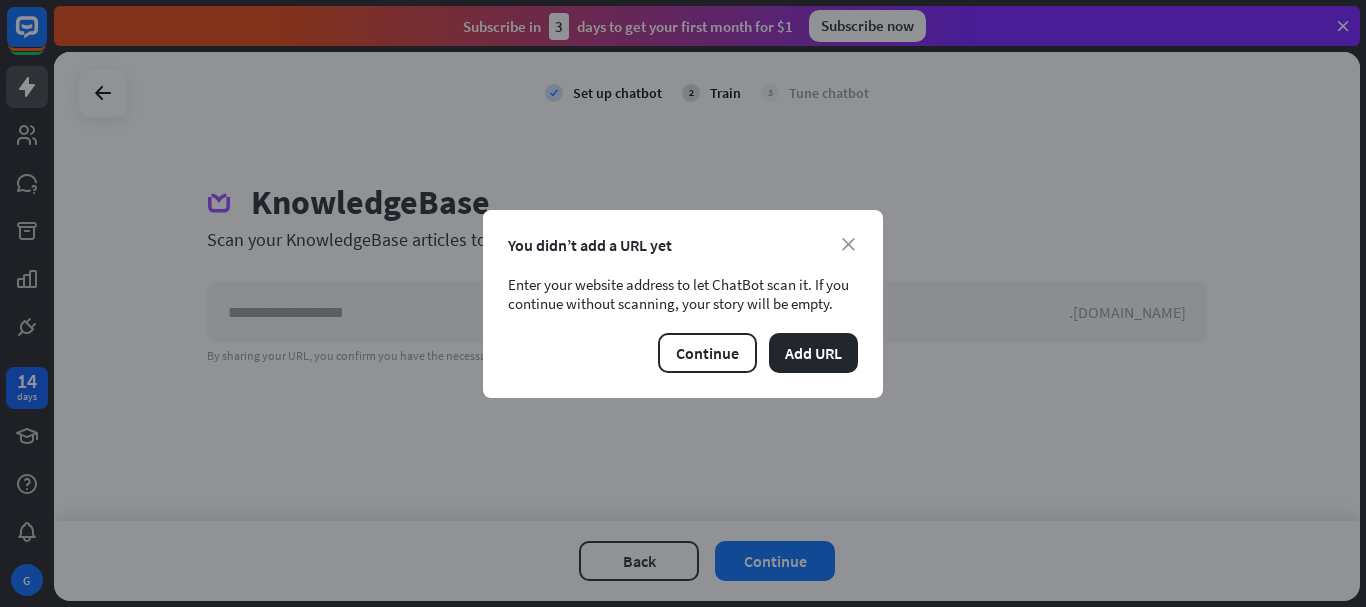 click on "close   You didn’t add a URL yet
Enter your website address to let ChatBot scan it. If you
continue without scanning, your story will be empty.
Continue
Add URL" at bounding box center (683, 304) 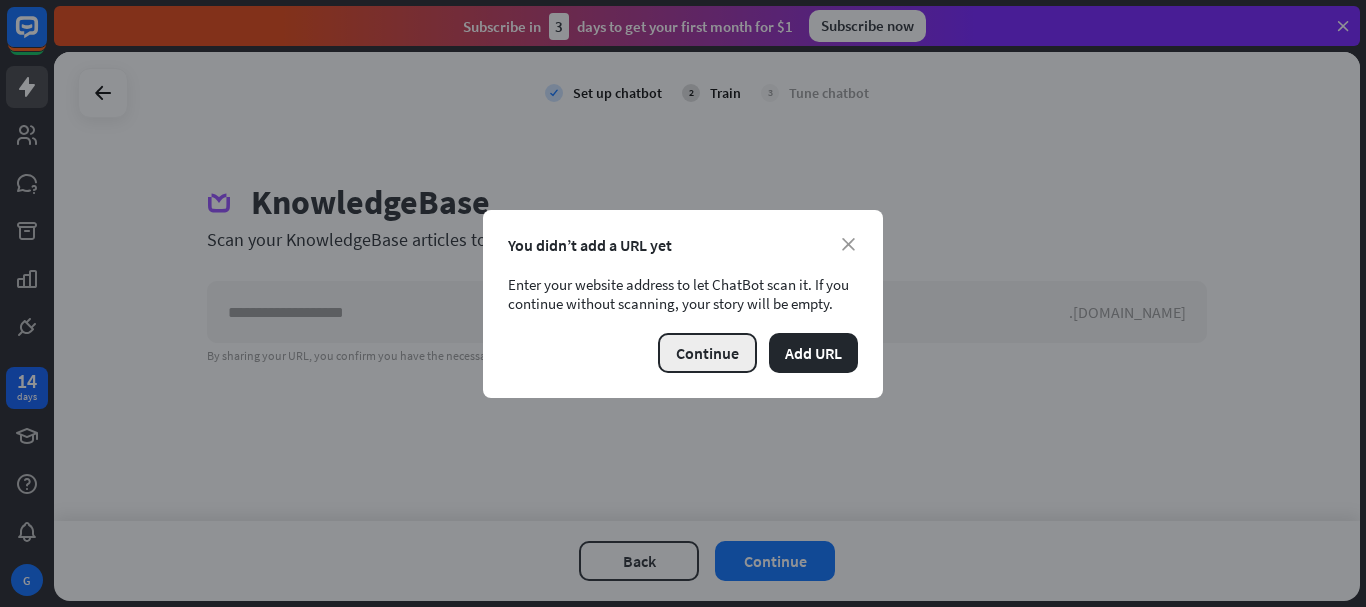 click on "Continue" at bounding box center (707, 353) 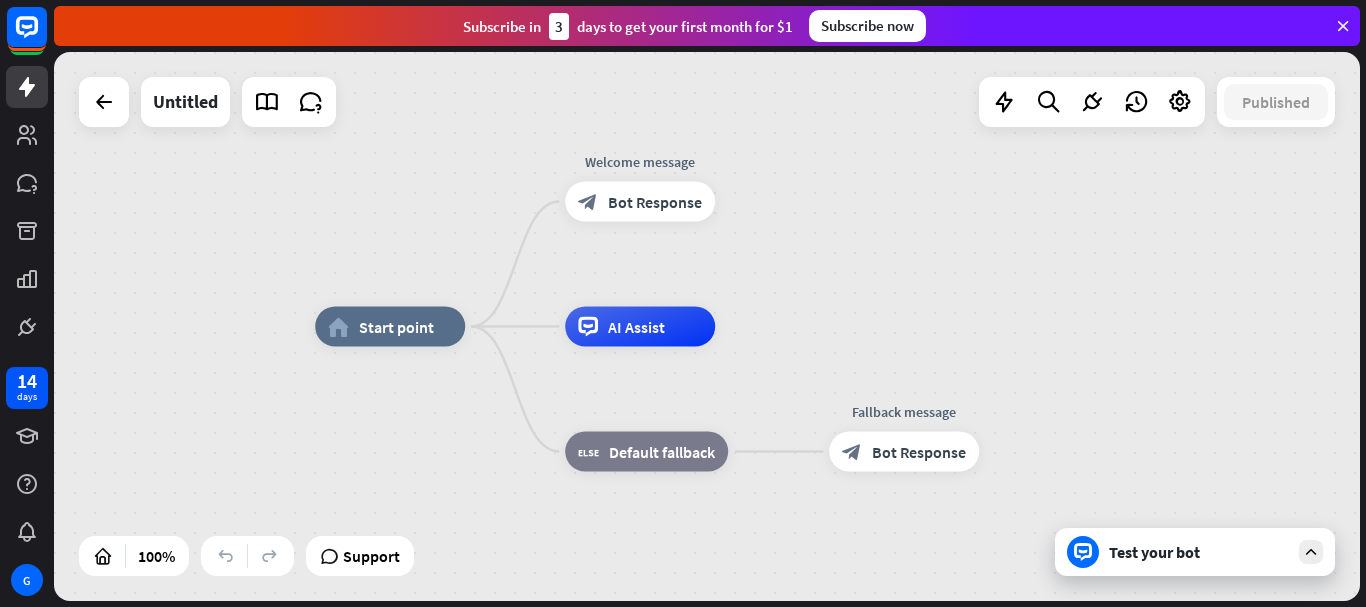 click on "Test your bot" at bounding box center [1199, 552] 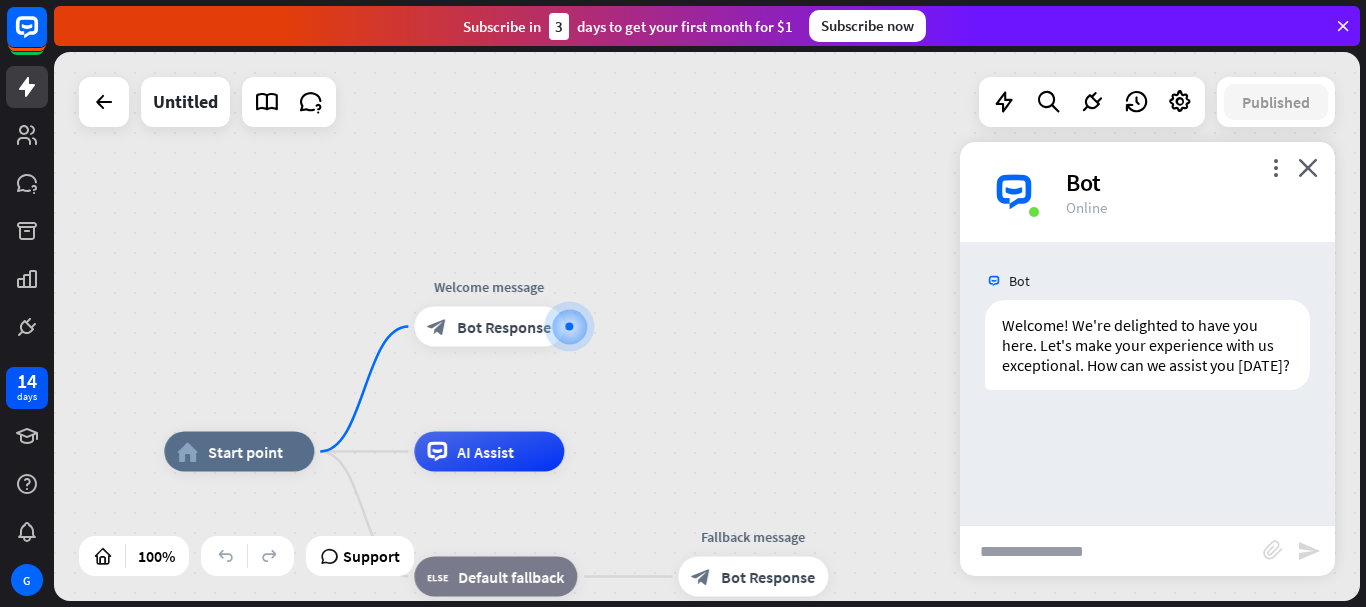 click at bounding box center (1111, 551) 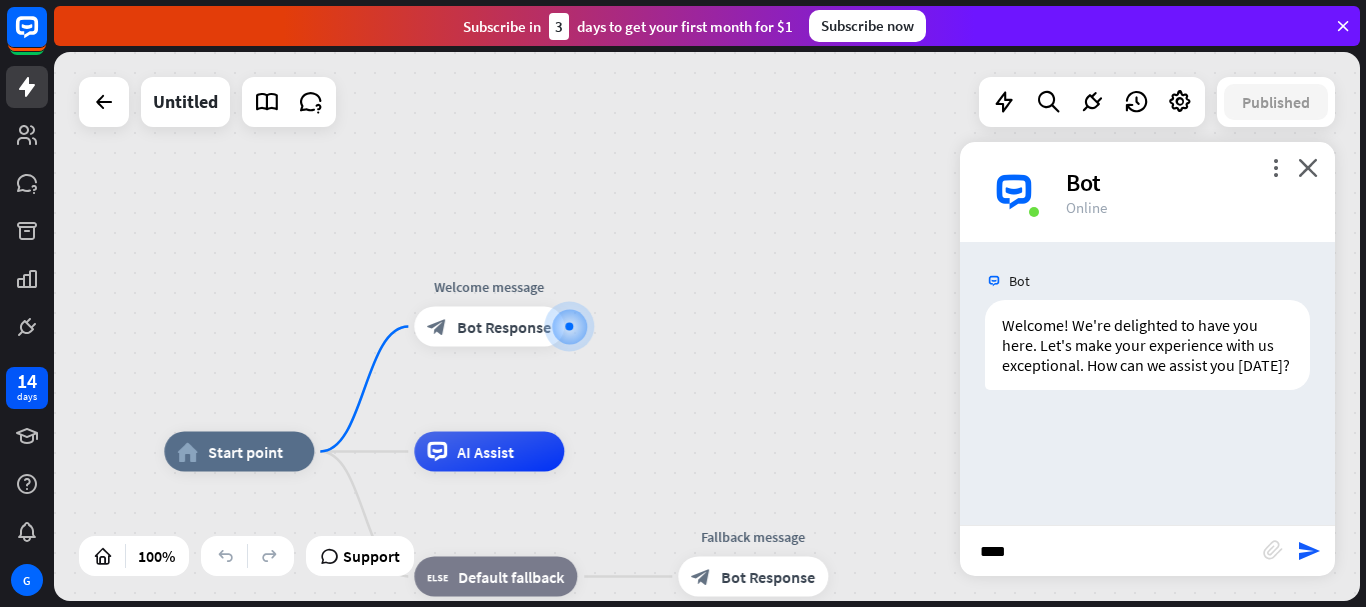 type on "*****" 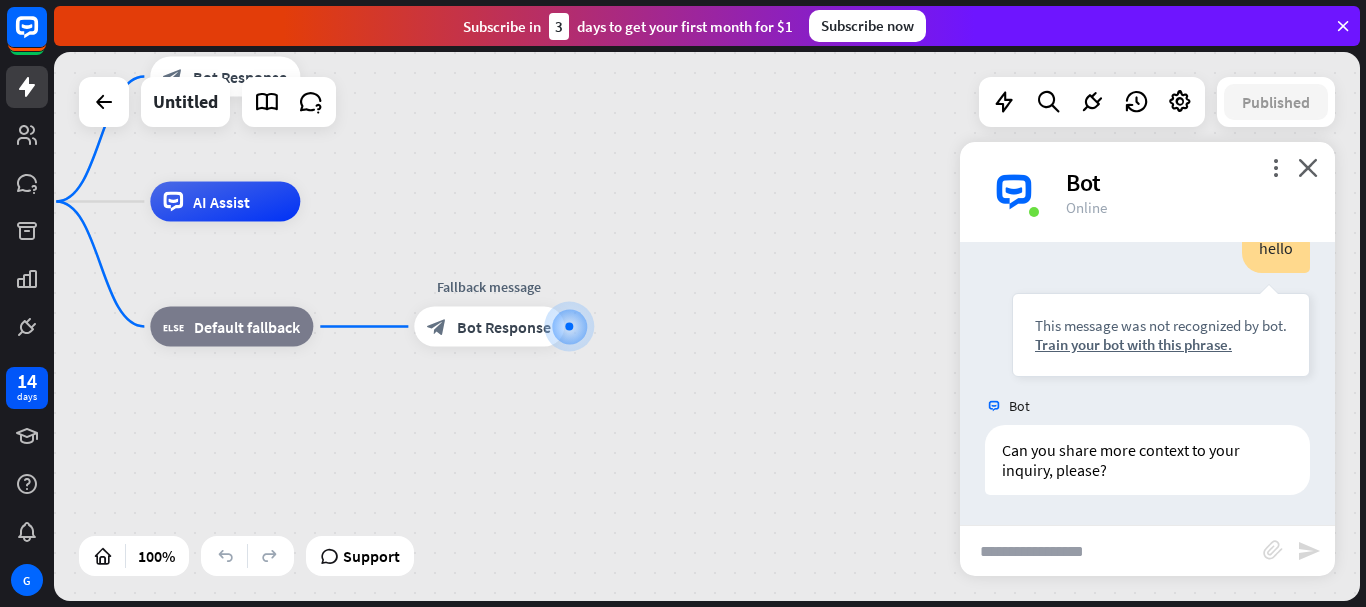 scroll, scrollTop: 235, scrollLeft: 0, axis: vertical 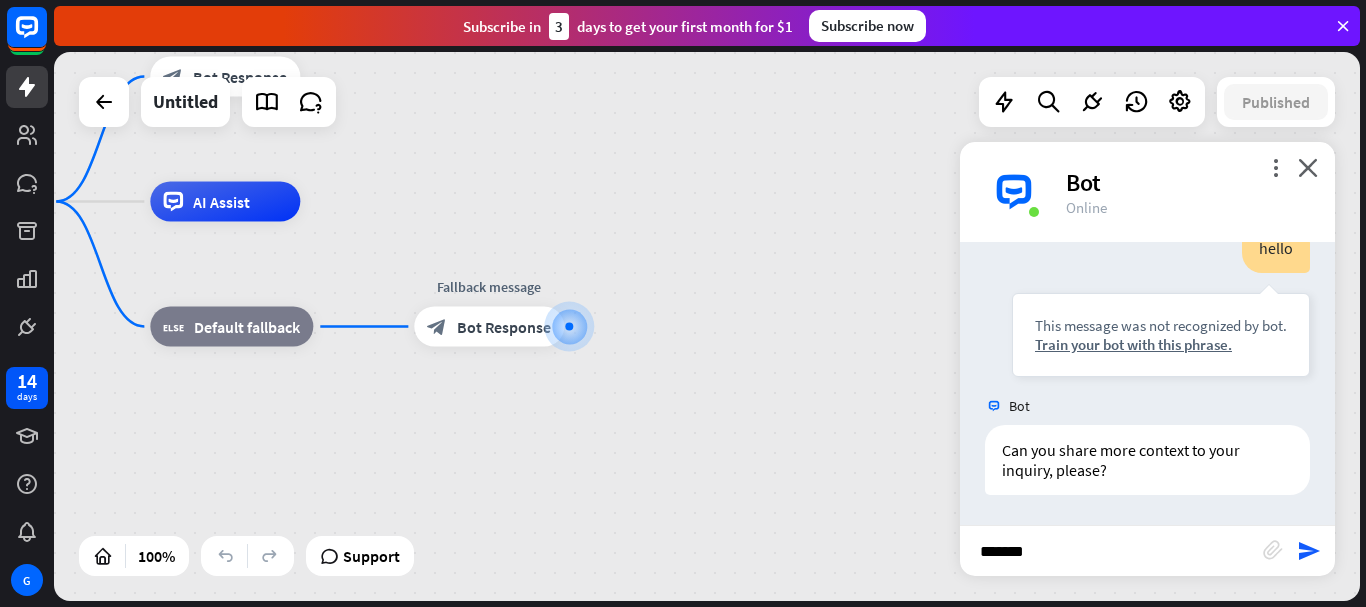 type on "********" 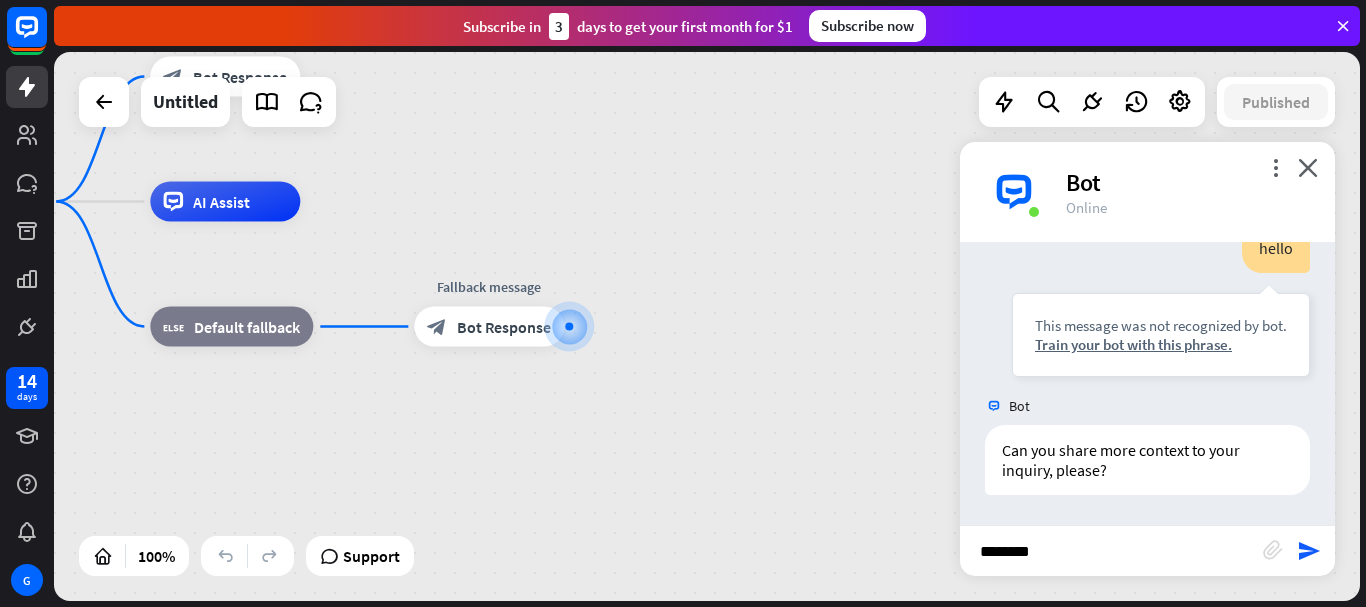 type 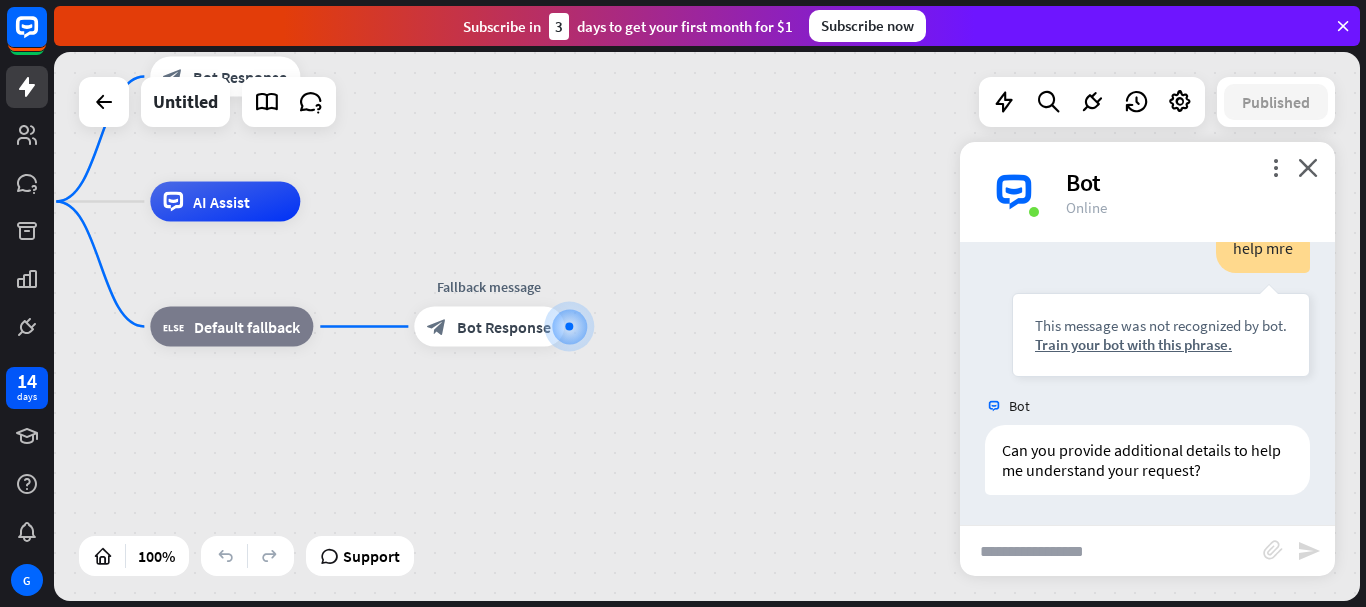 scroll, scrollTop: 555, scrollLeft: 0, axis: vertical 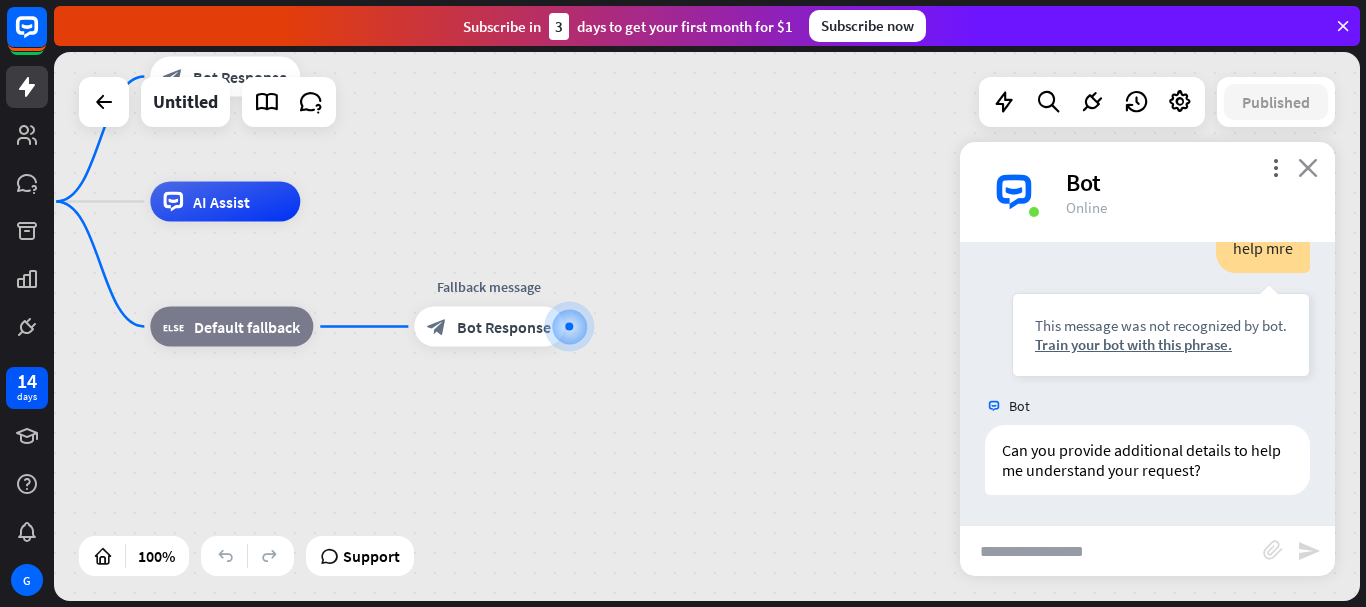 click on "close" at bounding box center [1308, 167] 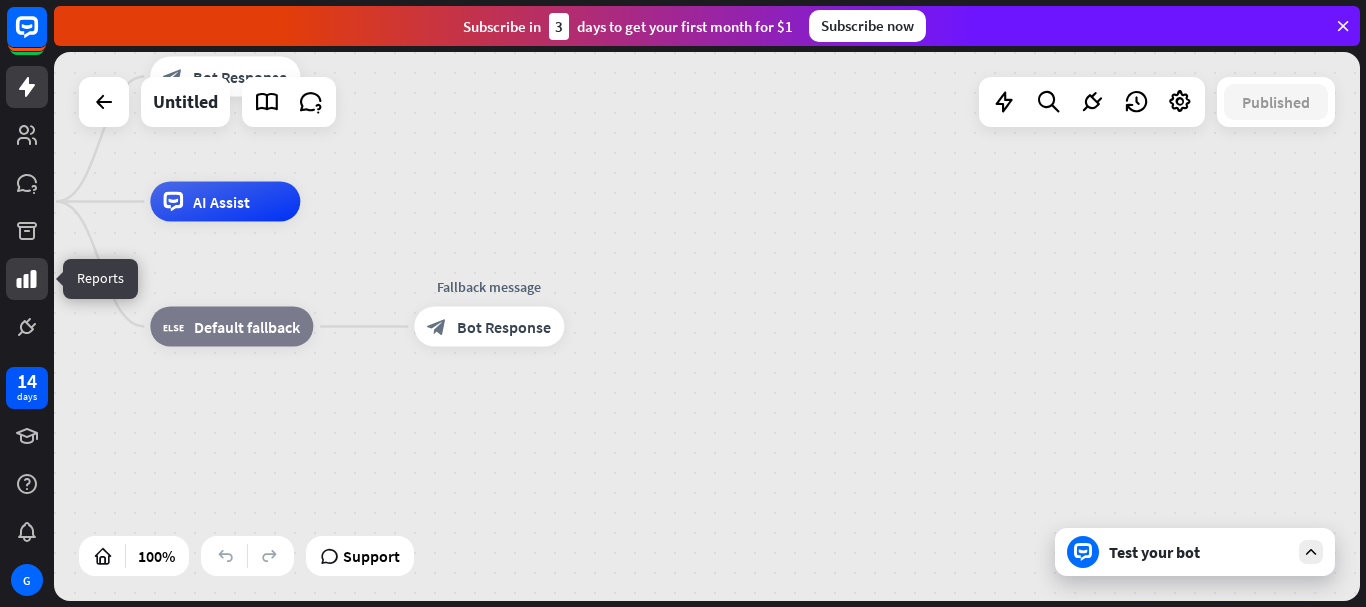 click at bounding box center (27, 279) 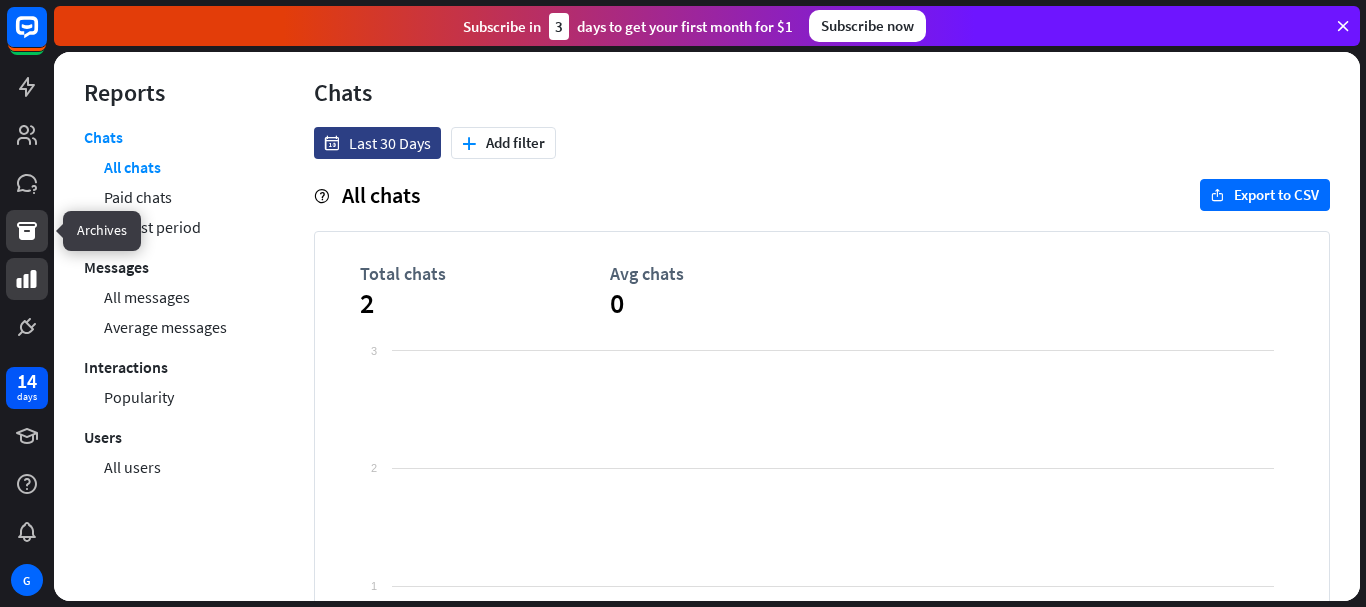 click 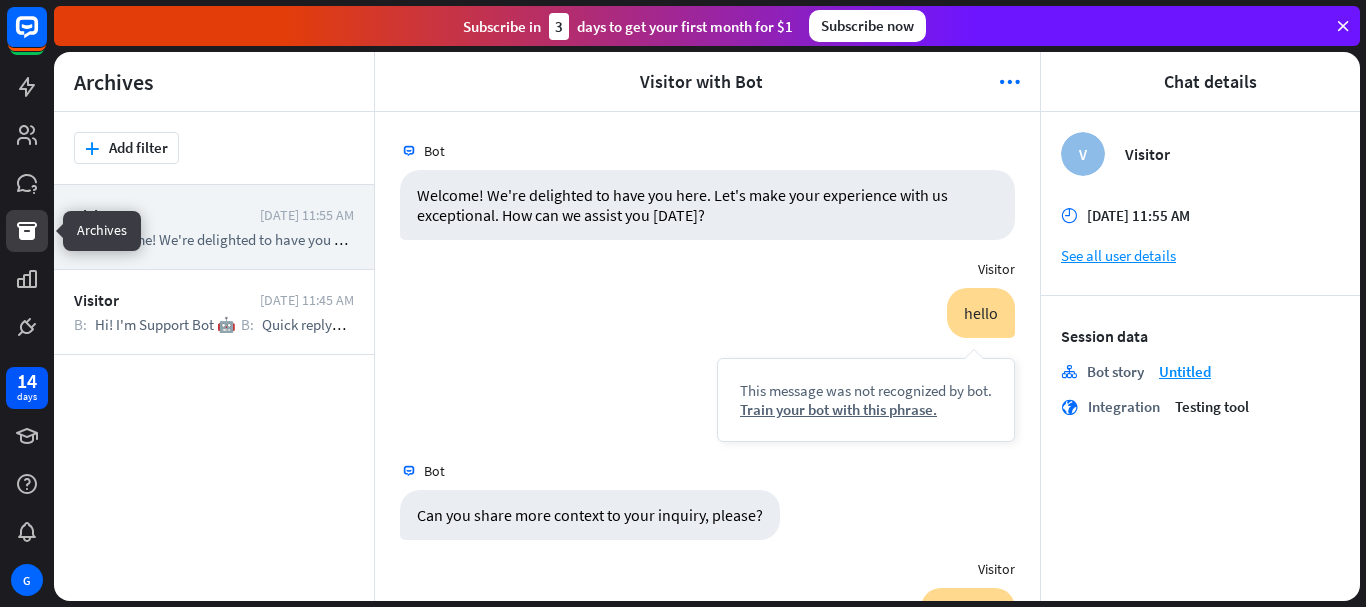 scroll, scrollTop: 269, scrollLeft: 0, axis: vertical 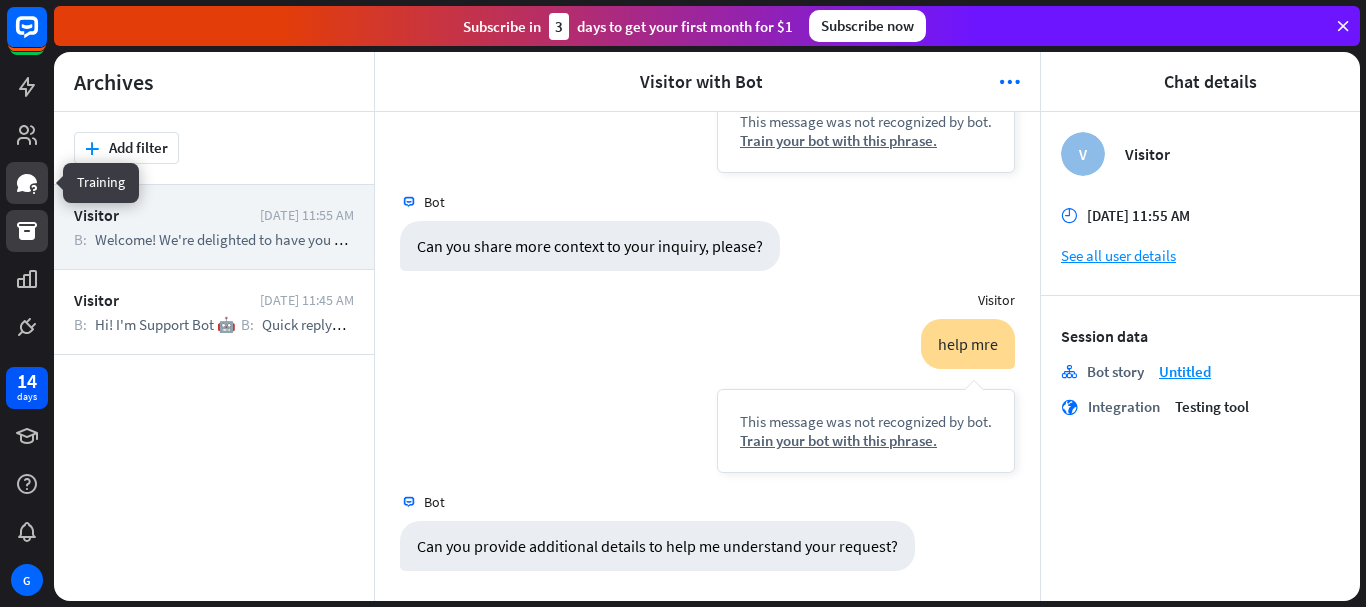 click 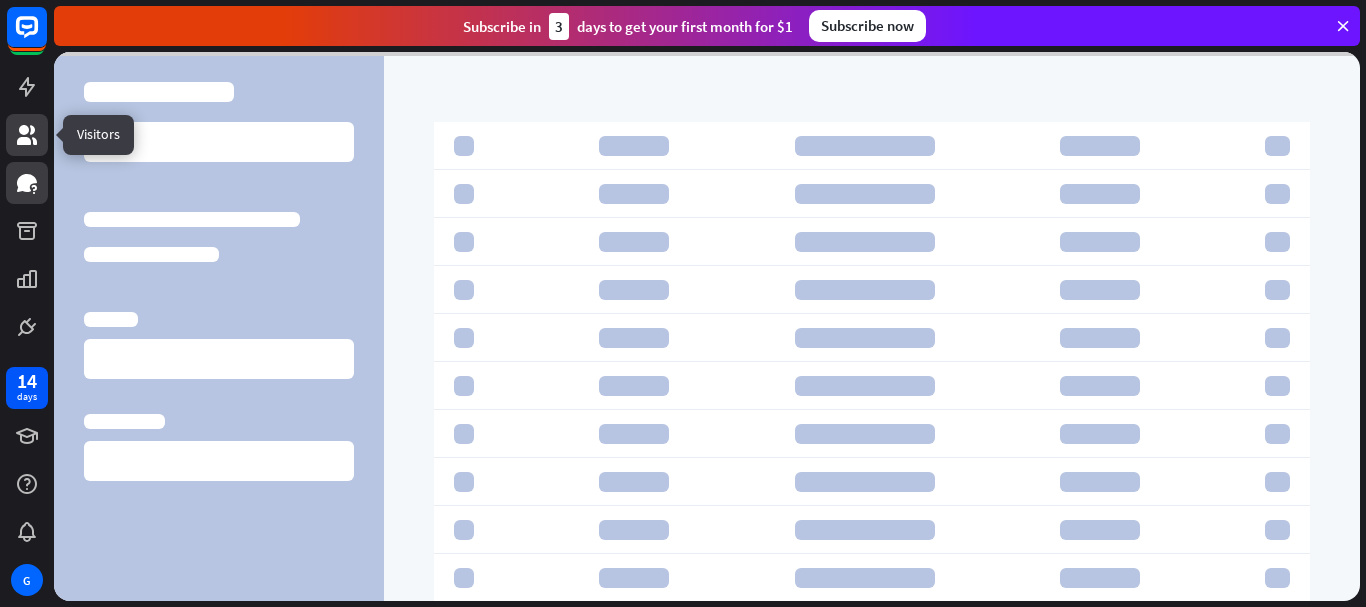 click at bounding box center (27, 135) 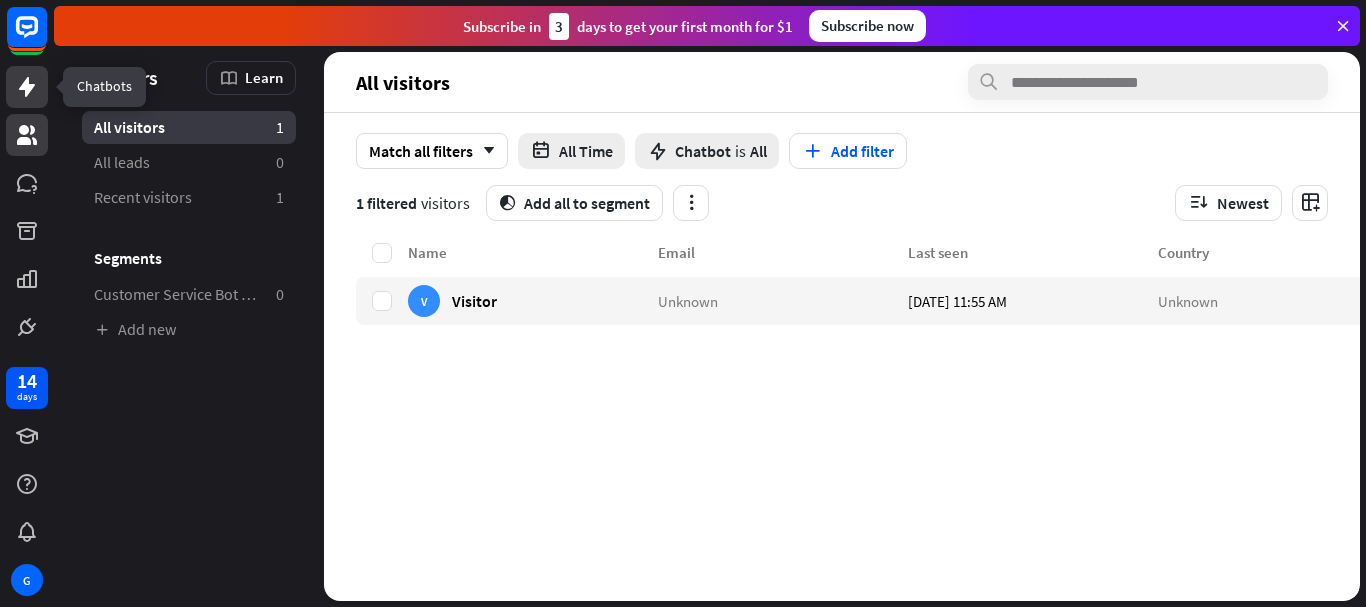 click 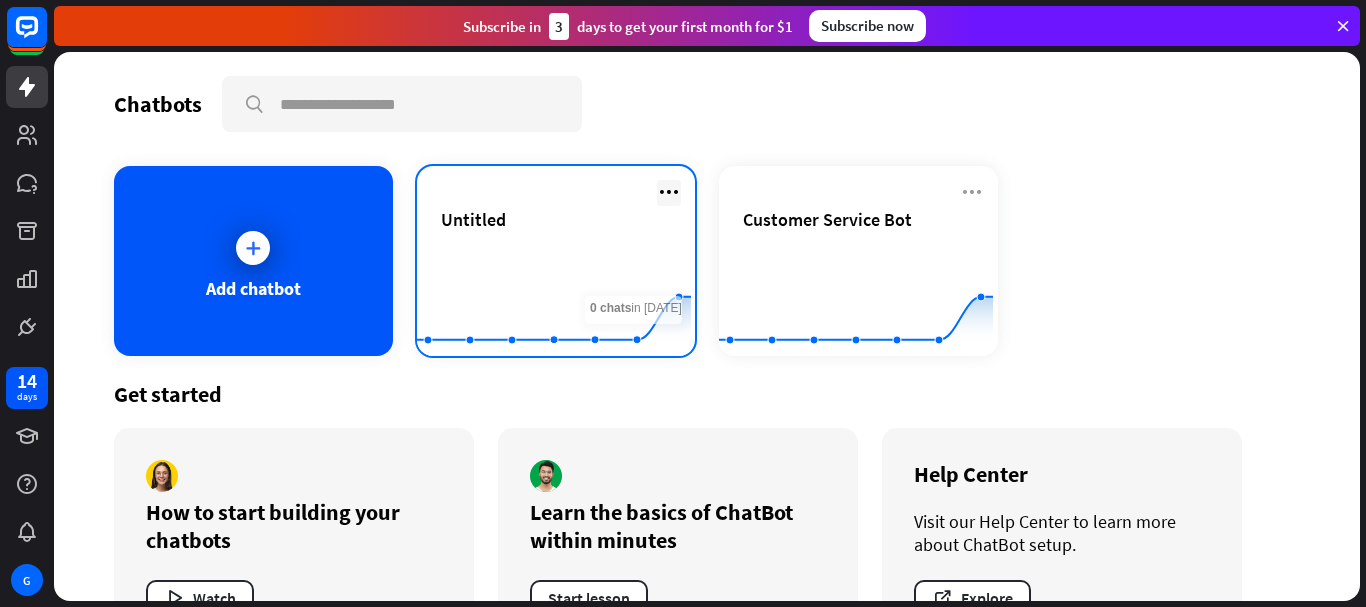 click at bounding box center (669, 192) 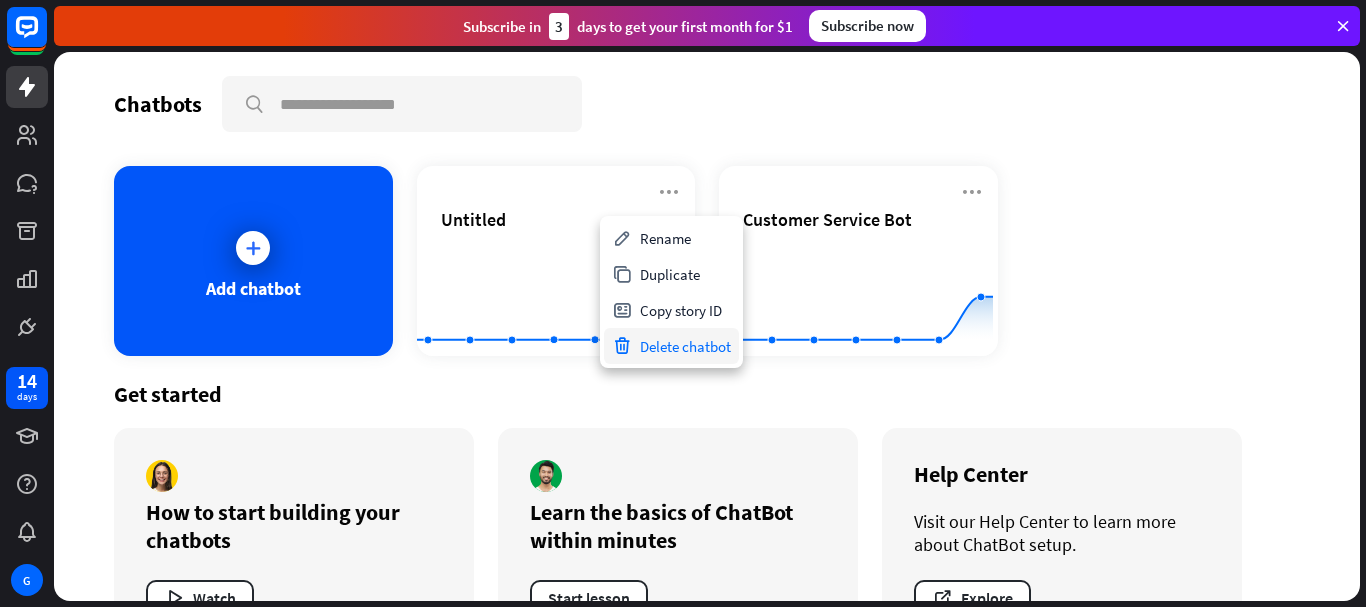 click on "Delete chatbot" at bounding box center [671, 346] 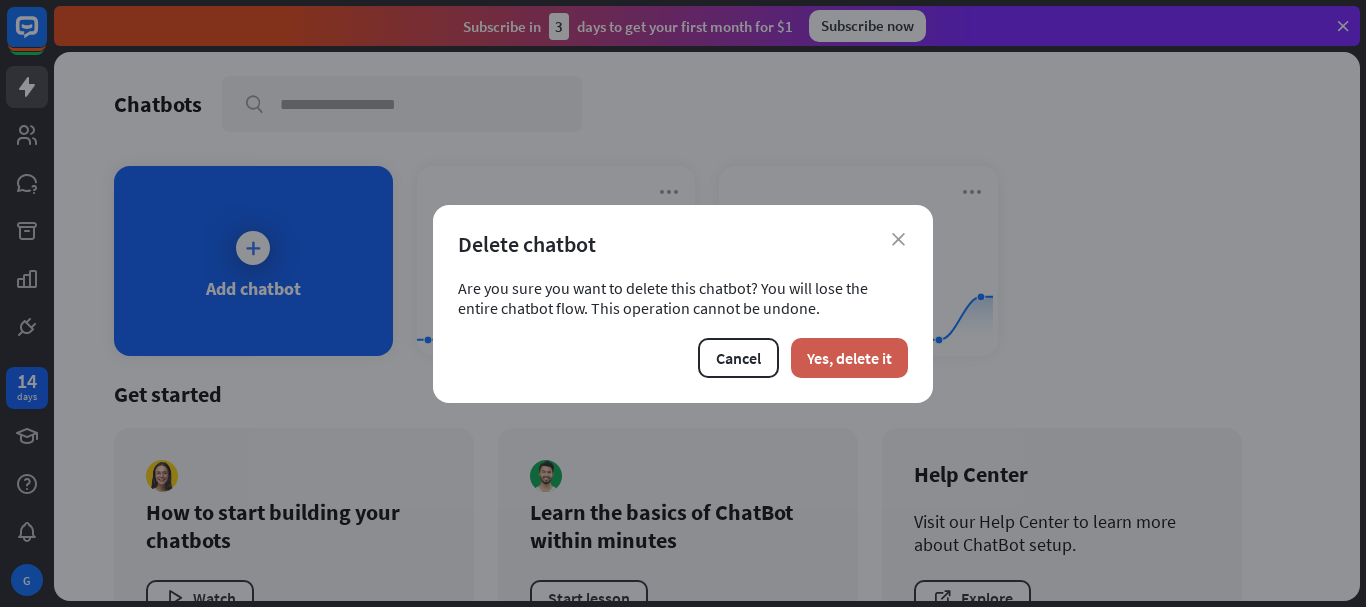 click on "Yes, delete it" at bounding box center [849, 358] 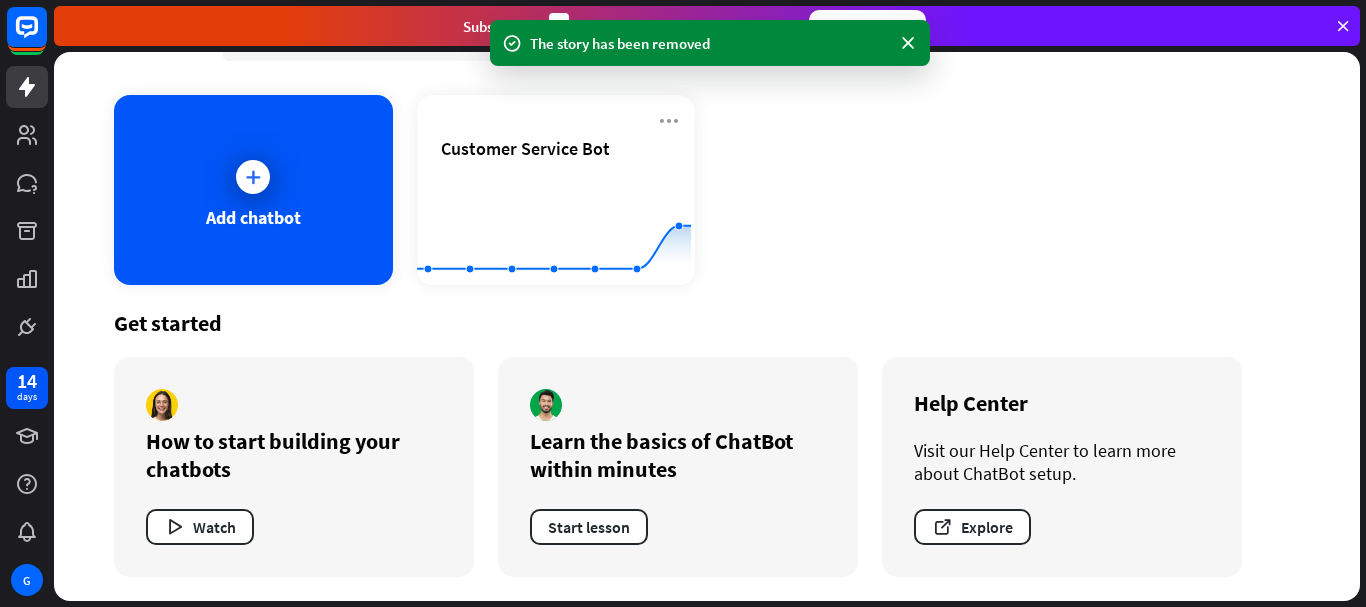 scroll, scrollTop: 0, scrollLeft: 0, axis: both 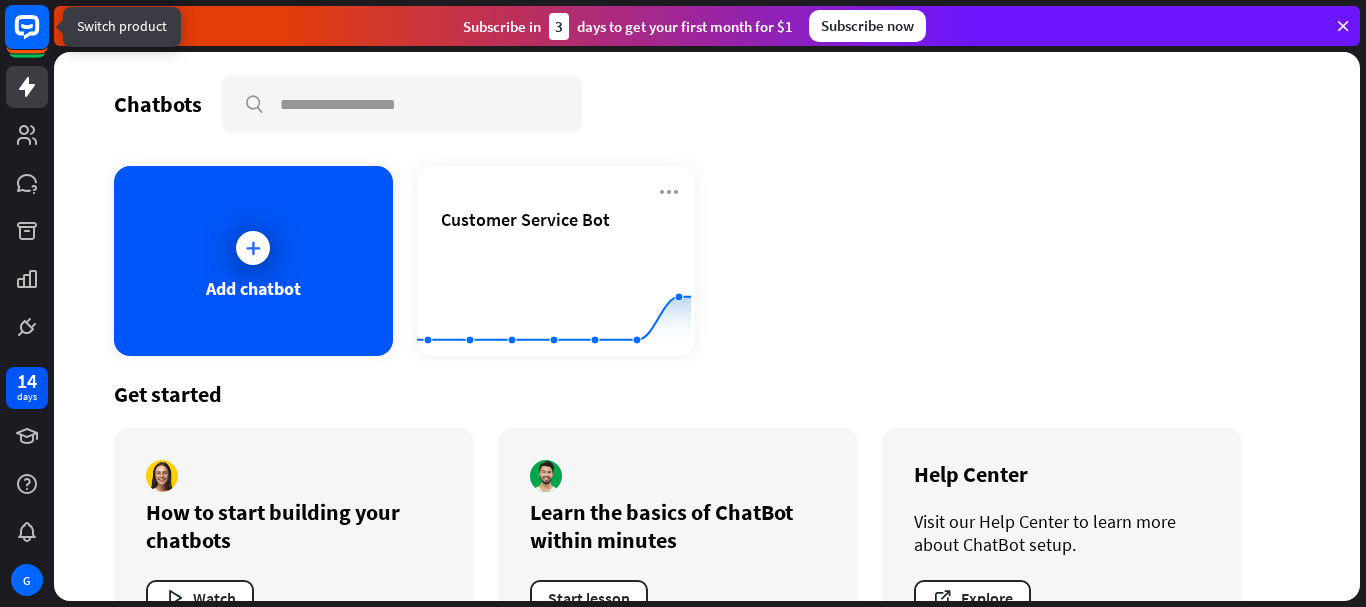 click 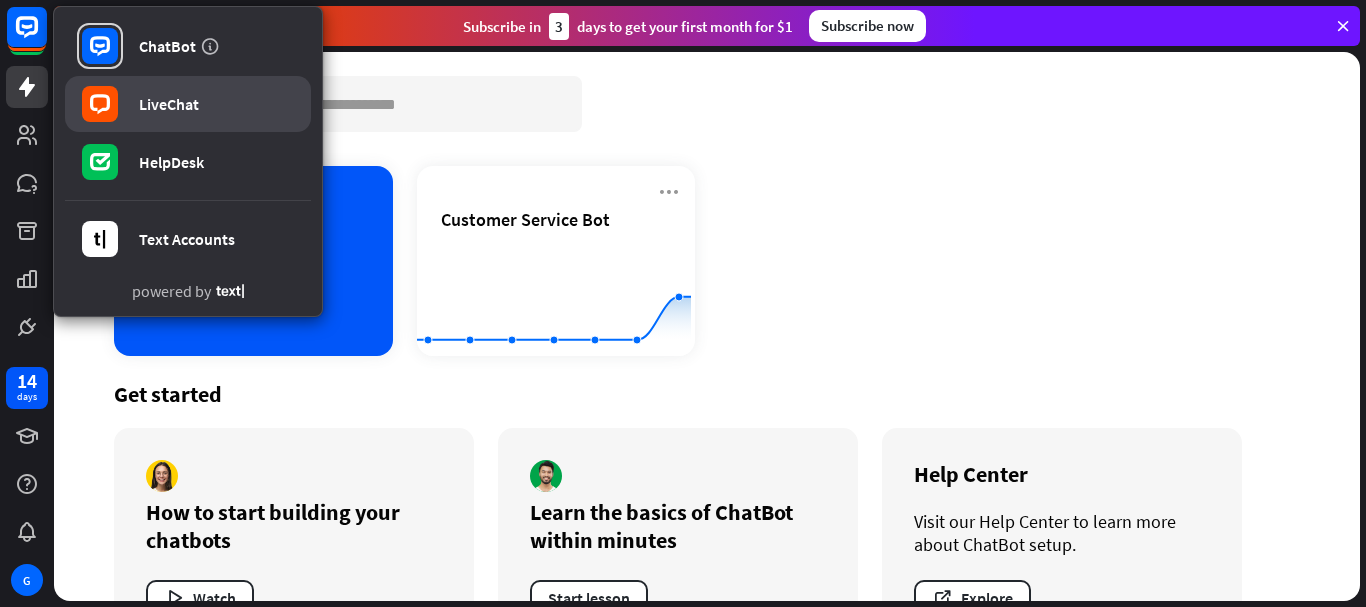 click on "LiveChat" at bounding box center (188, 104) 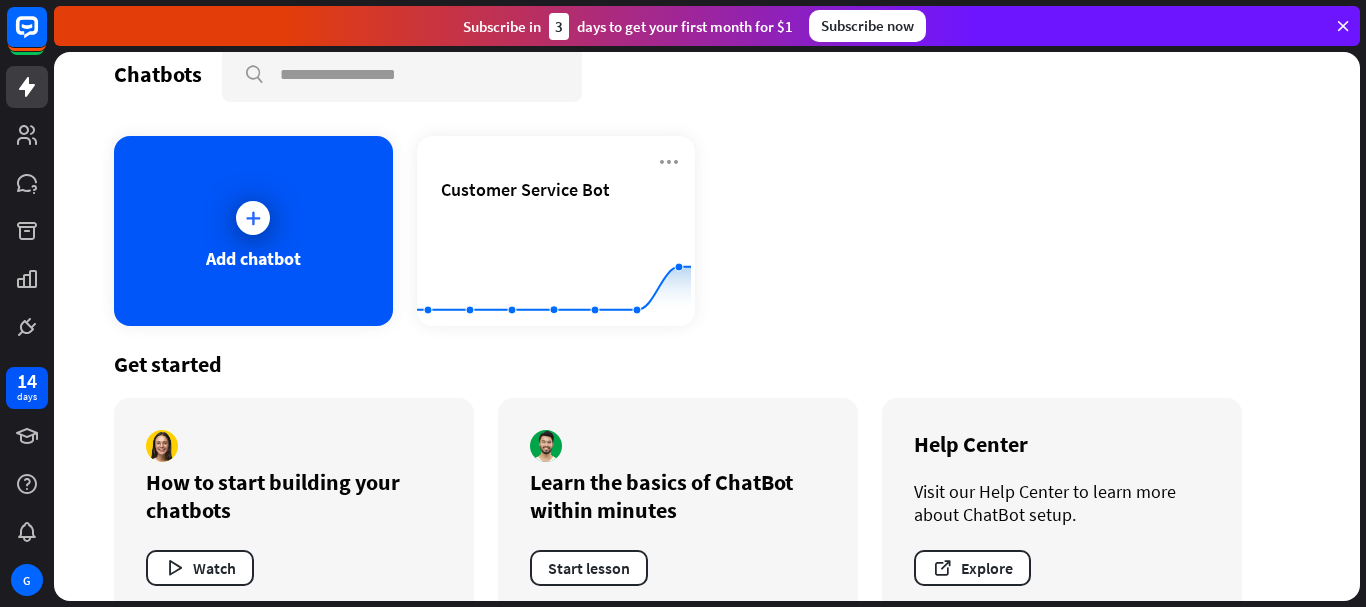 scroll, scrollTop: 0, scrollLeft: 0, axis: both 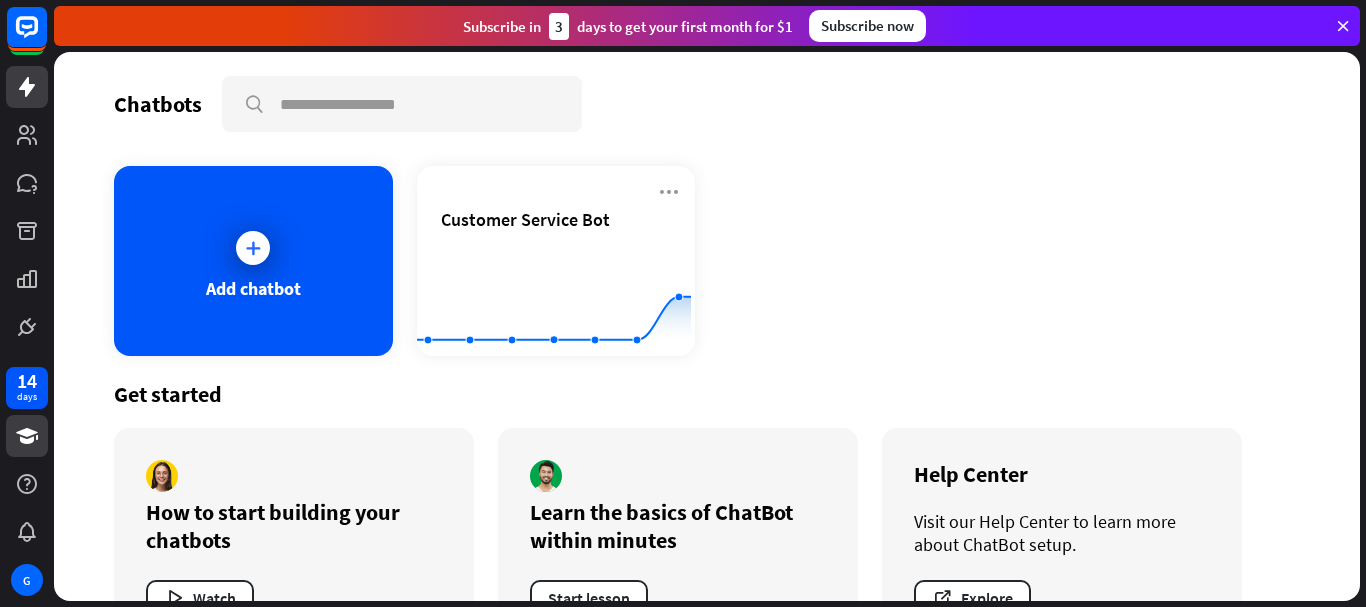 click 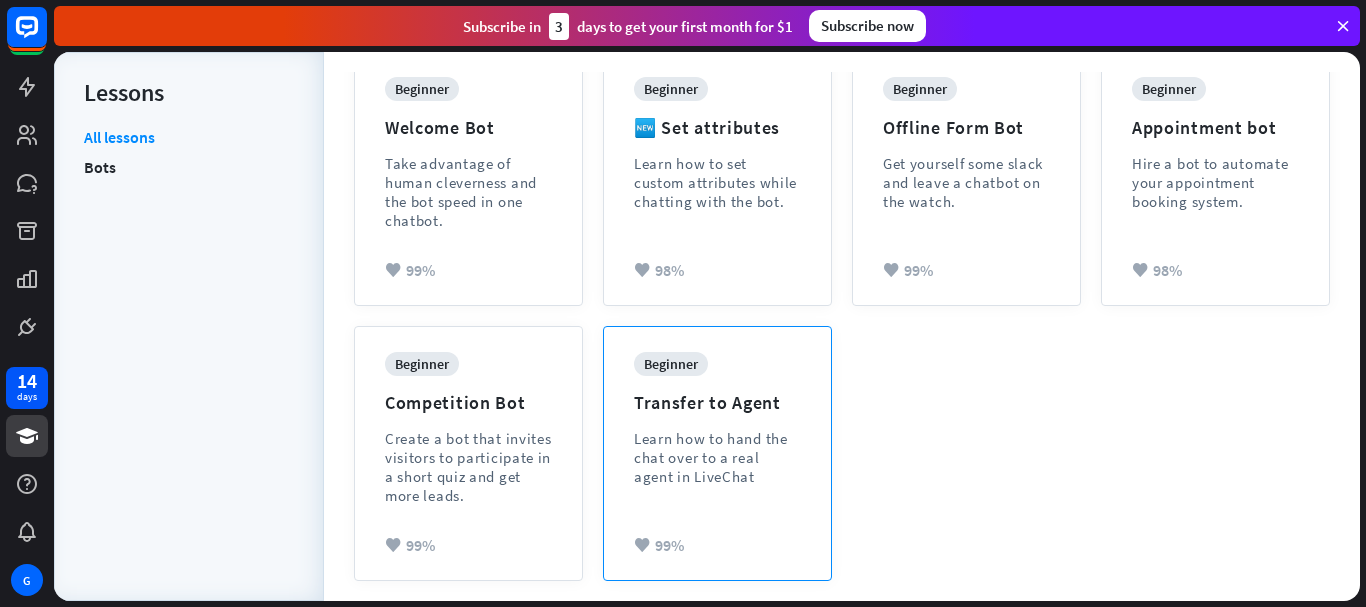 scroll, scrollTop: 559, scrollLeft: 0, axis: vertical 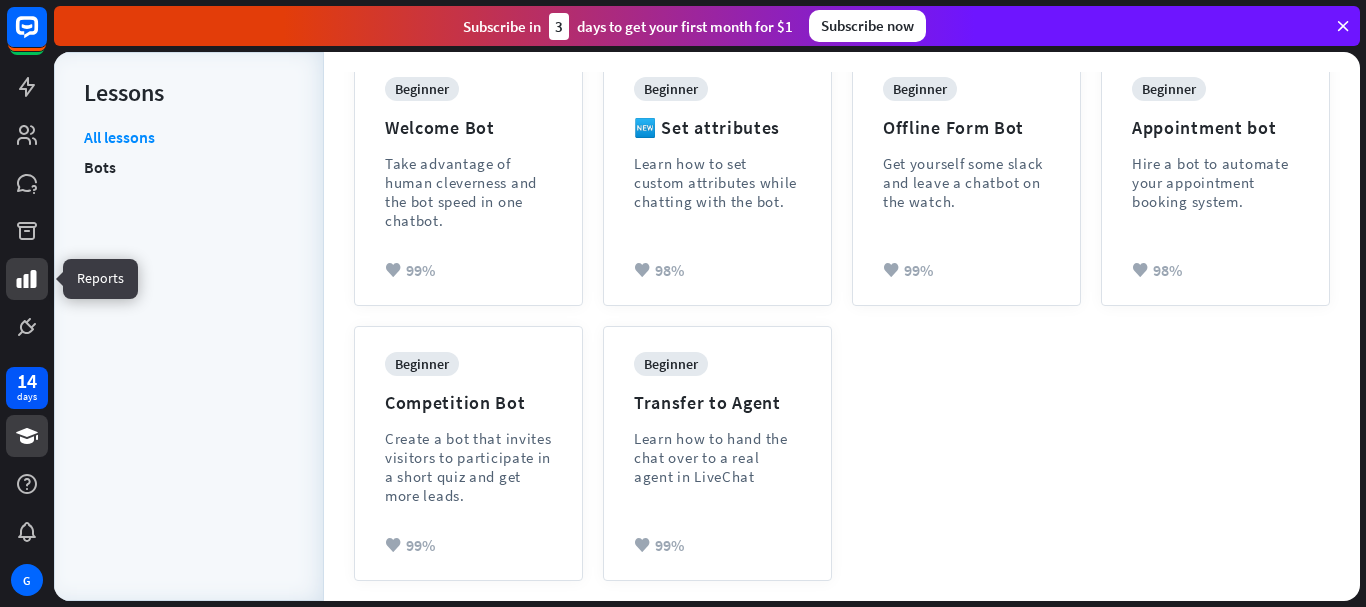 click 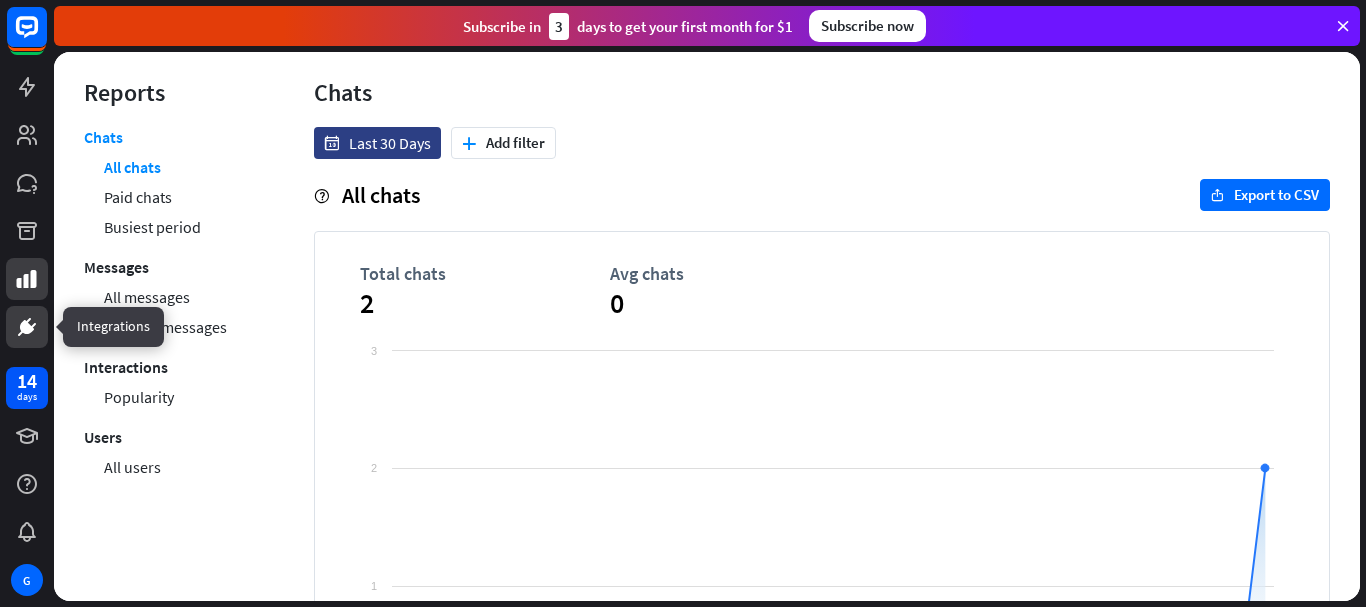 click 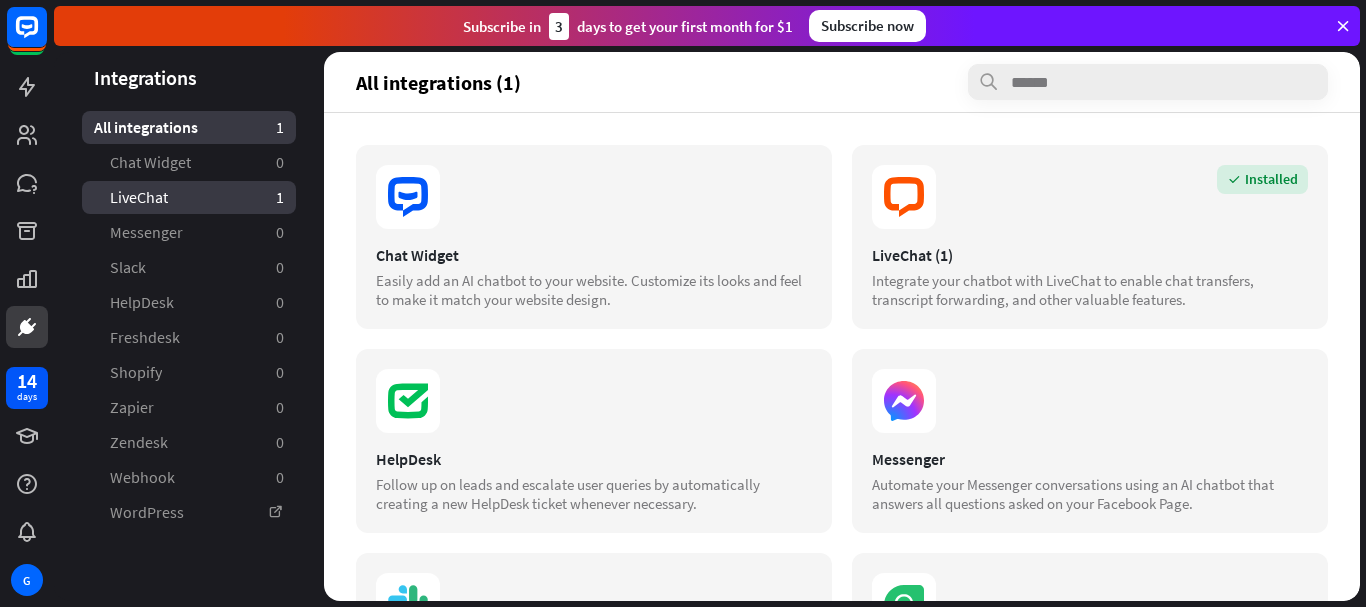 click on "LiveChat
1" at bounding box center [189, 197] 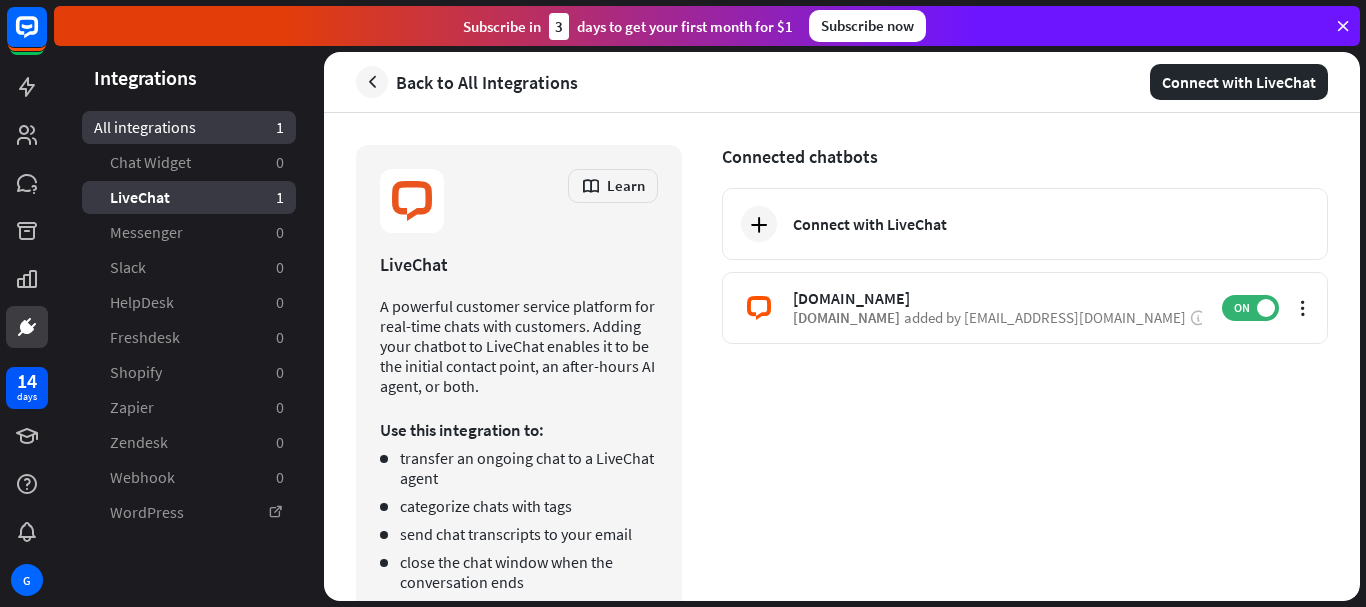 click on "All integrations" at bounding box center (145, 127) 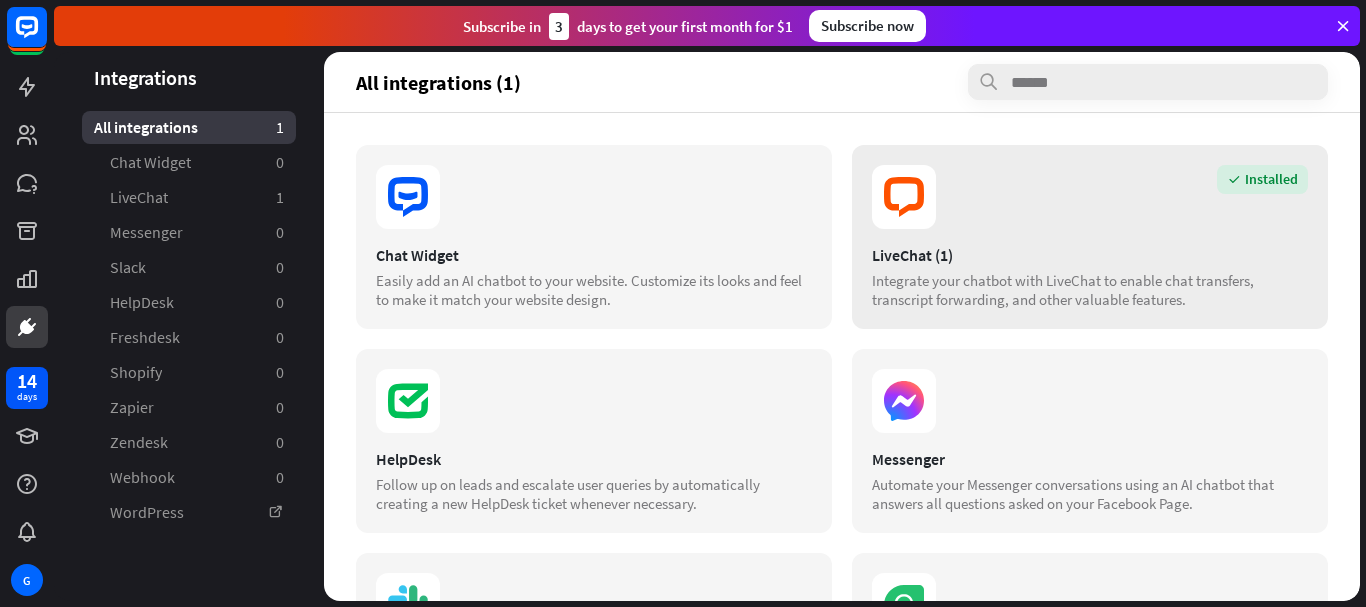 click on "Installed
LiveChat
(1)
Integrate your chatbot with LiveChat to enable chat transfers, transcript forwarding, and other valuable features." at bounding box center [1090, 237] 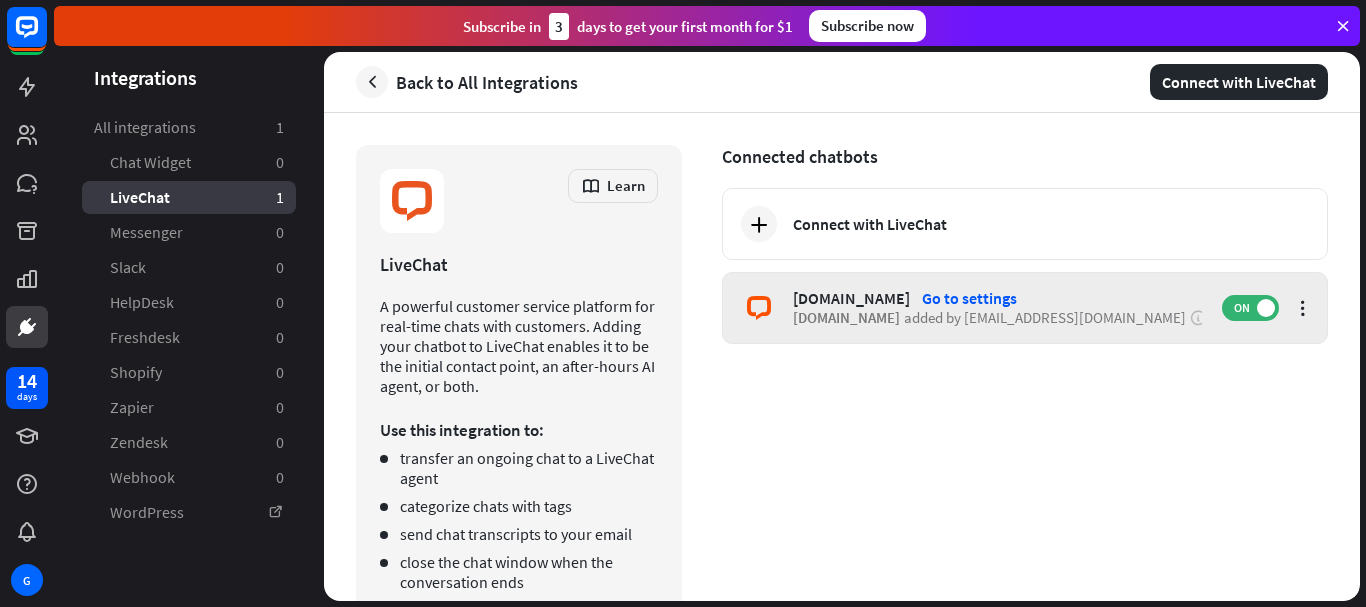 click on "[DOMAIN_NAME]   Go to settings
[DOMAIN_NAME]
added by [EMAIL_ADDRESS][DOMAIN_NAME]
ON" at bounding box center (1025, 308) 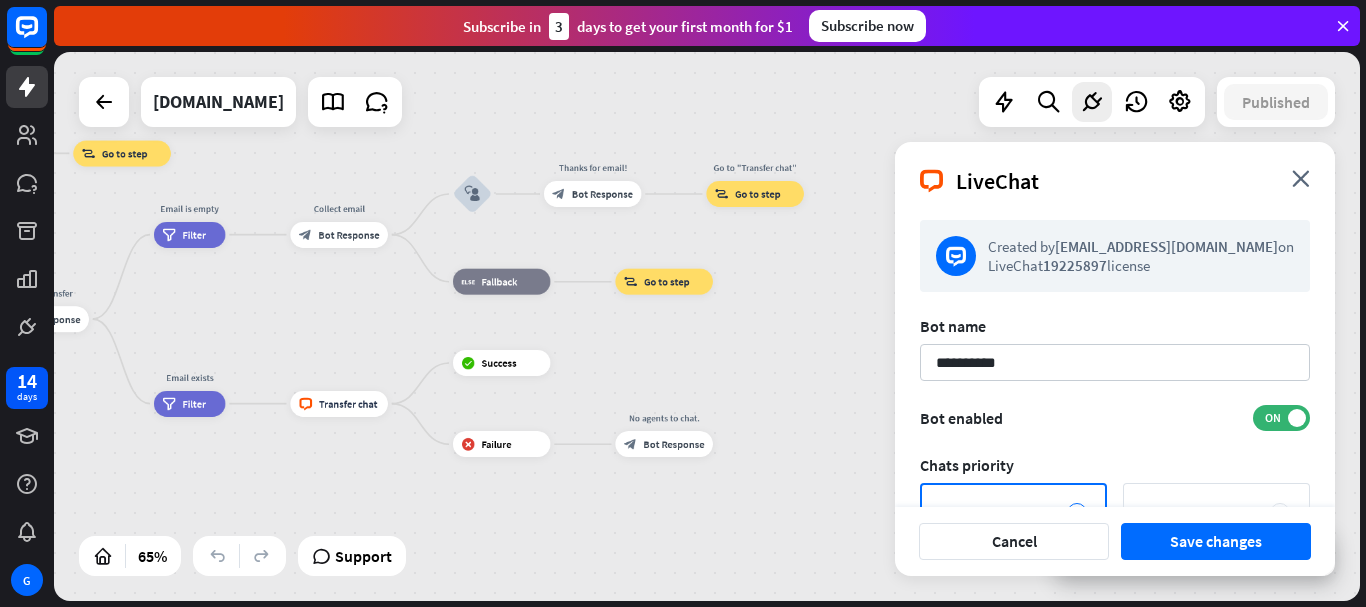drag, startPoint x: 820, startPoint y: 386, endPoint x: 0, endPoint y: 245, distance: 832.03424 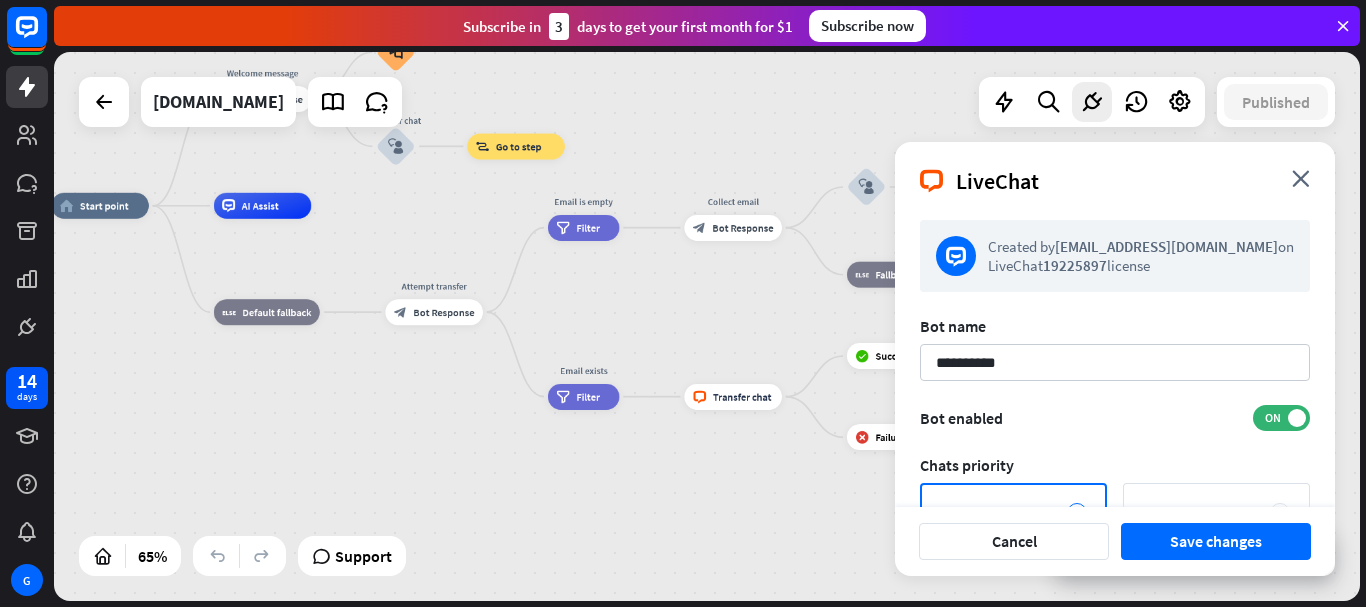 drag, startPoint x: 384, startPoint y: 316, endPoint x: 778, endPoint y: 309, distance: 394.06216 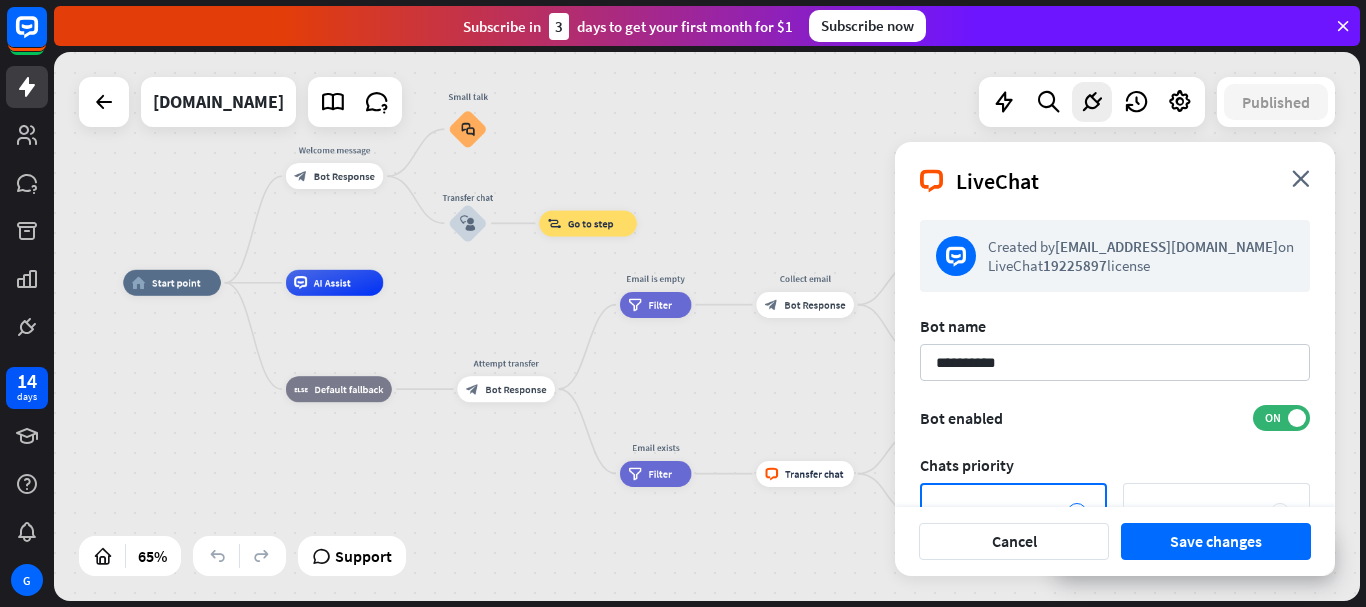 drag, startPoint x: 778, startPoint y: 309, endPoint x: 855, endPoint y: 386, distance: 108.89445 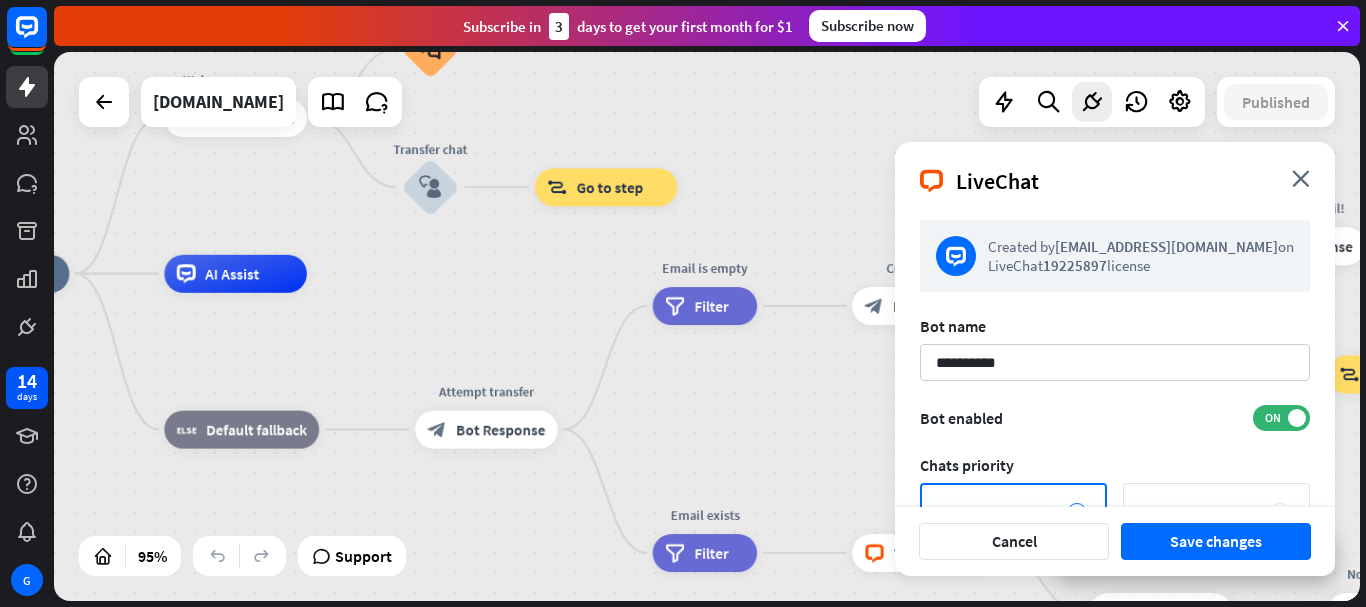 click on "LiveChat   close" at bounding box center [1115, 173] 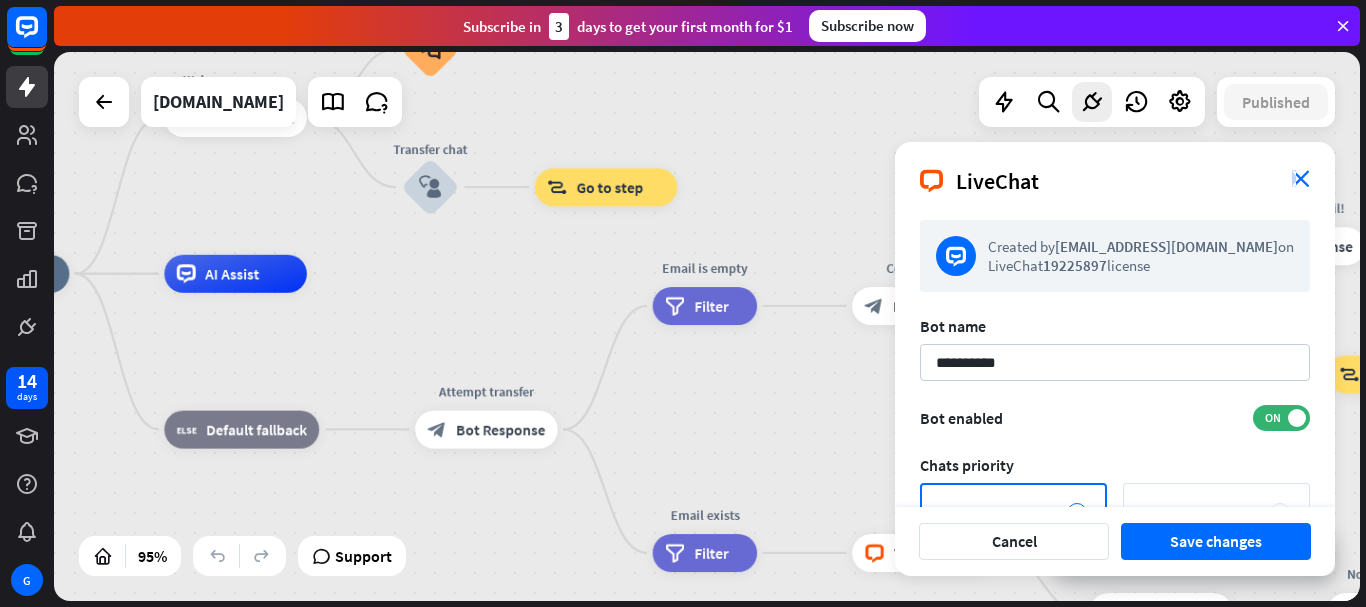 drag, startPoint x: 1322, startPoint y: 168, endPoint x: 1298, endPoint y: 175, distance: 25 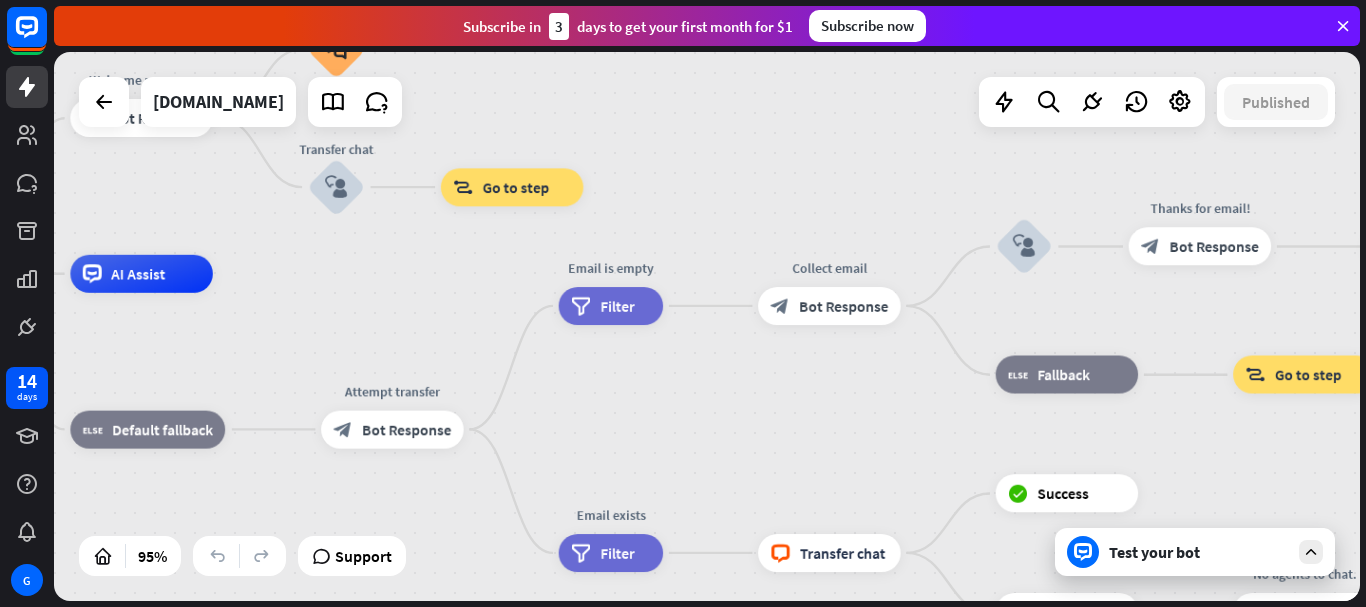 drag, startPoint x: 972, startPoint y: 395, endPoint x: 795, endPoint y: 396, distance: 177.00282 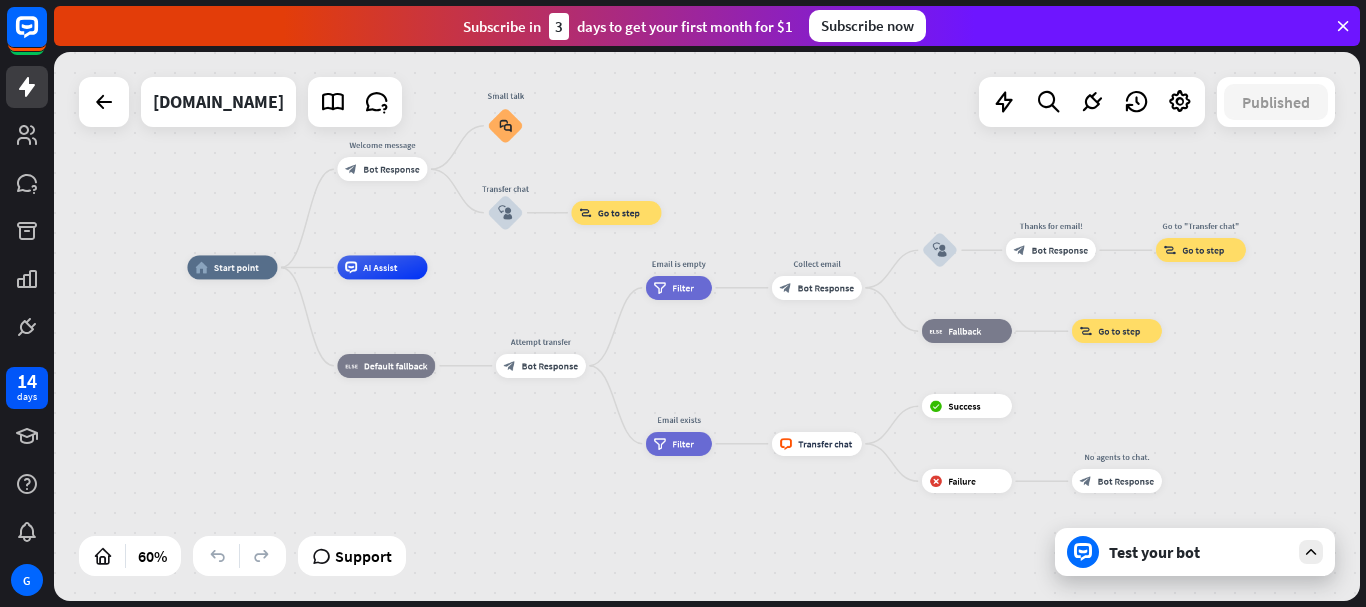 drag, startPoint x: 759, startPoint y: 407, endPoint x: 804, endPoint y: 362, distance: 63.63961 